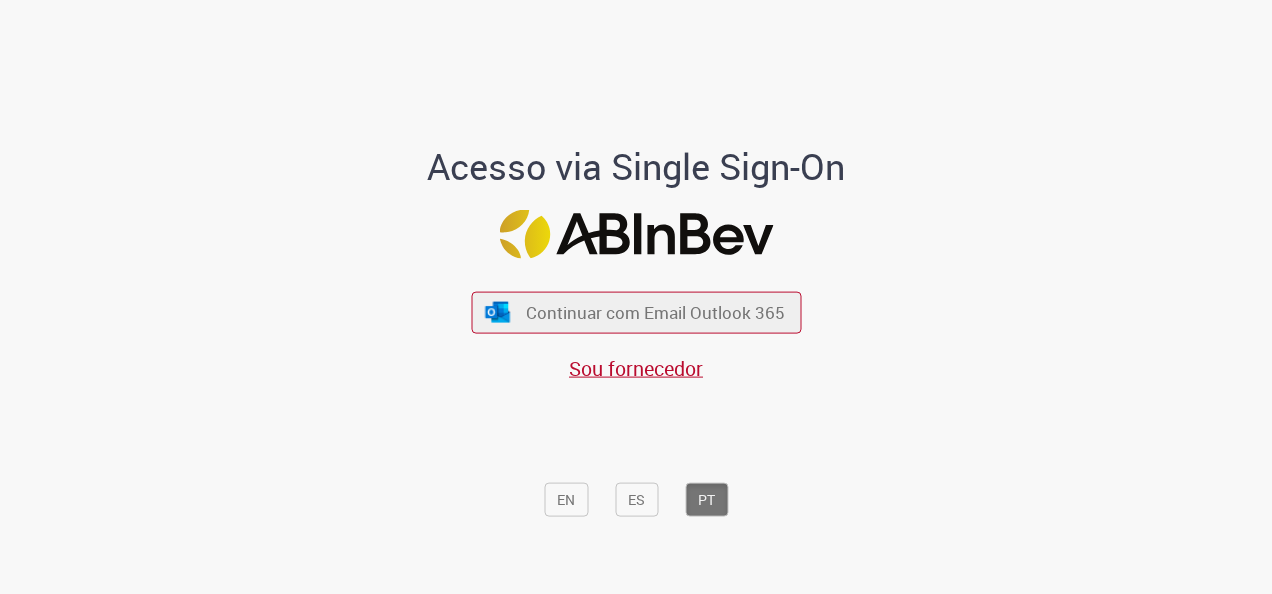 scroll, scrollTop: 0, scrollLeft: 0, axis: both 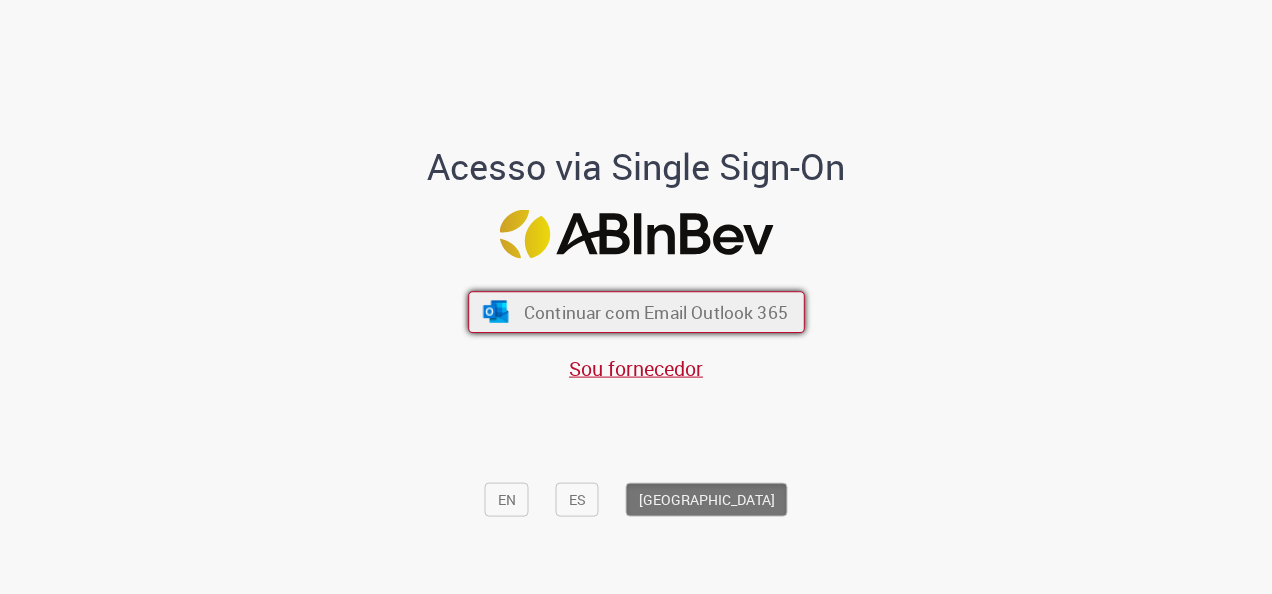 click on "Continuar com Email Outlook 365" at bounding box center [655, 312] 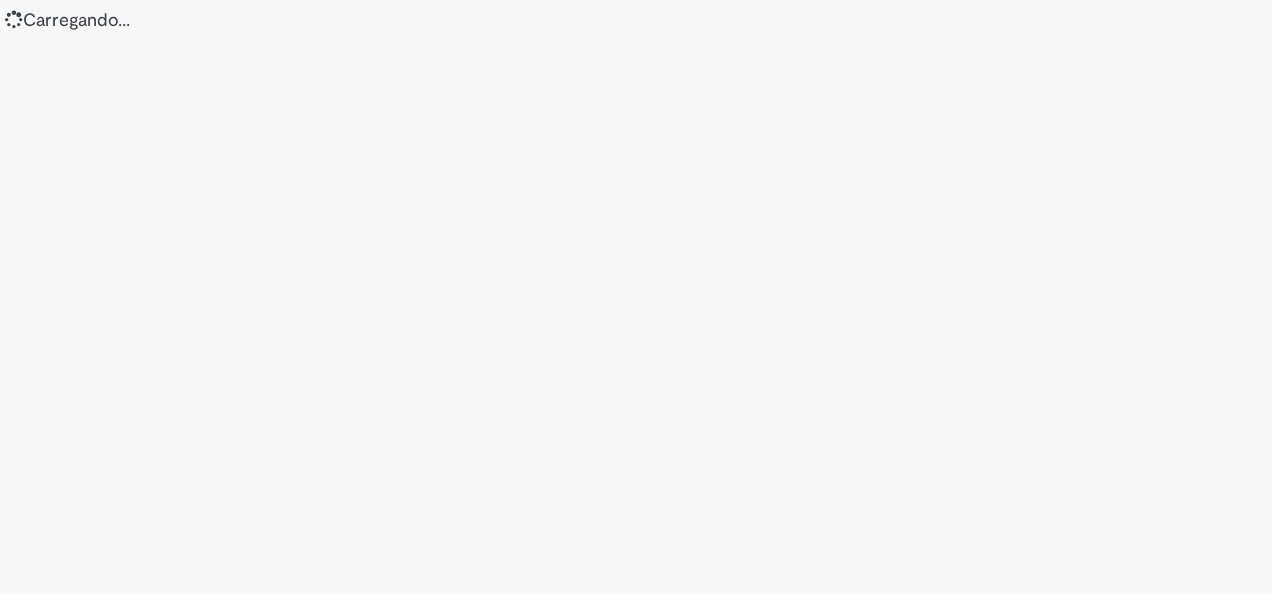scroll, scrollTop: 0, scrollLeft: 0, axis: both 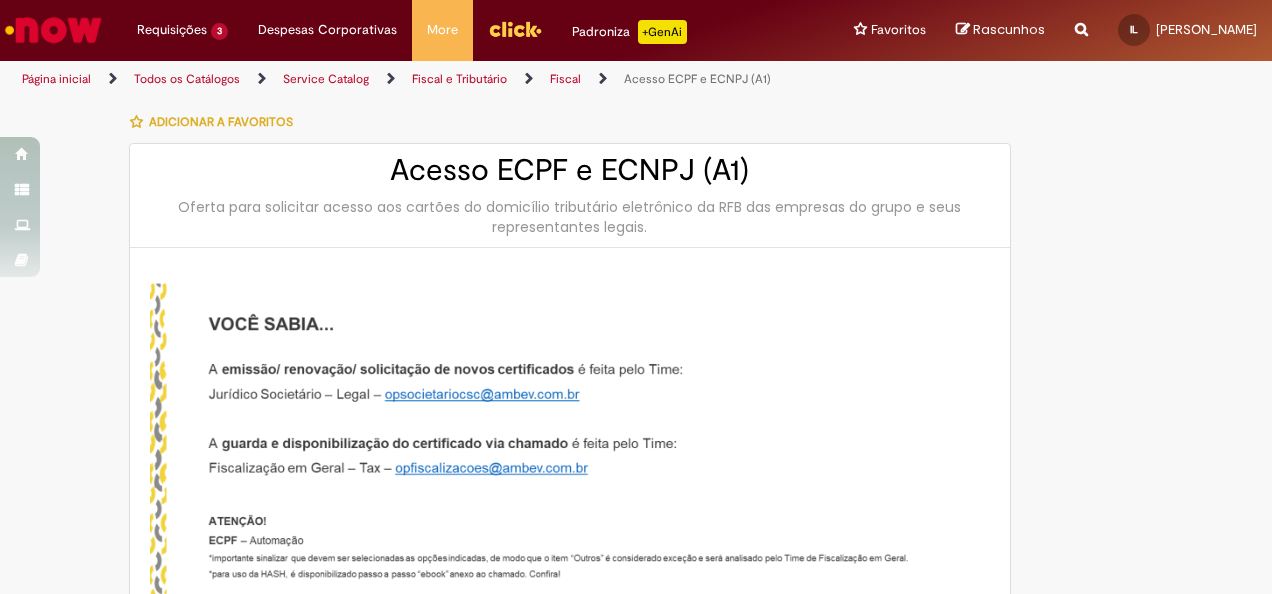 type on "********" 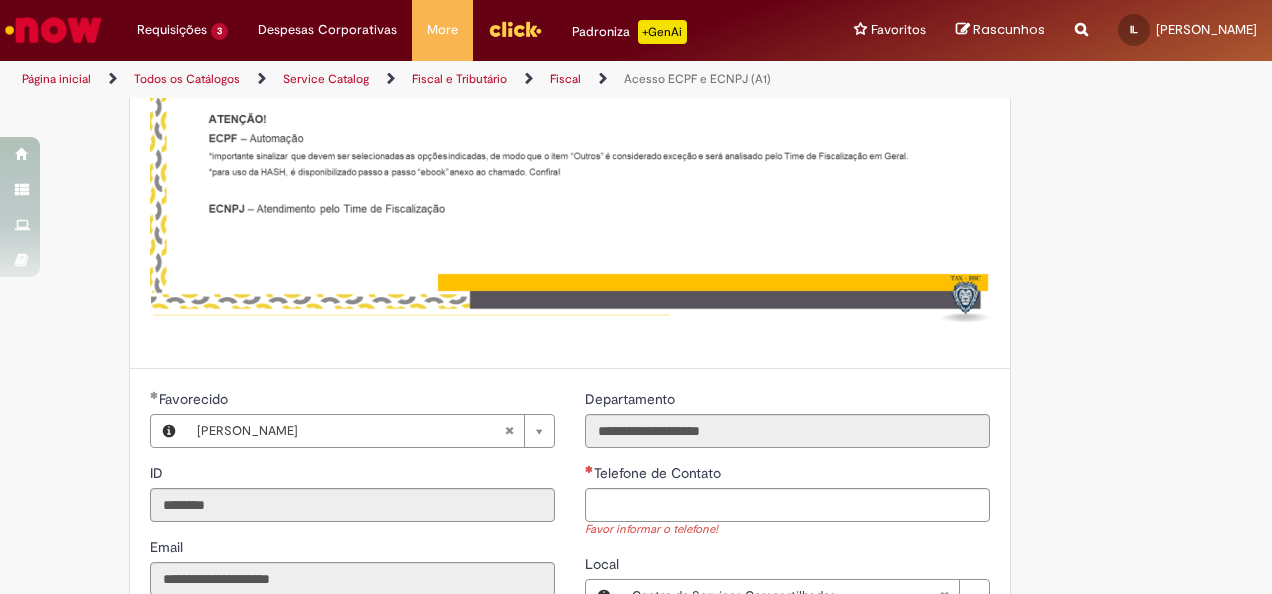 scroll, scrollTop: 500, scrollLeft: 0, axis: vertical 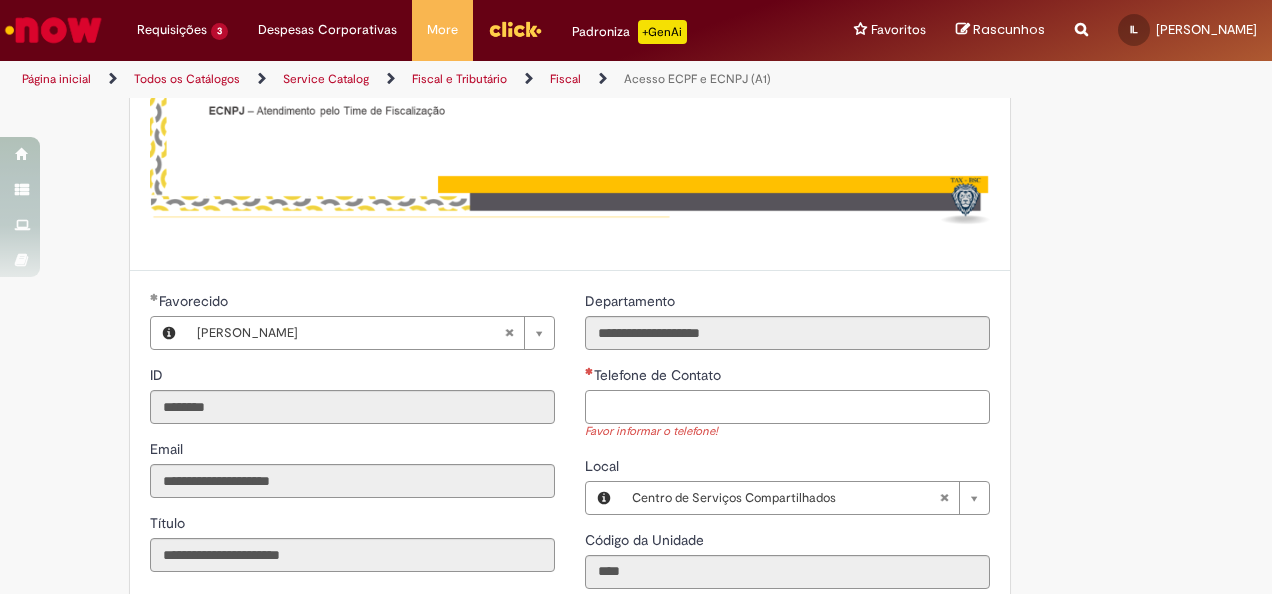 click on "Telefone de Contato" at bounding box center [787, 407] 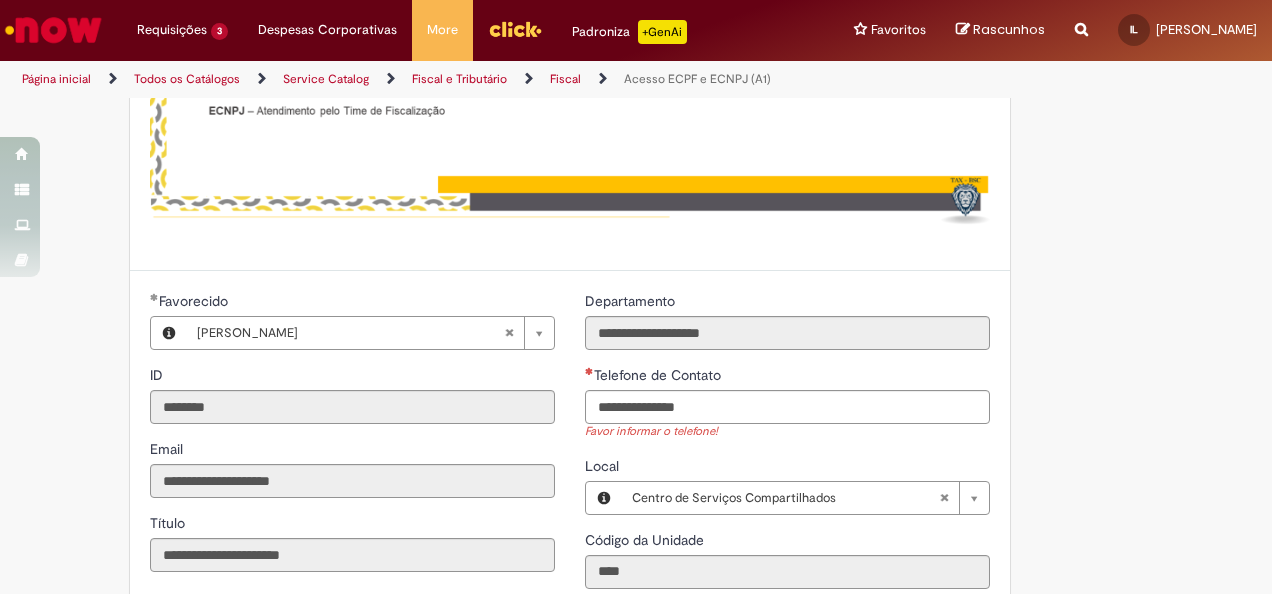 type on "**********" 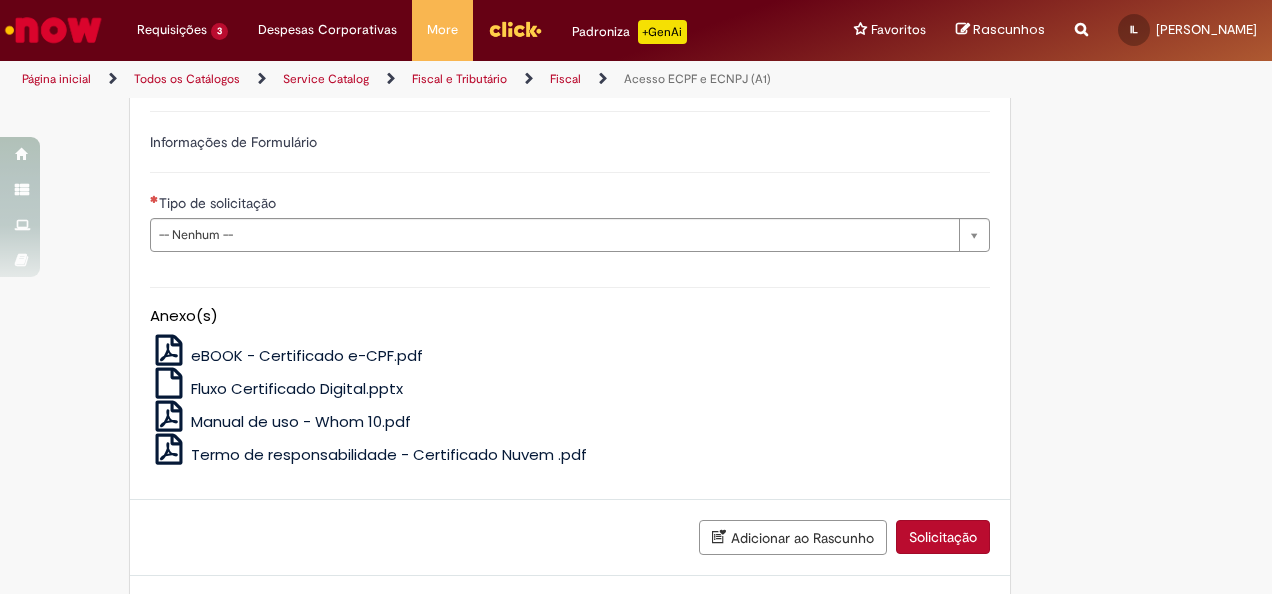 scroll, scrollTop: 1000, scrollLeft: 0, axis: vertical 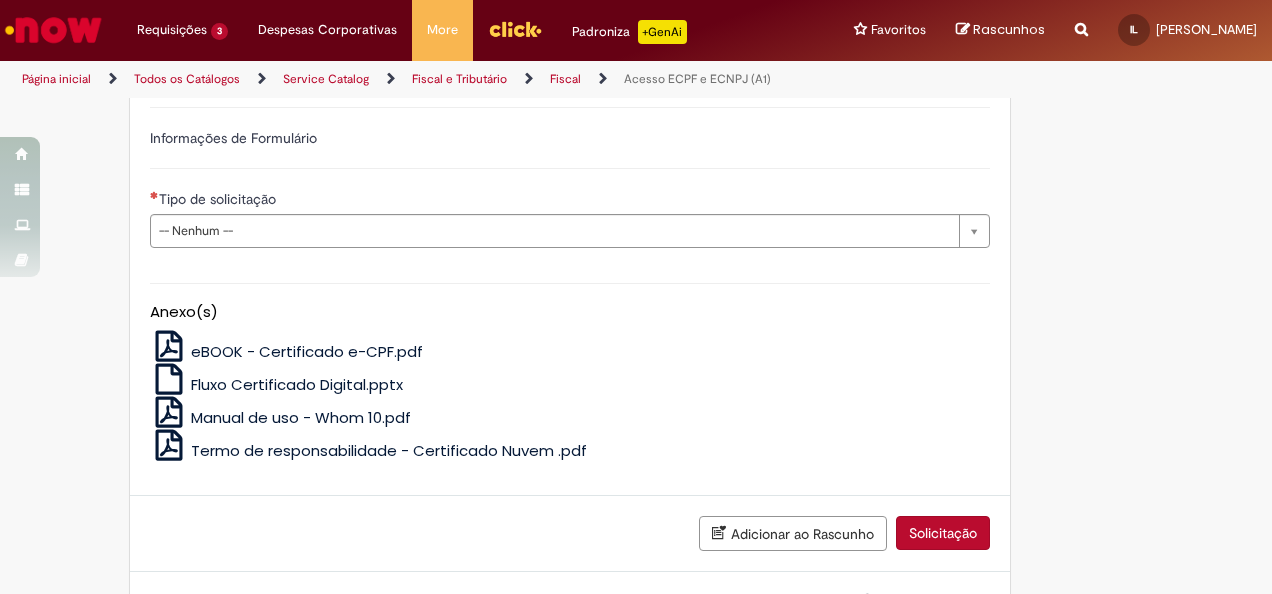 type 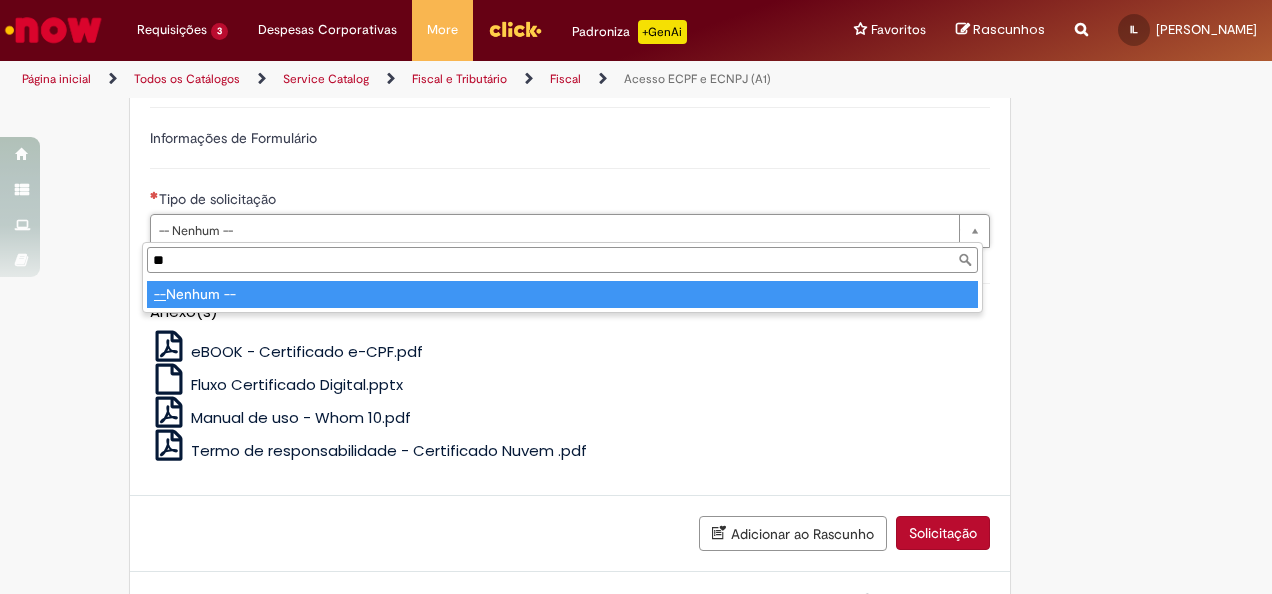 type on "*" 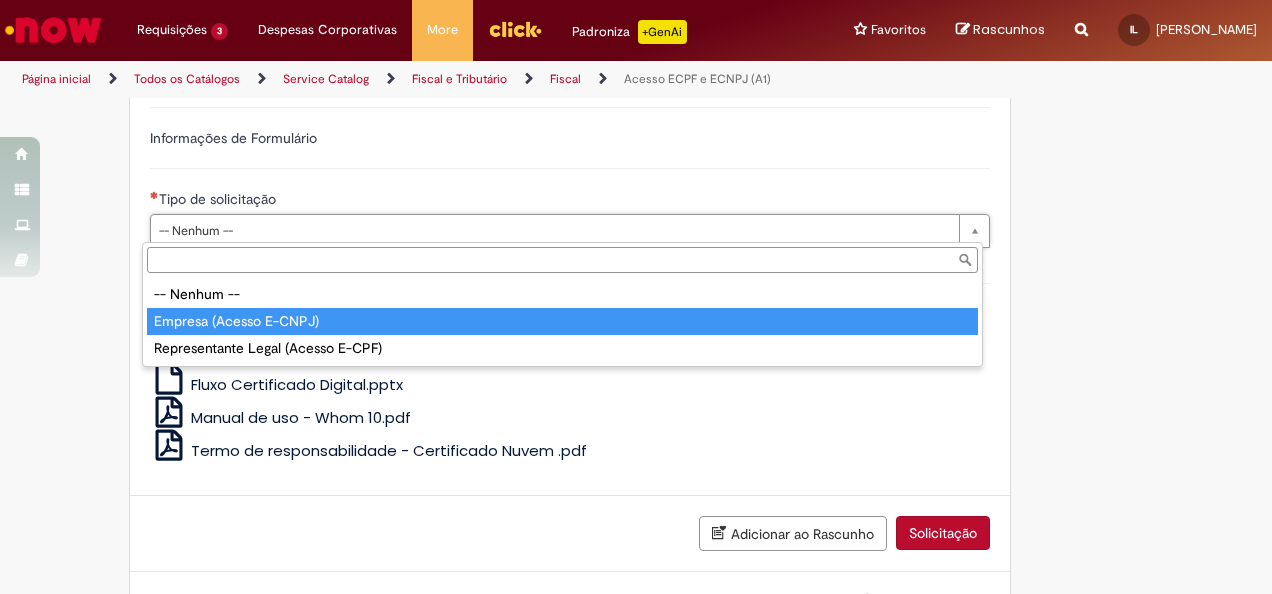 type 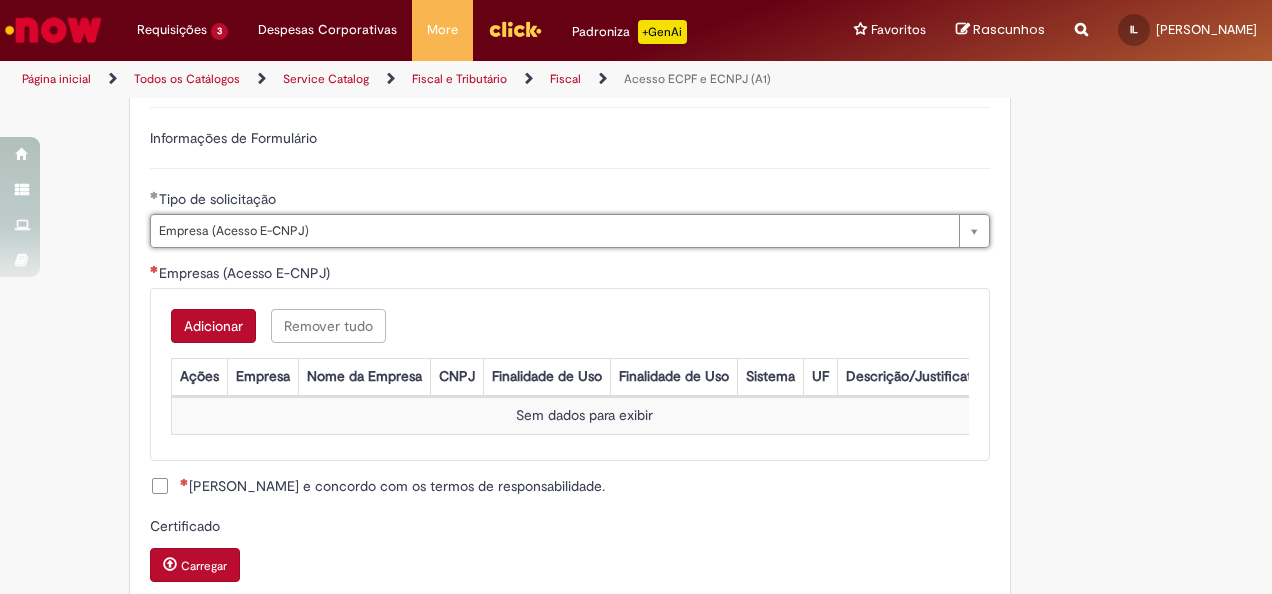 scroll, scrollTop: 1100, scrollLeft: 0, axis: vertical 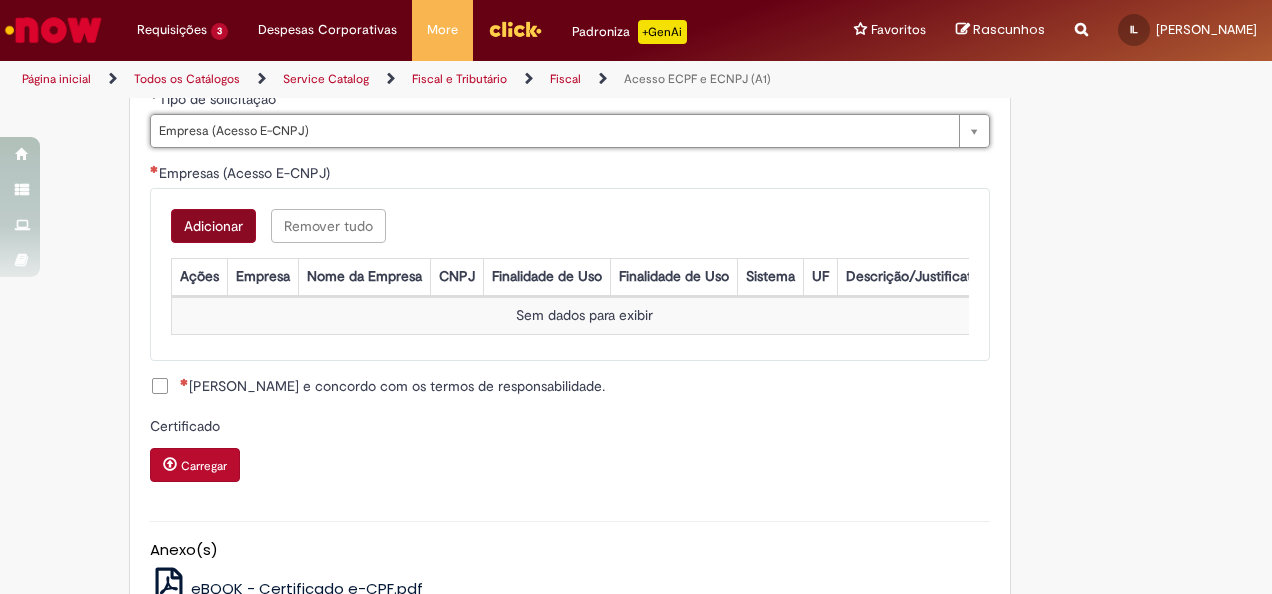 type on "**********" 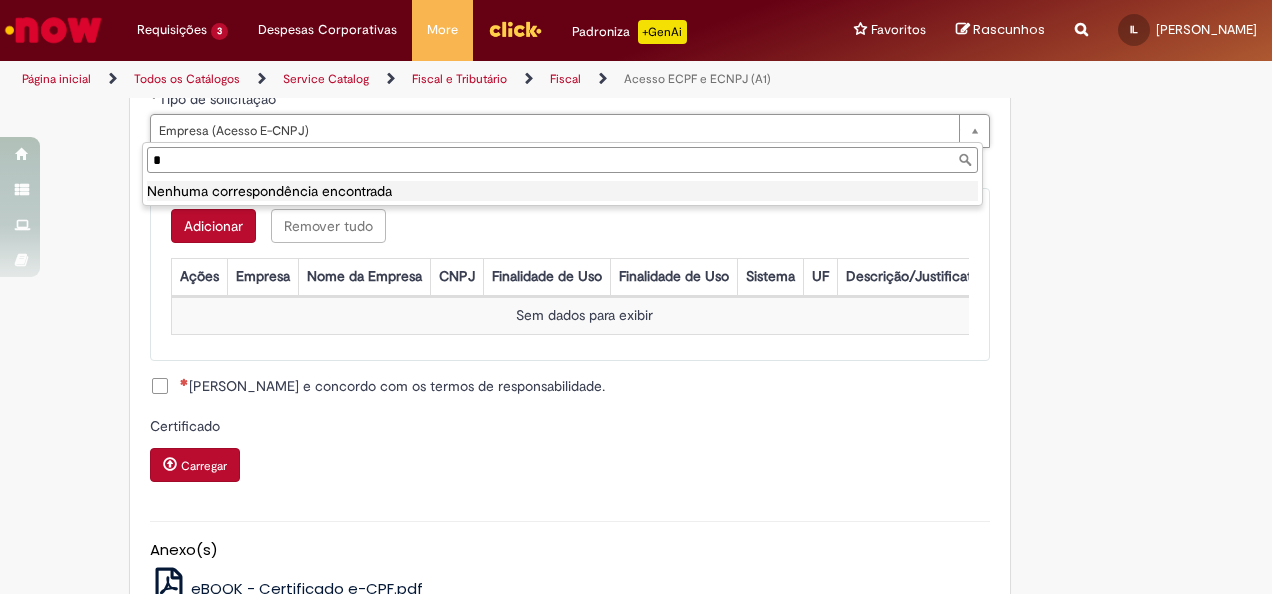 type on "**********" 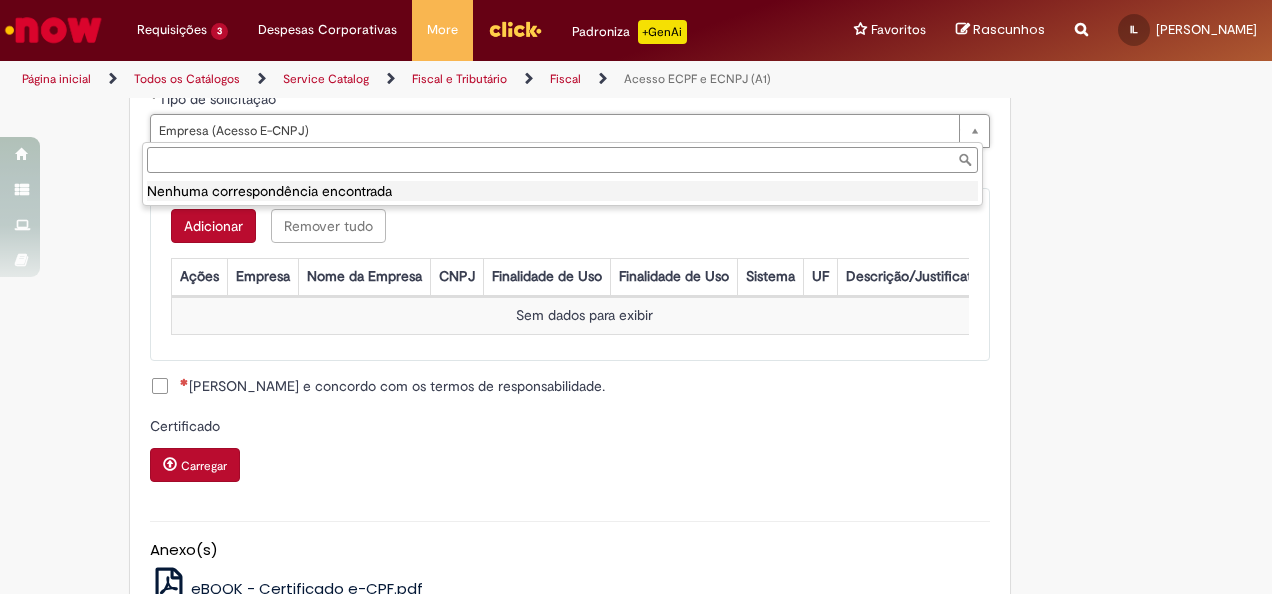 scroll, scrollTop: 0, scrollLeft: 0, axis: both 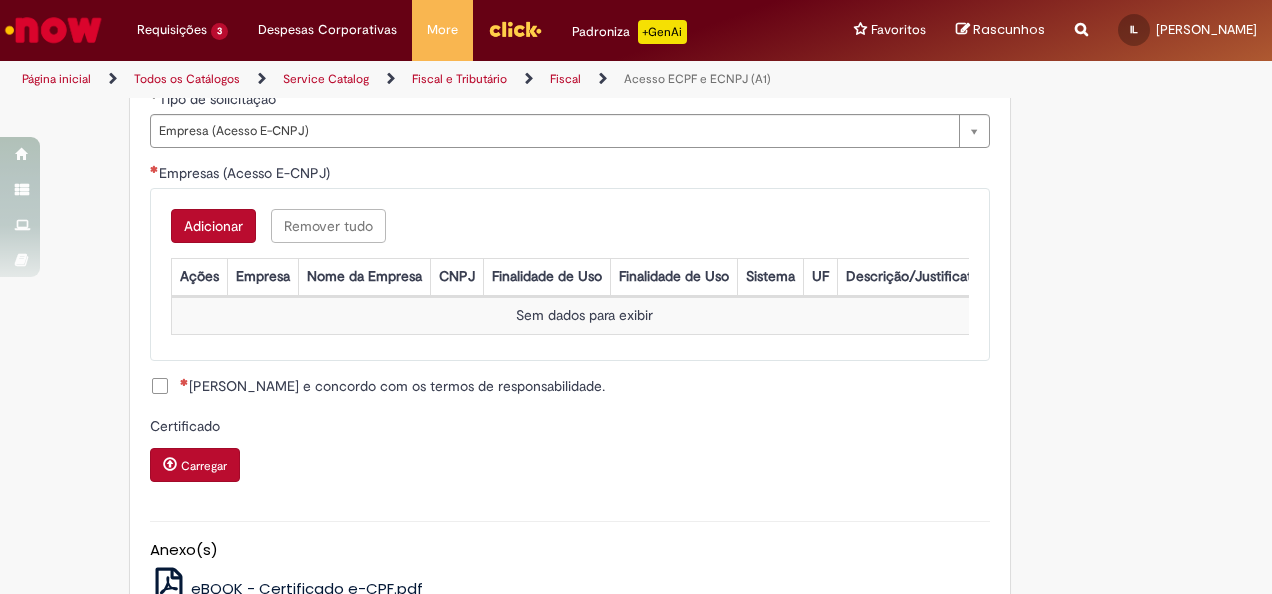 type 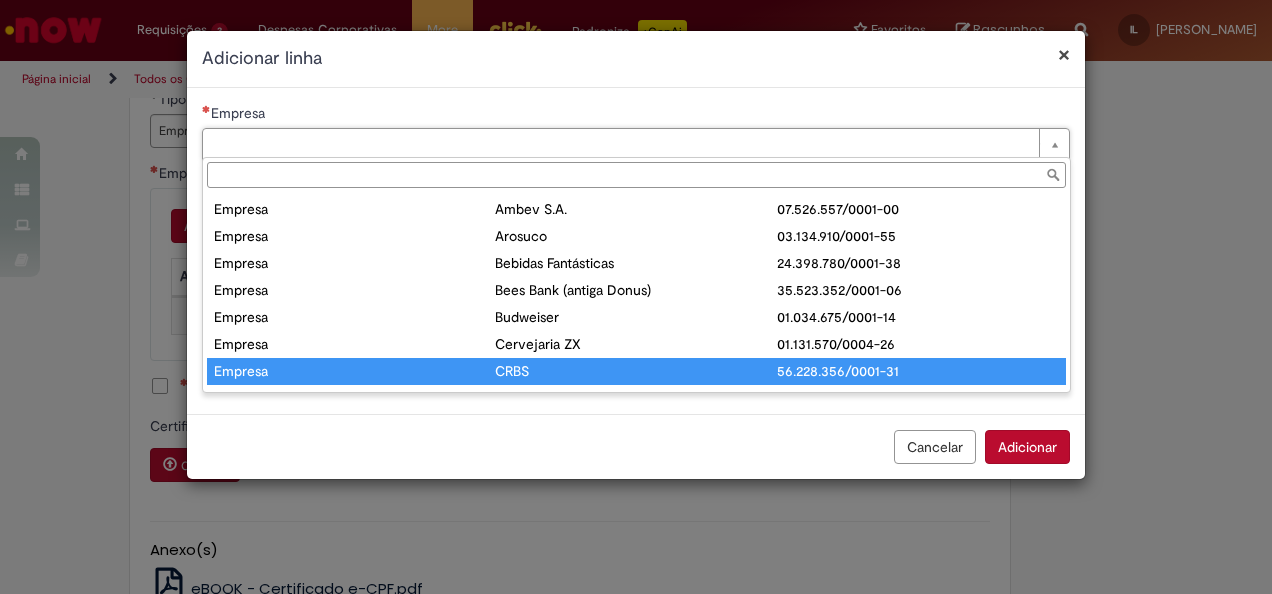 type on "*******" 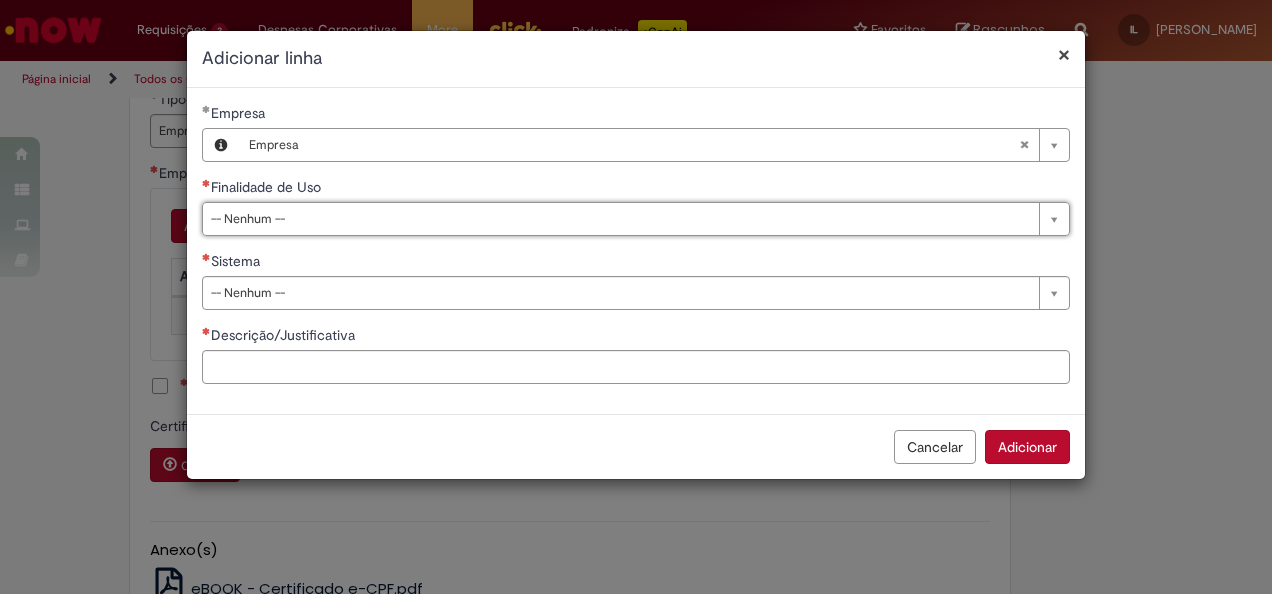 type 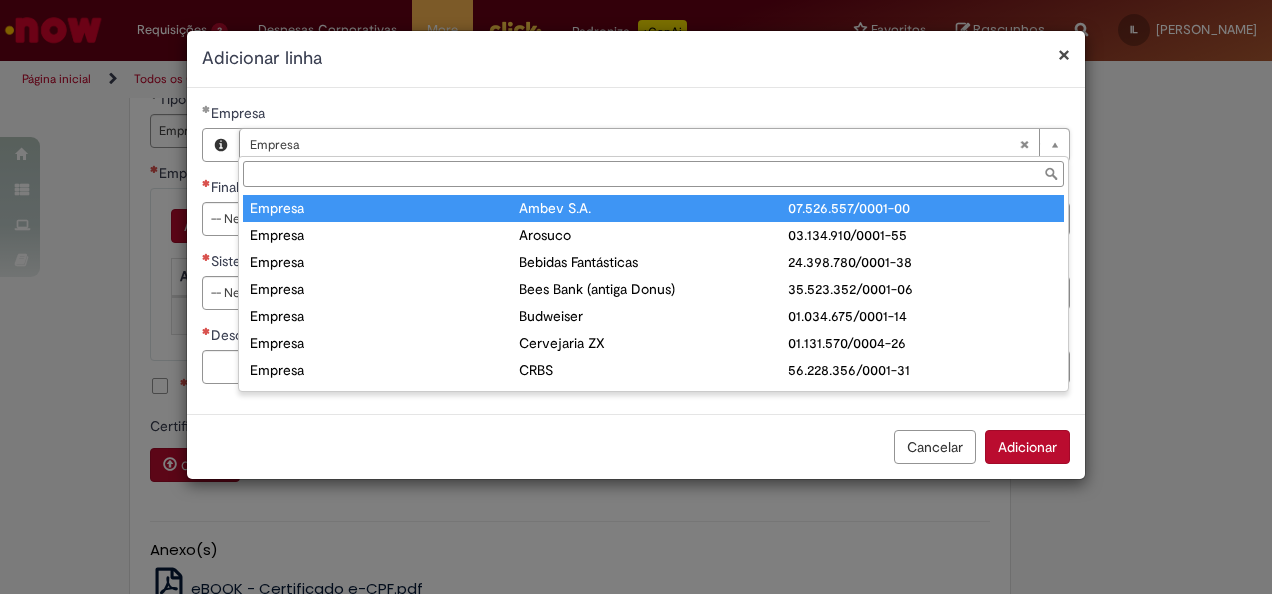type on "*******" 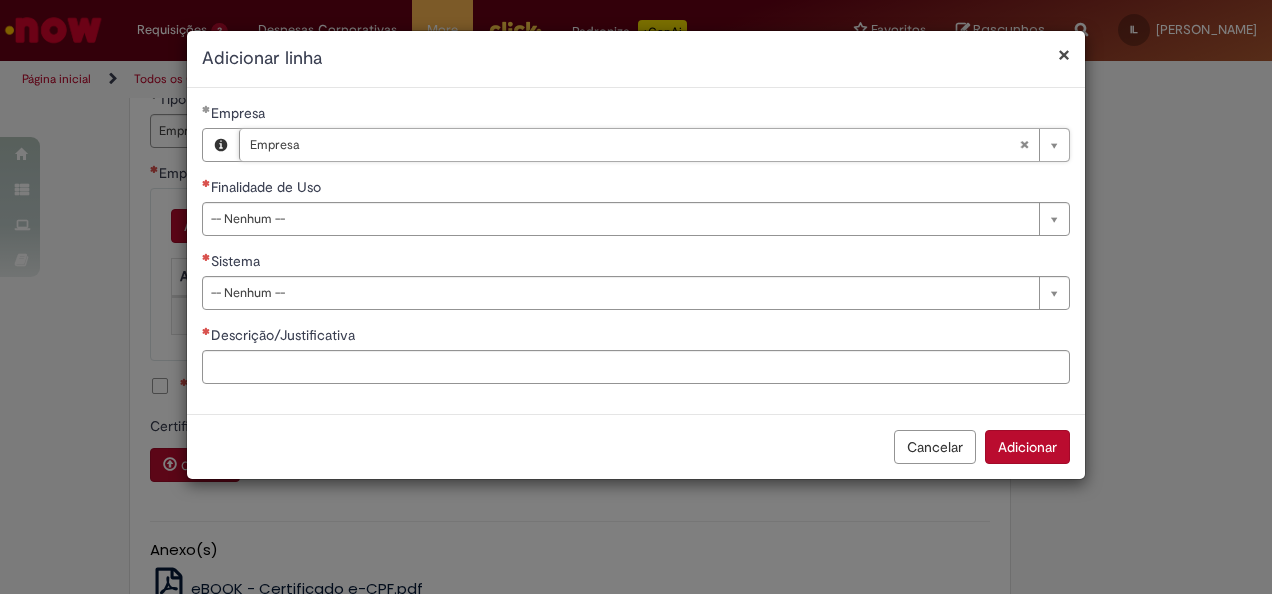 type 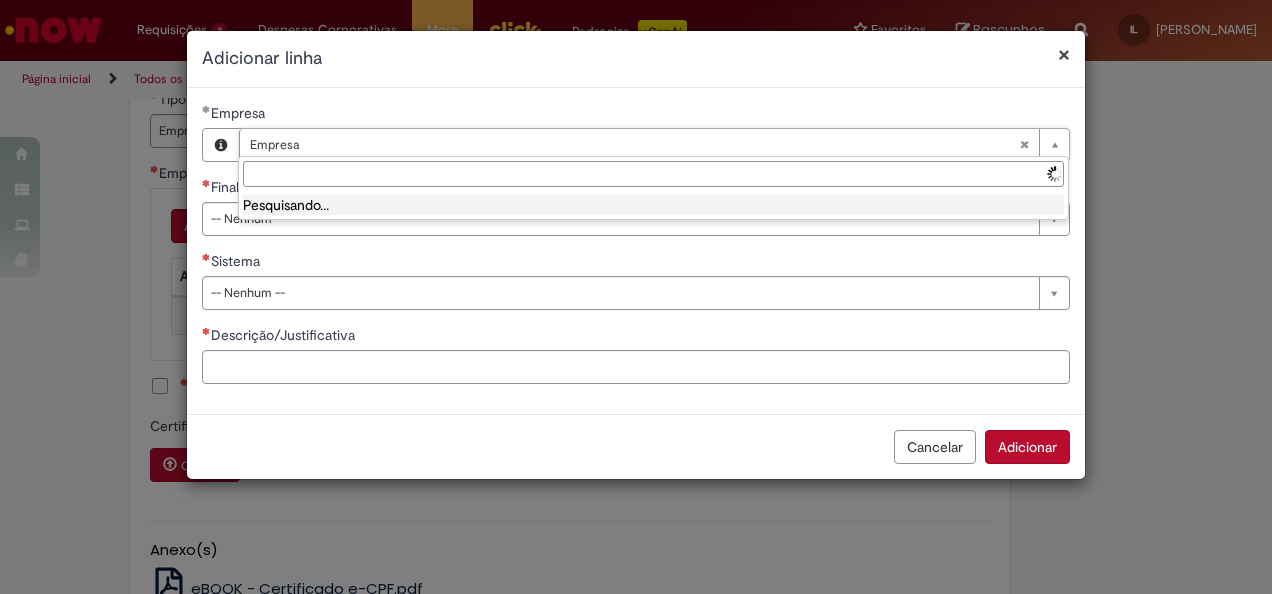 scroll, scrollTop: 0, scrollLeft: 0, axis: both 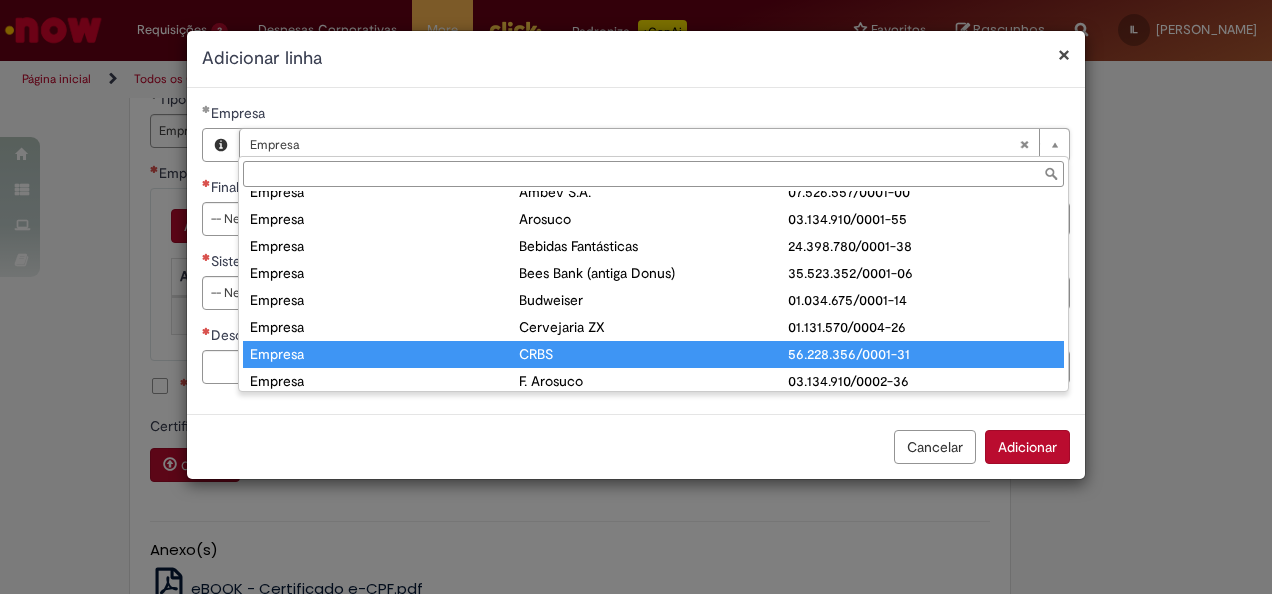 type on "*******" 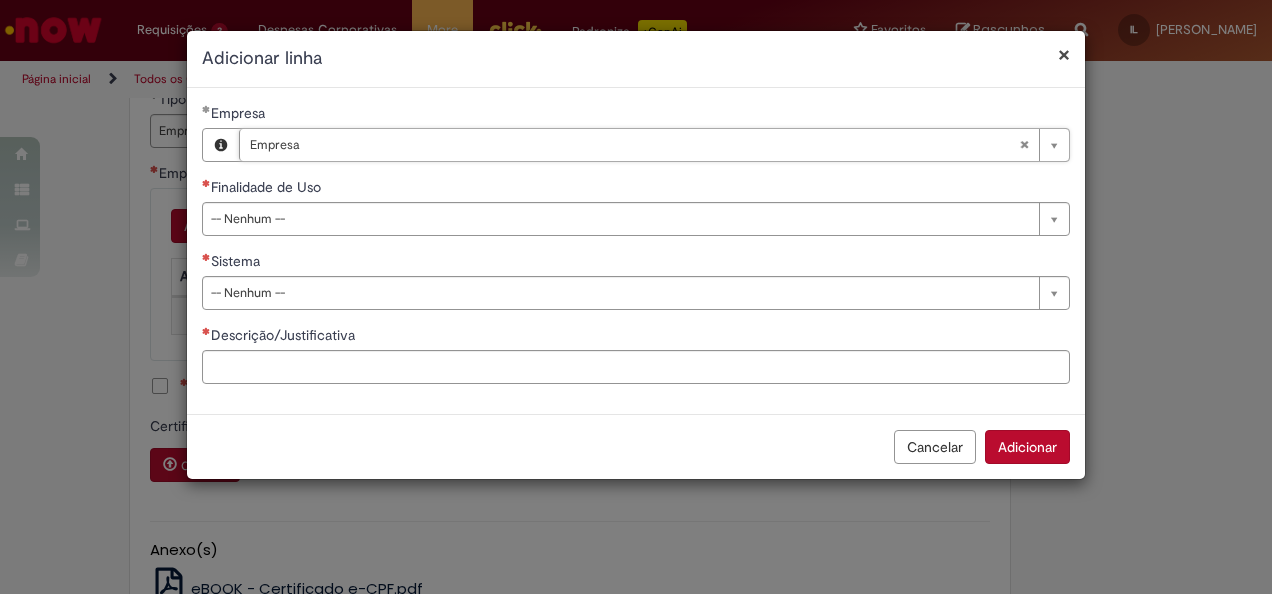 scroll, scrollTop: 0, scrollLeft: 0, axis: both 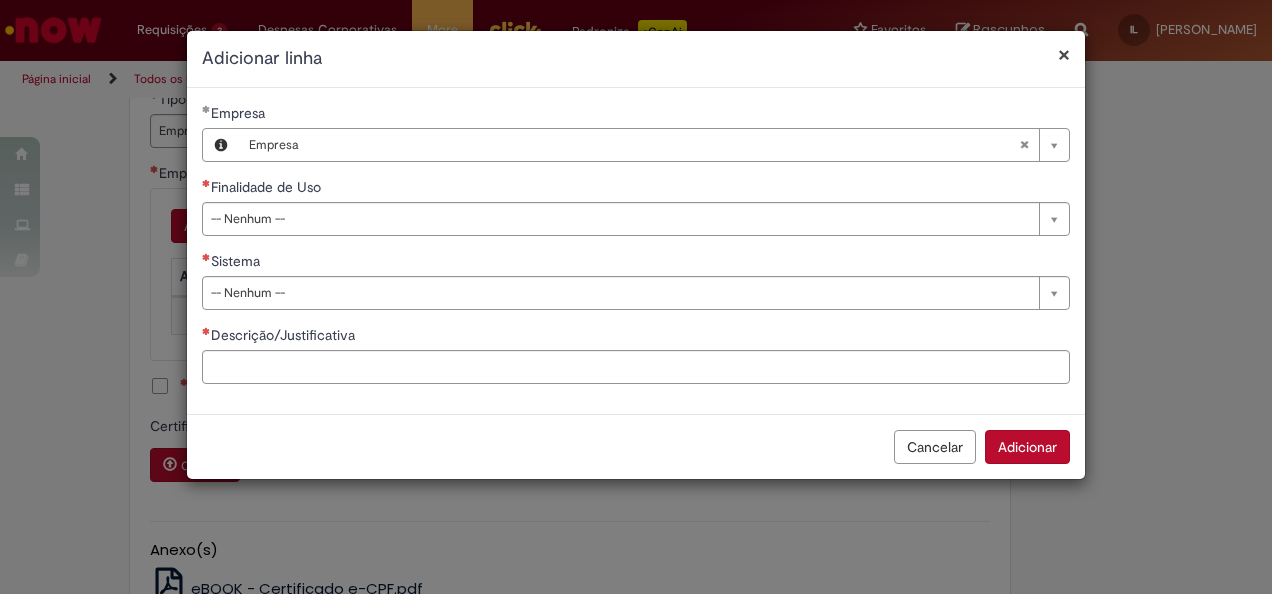 click on "Cancelar" at bounding box center [935, 447] 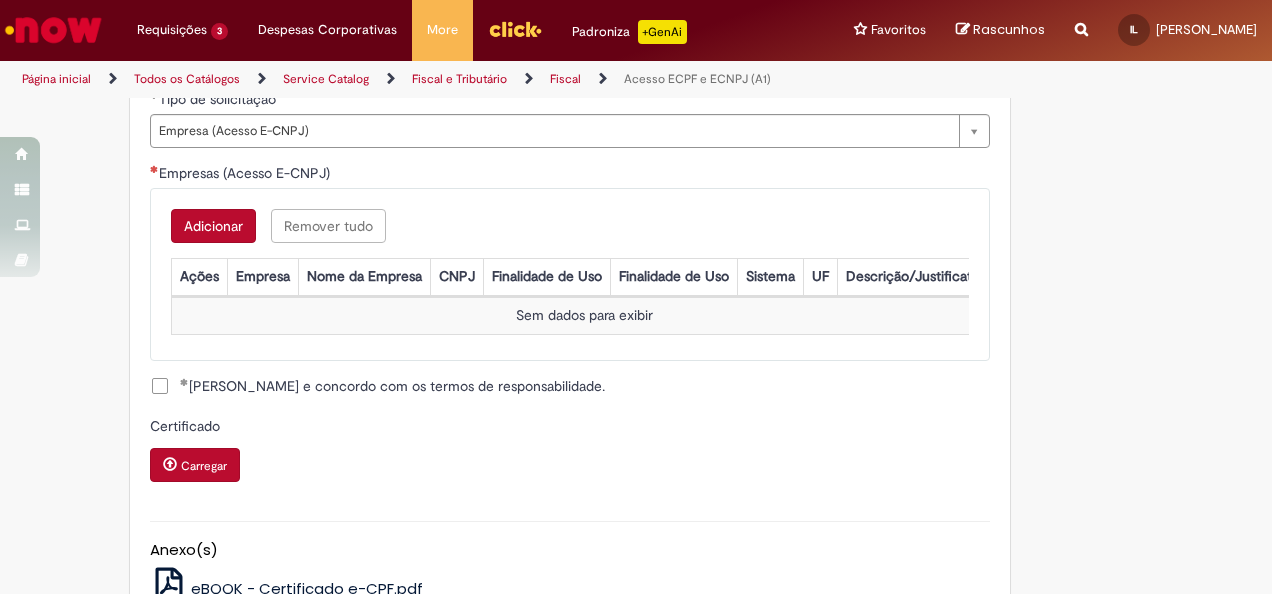 click on "Adicionar" at bounding box center [213, 226] 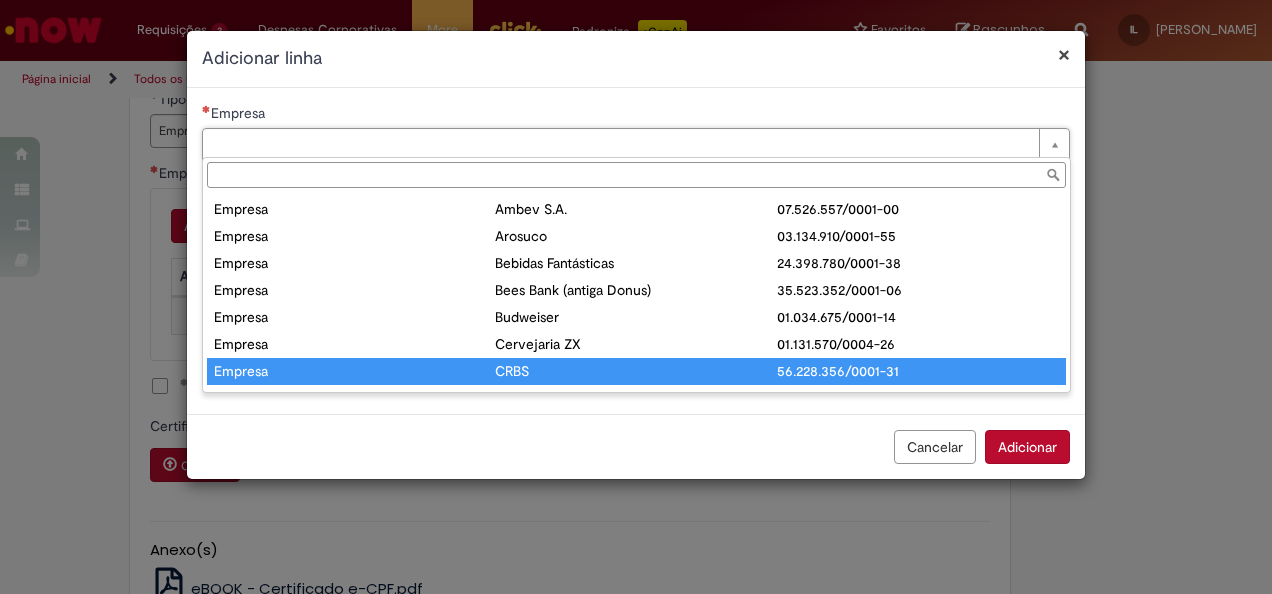 type on "*******" 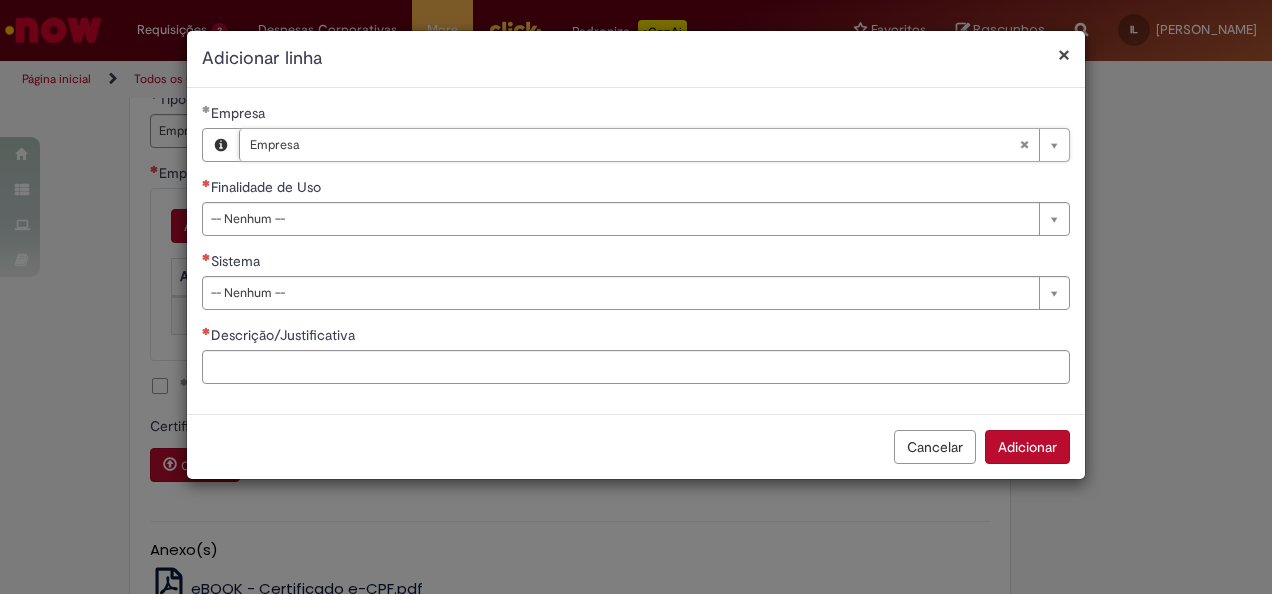 click on "Adicionar" at bounding box center [1027, 447] 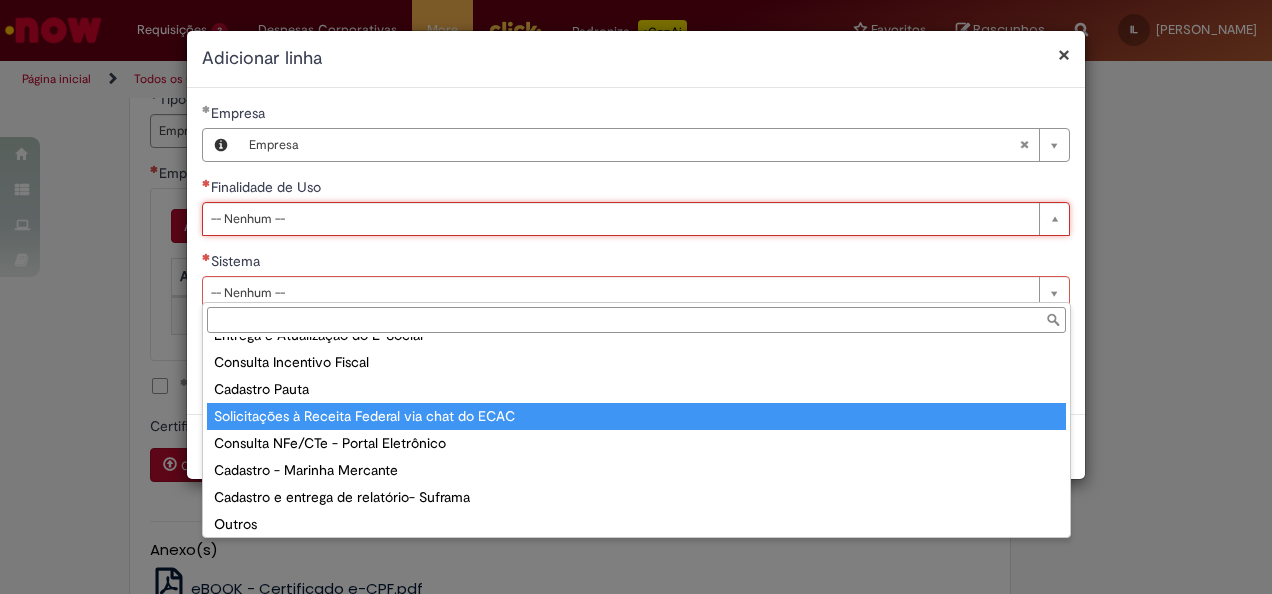 scroll, scrollTop: 240, scrollLeft: 0, axis: vertical 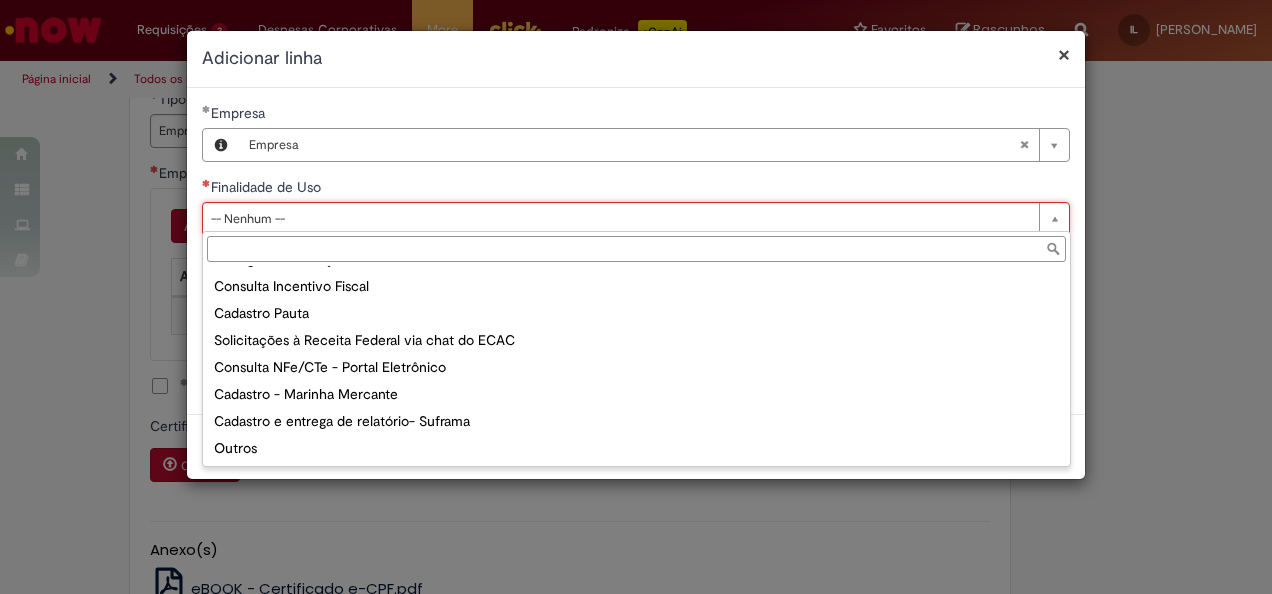 type on "**********" 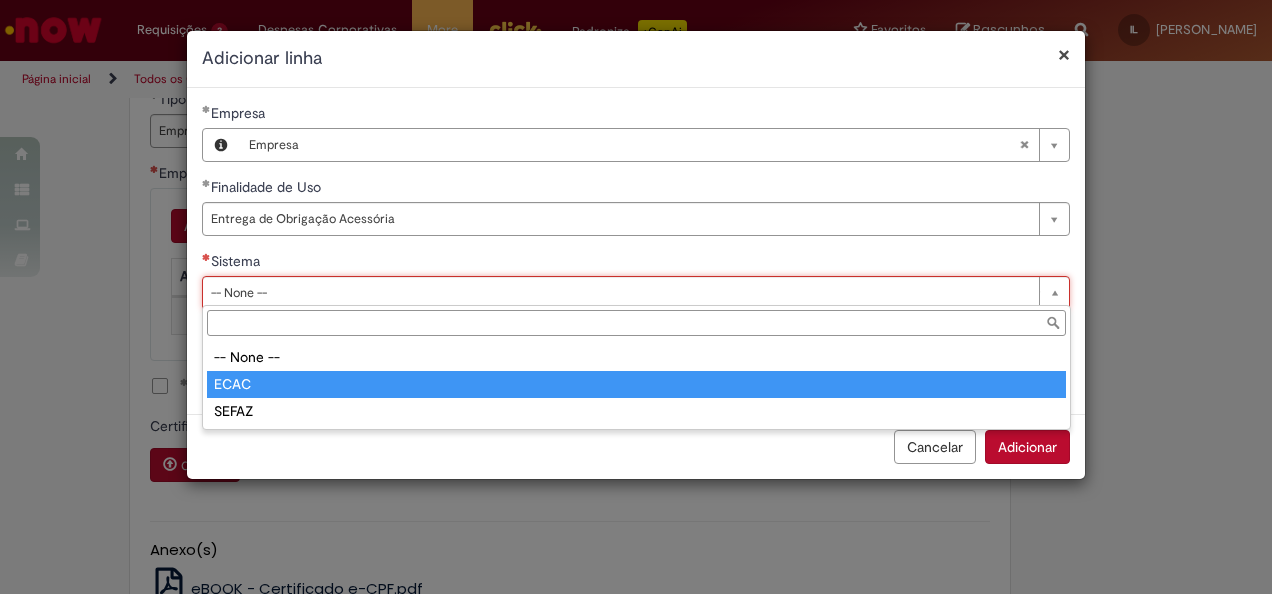 type on "****" 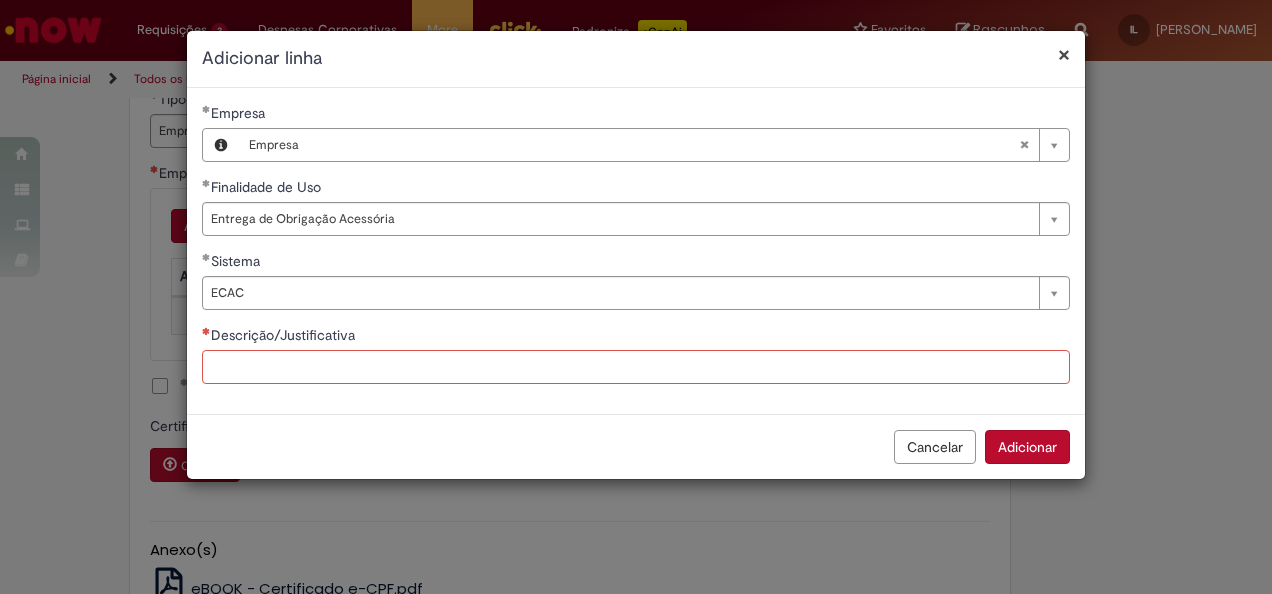 click on "Descrição/Justificativa" at bounding box center (636, 367) 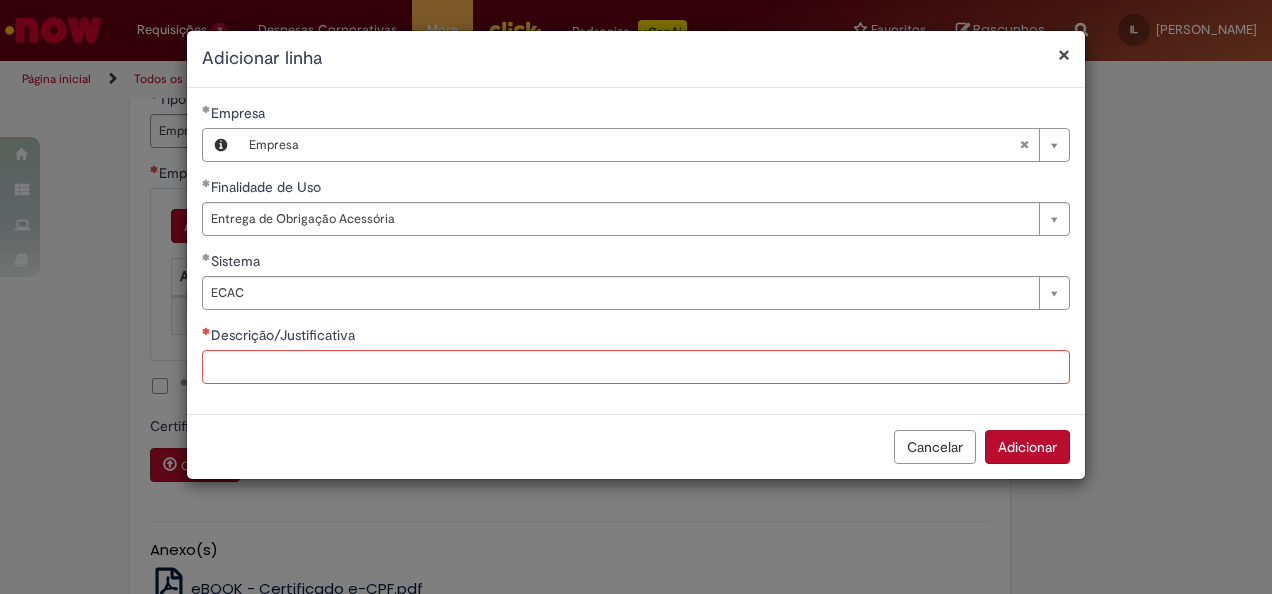 click on "Cancelar   Adicionar" at bounding box center [636, 446] 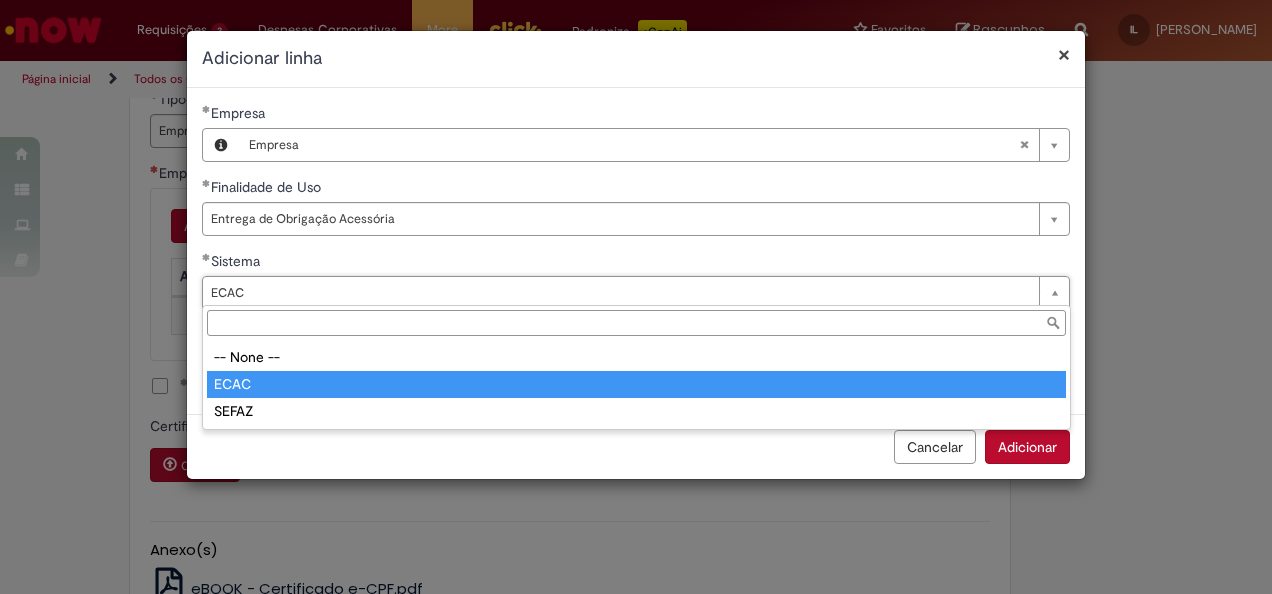 type on "****" 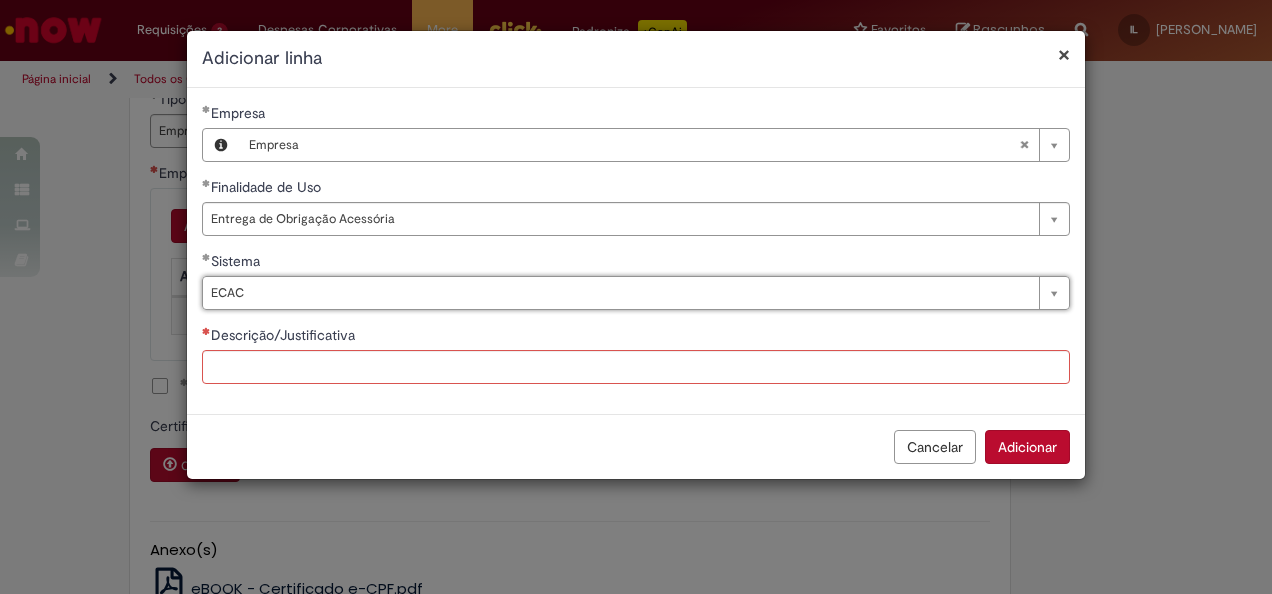 scroll, scrollTop: 0, scrollLeft: 35, axis: horizontal 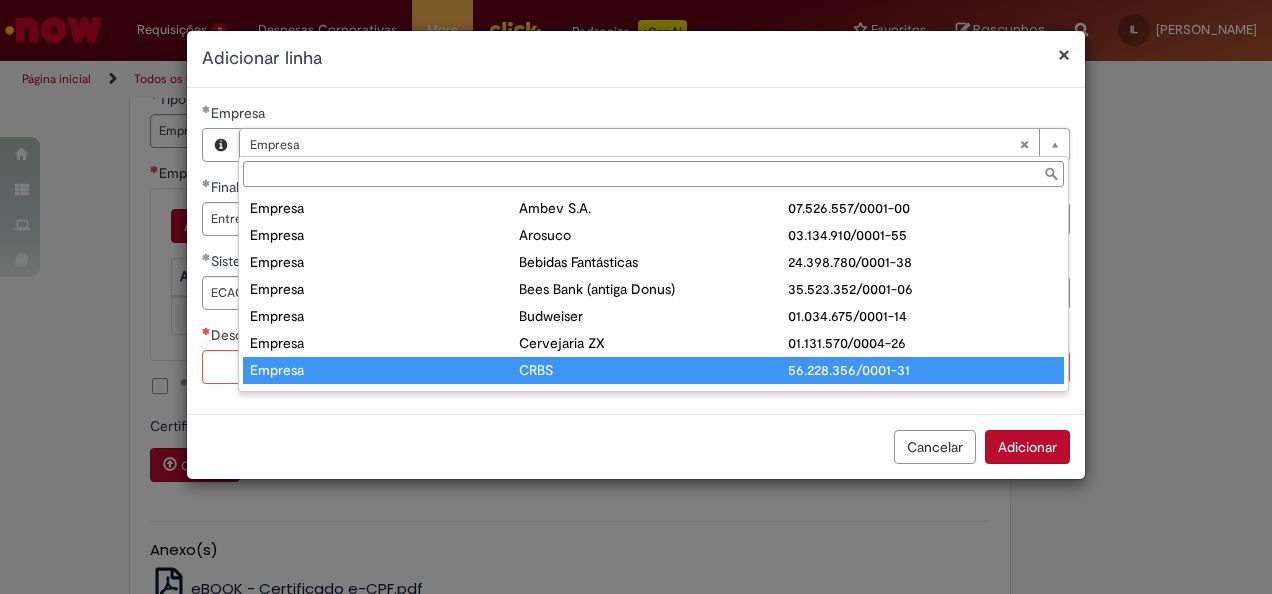 type on "*******" 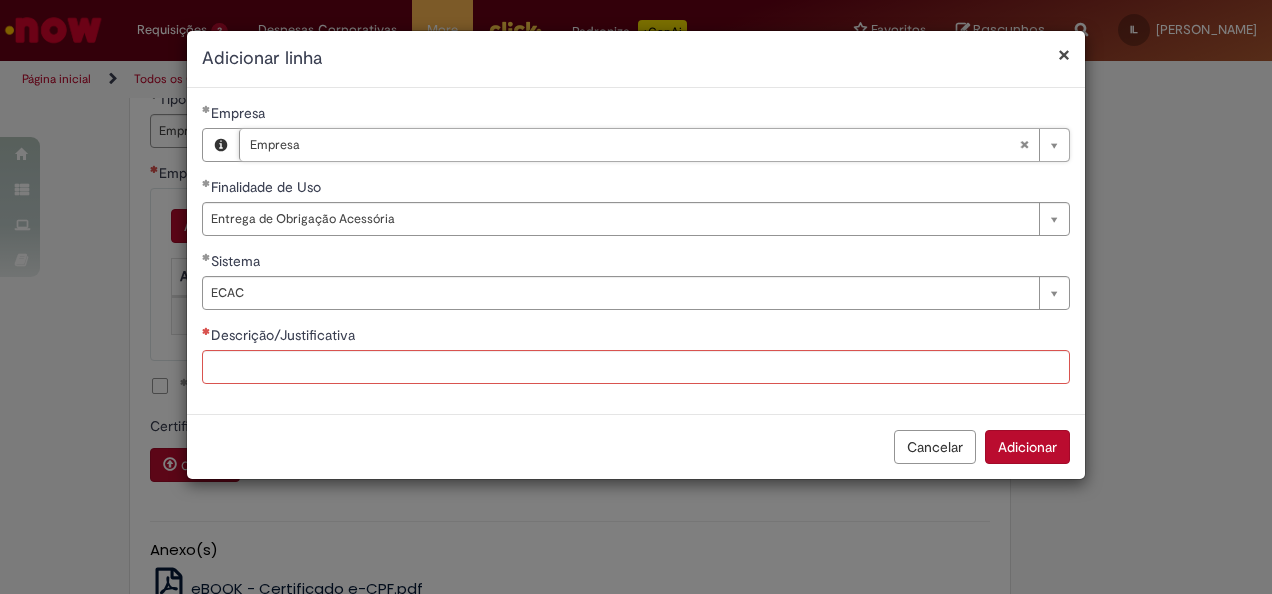 scroll, scrollTop: 0, scrollLeft: 0, axis: both 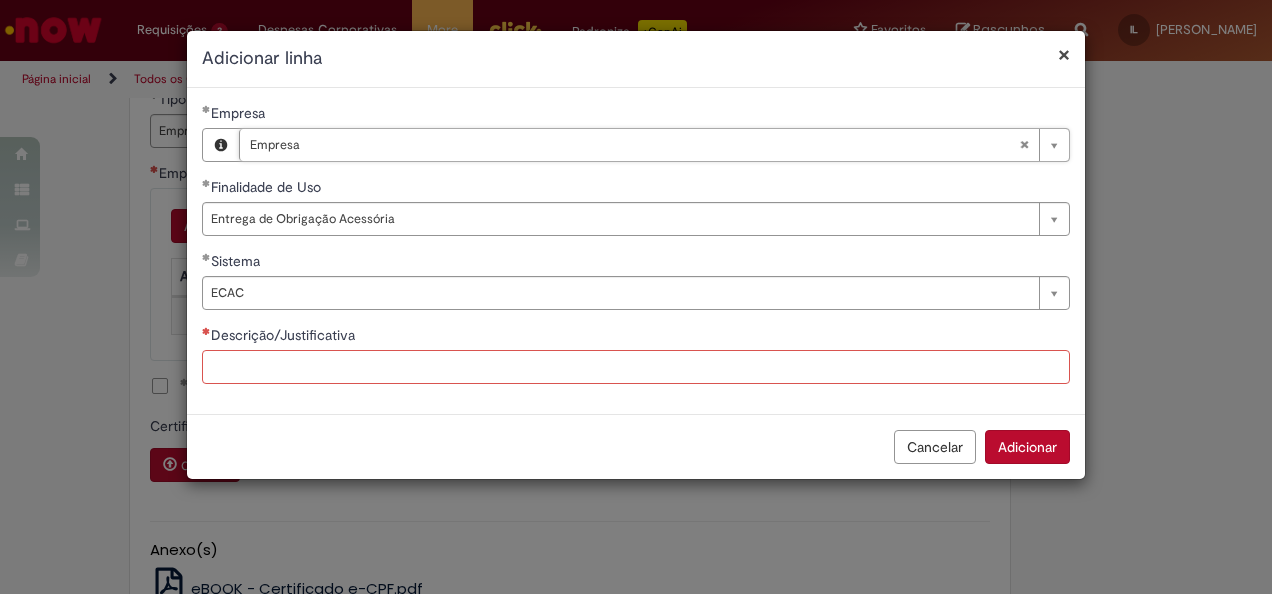 click on "Descrição/Justificativa" at bounding box center [636, 367] 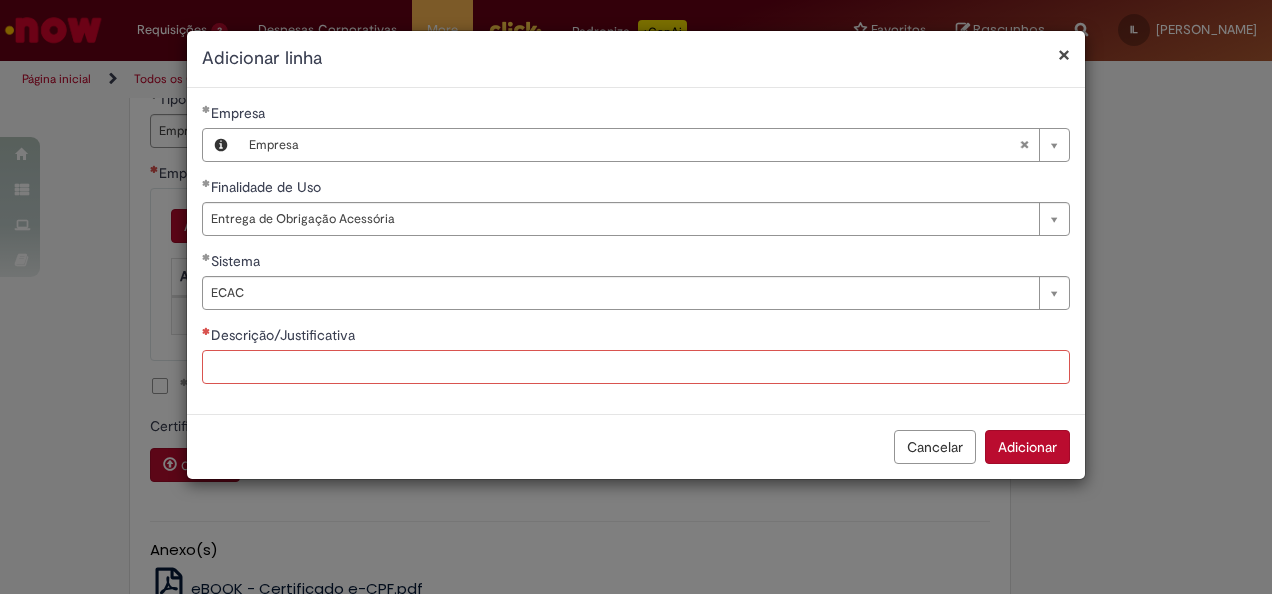 paste on "**********" 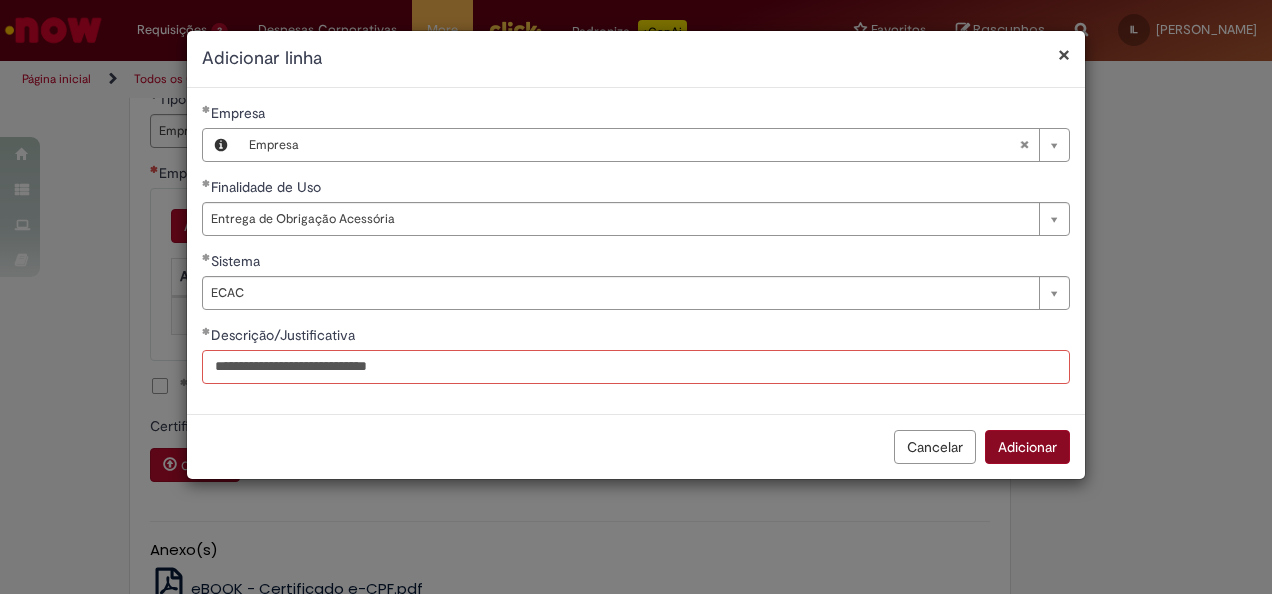 type on "**********" 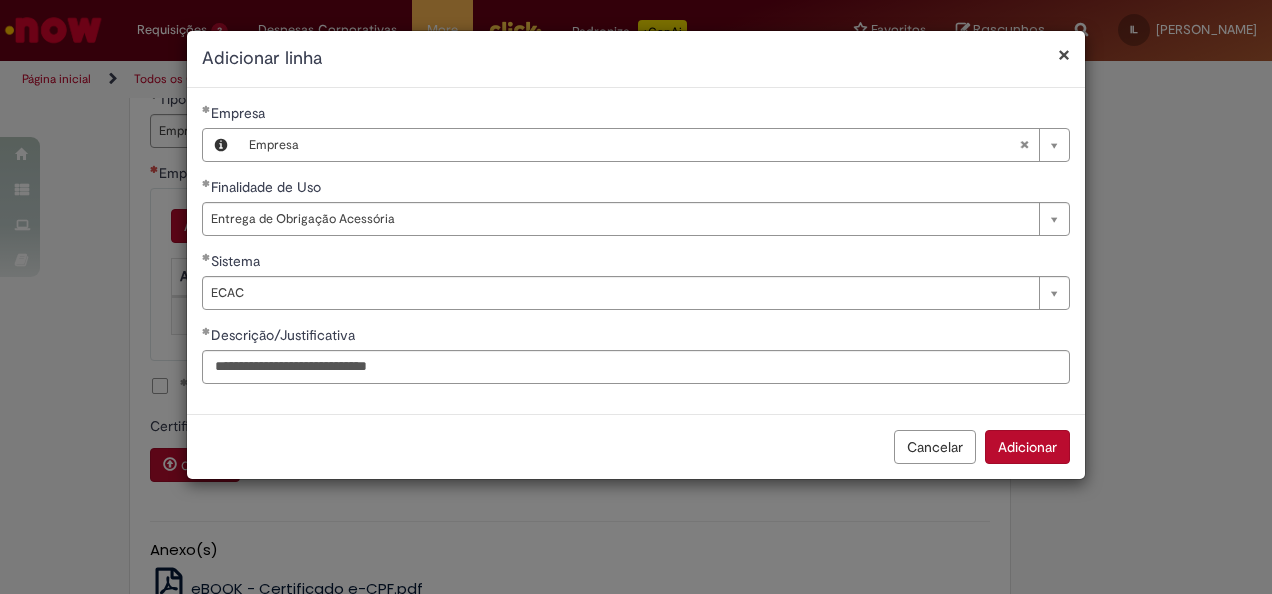 click on "Adicionar" at bounding box center (1027, 447) 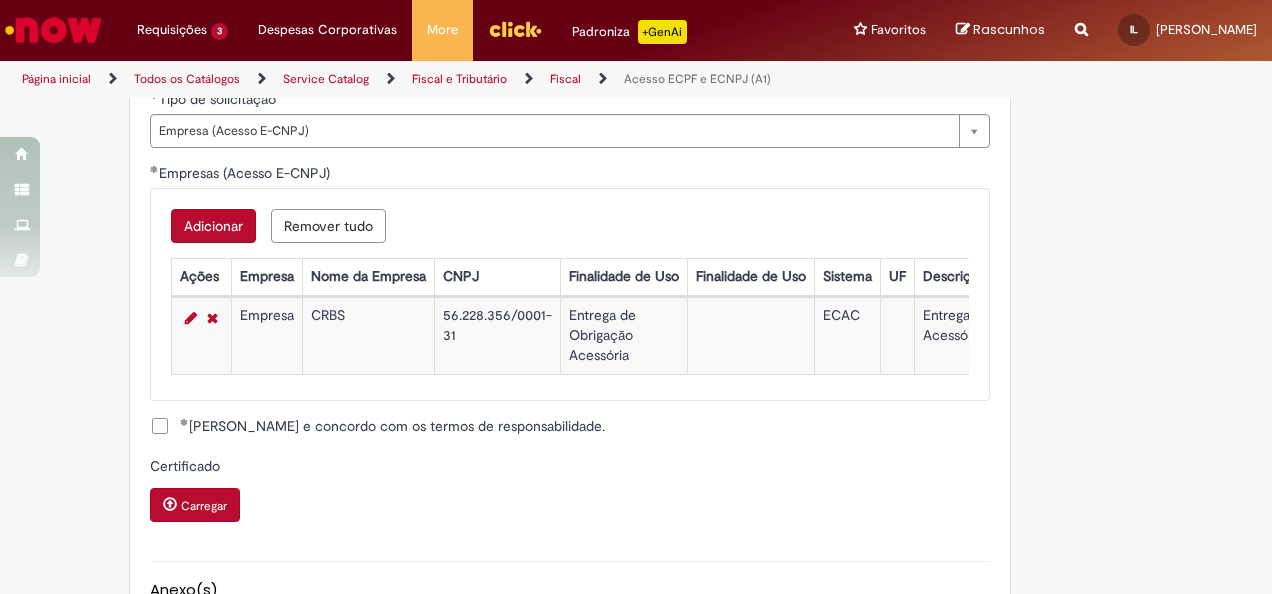 click on "Adicionar" at bounding box center [213, 226] 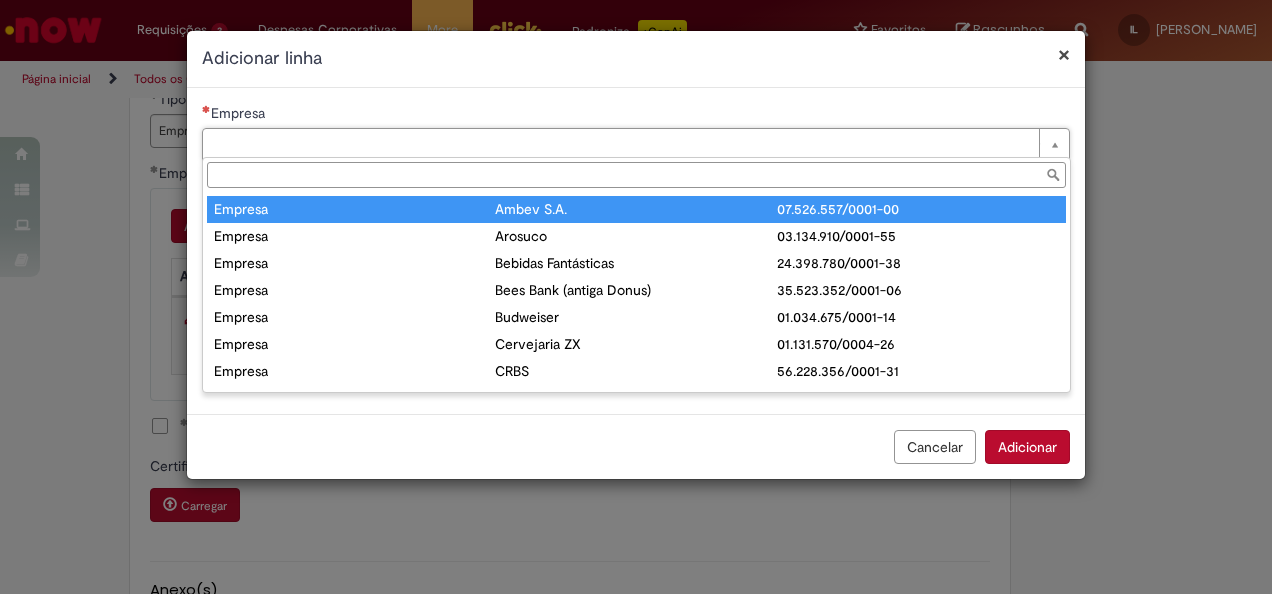 type on "*******" 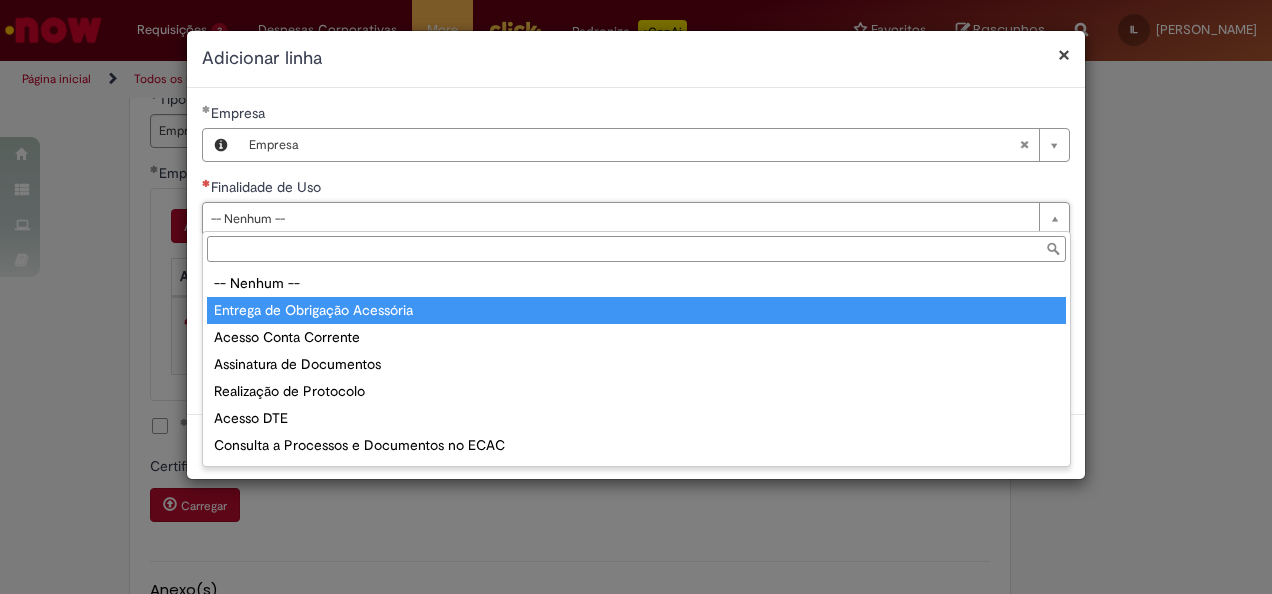 type on "**********" 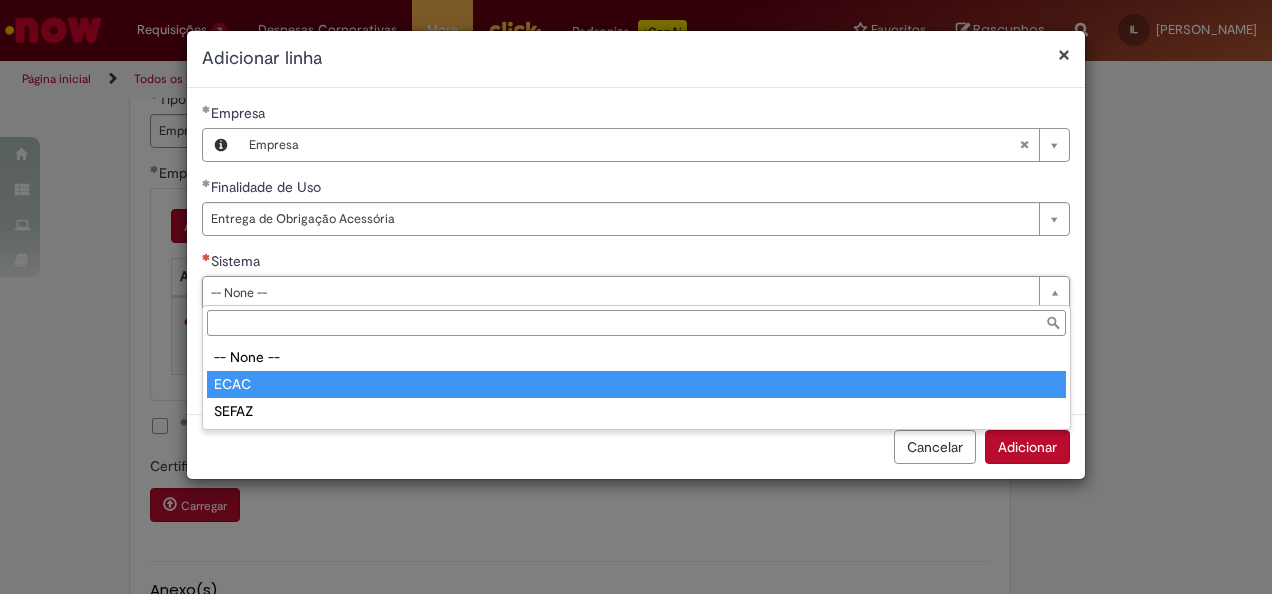 type on "****" 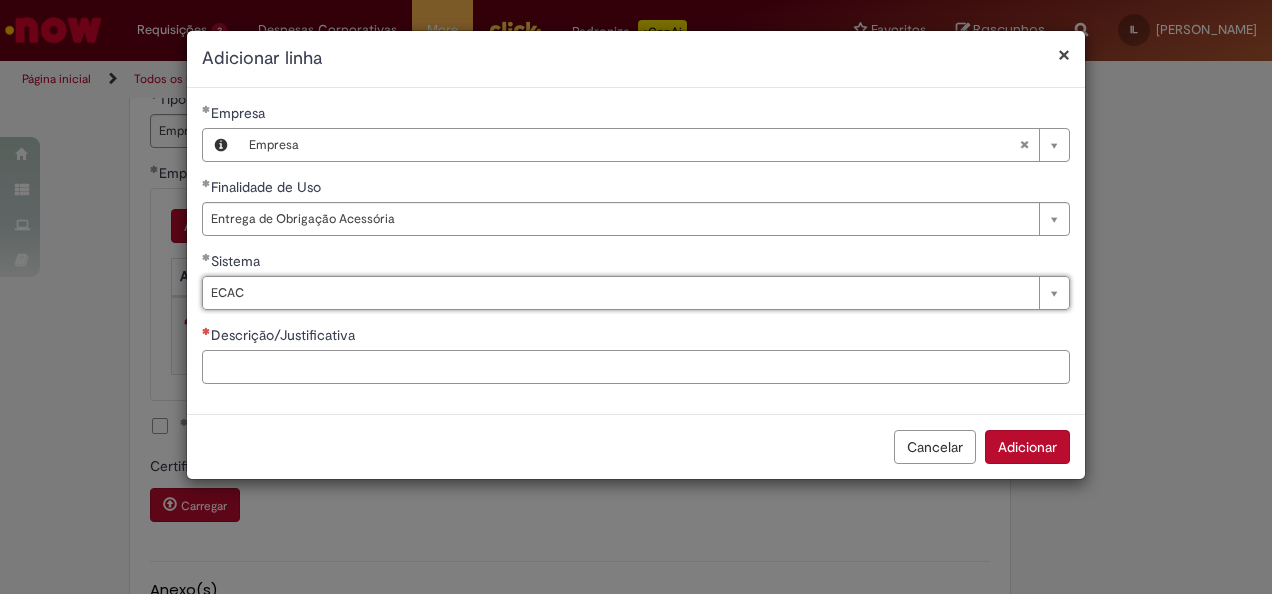click on "Descrição/Justificativa" at bounding box center (636, 367) 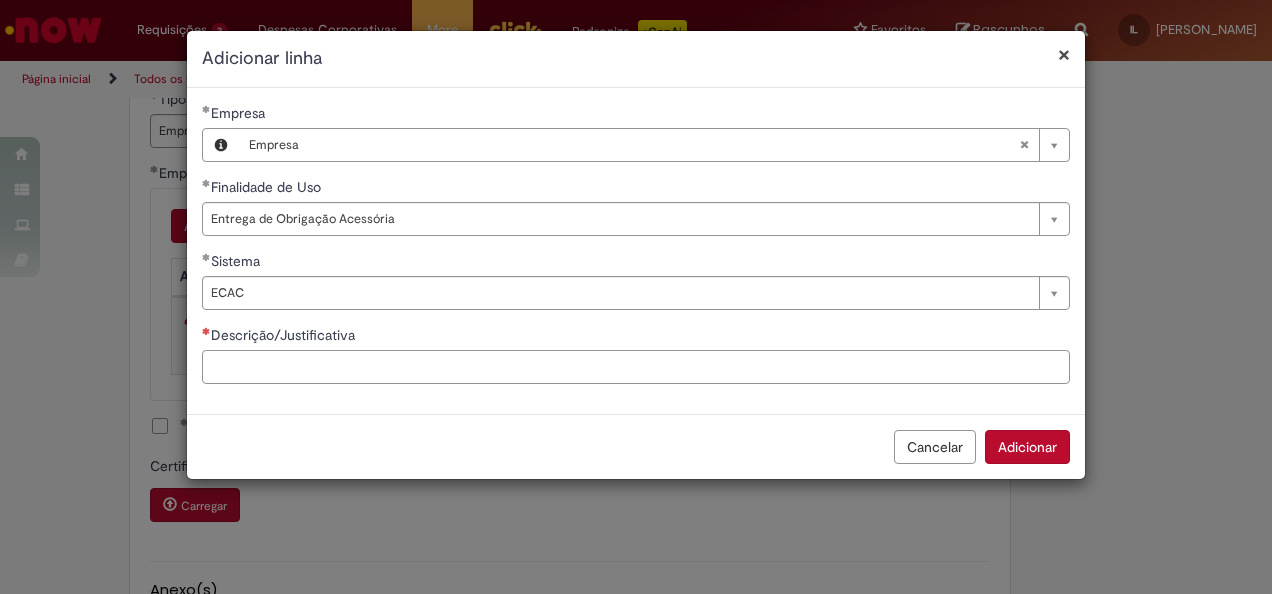 paste on "**********" 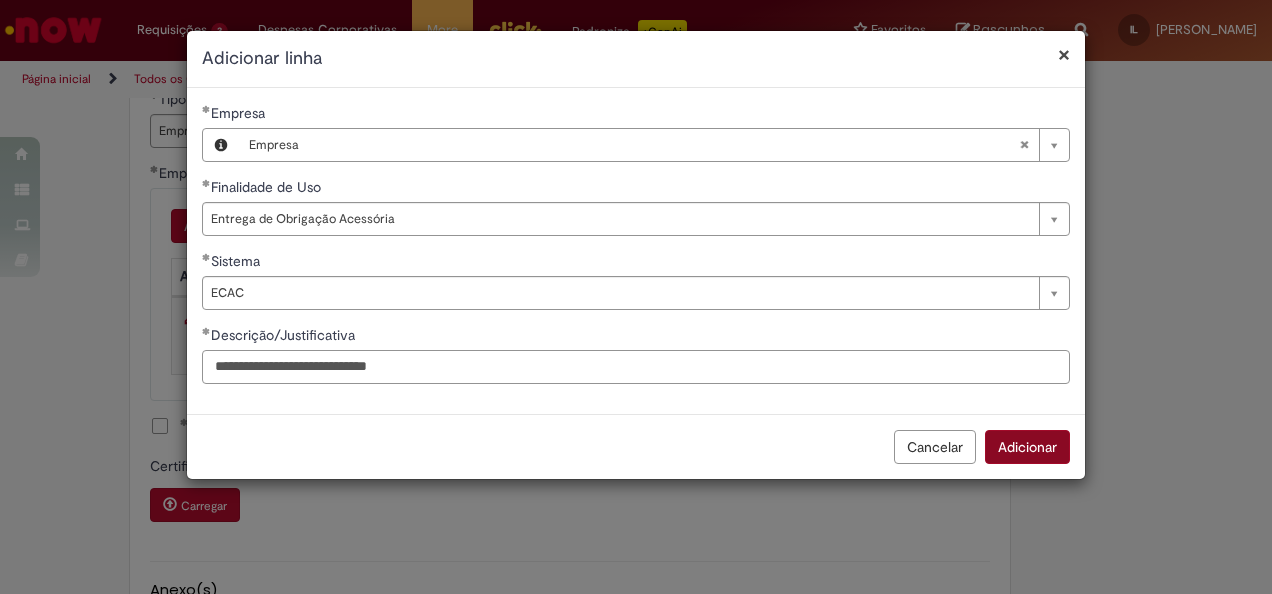 type on "**********" 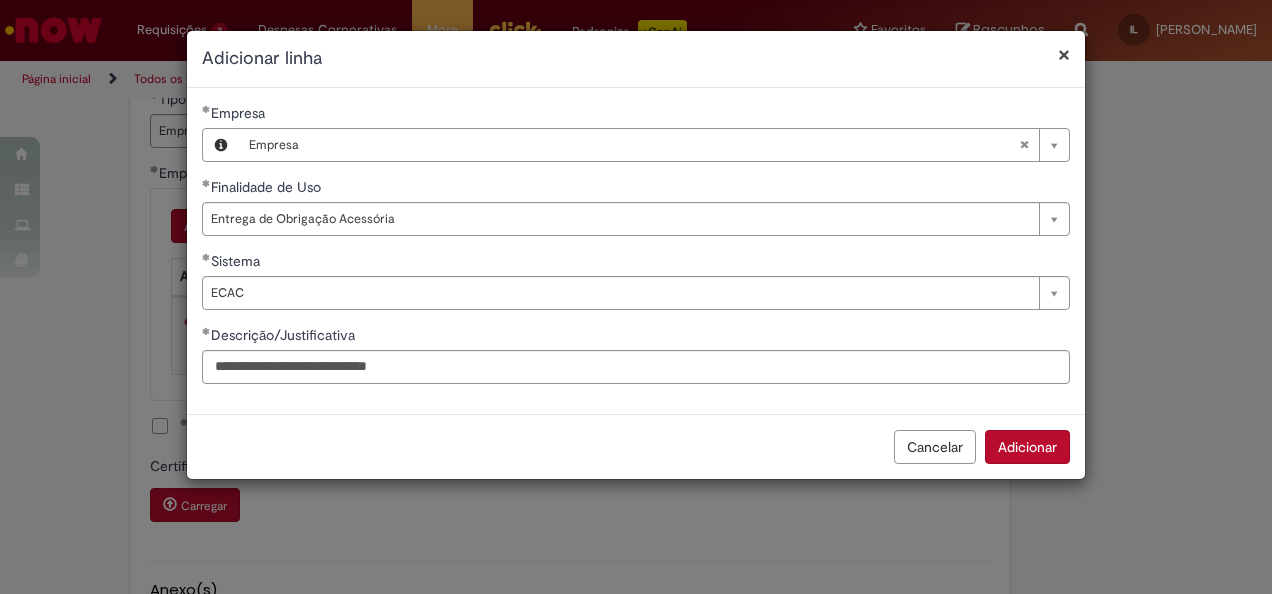 click on "Adicionar" at bounding box center [1027, 447] 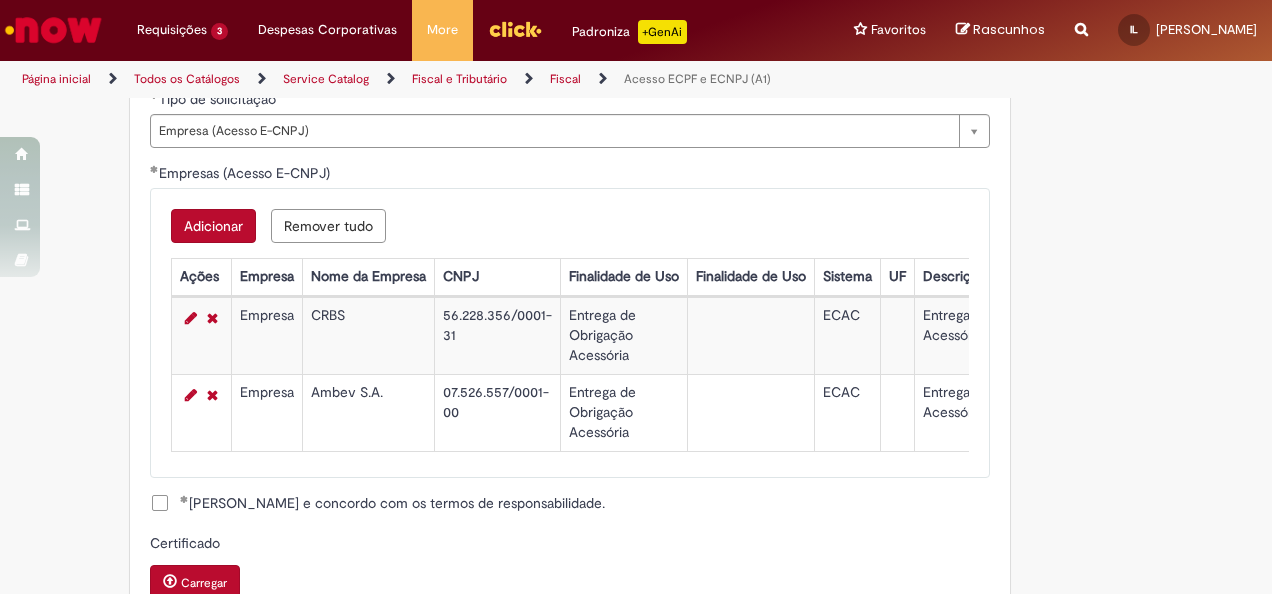 click on "Adicionar" at bounding box center (213, 226) 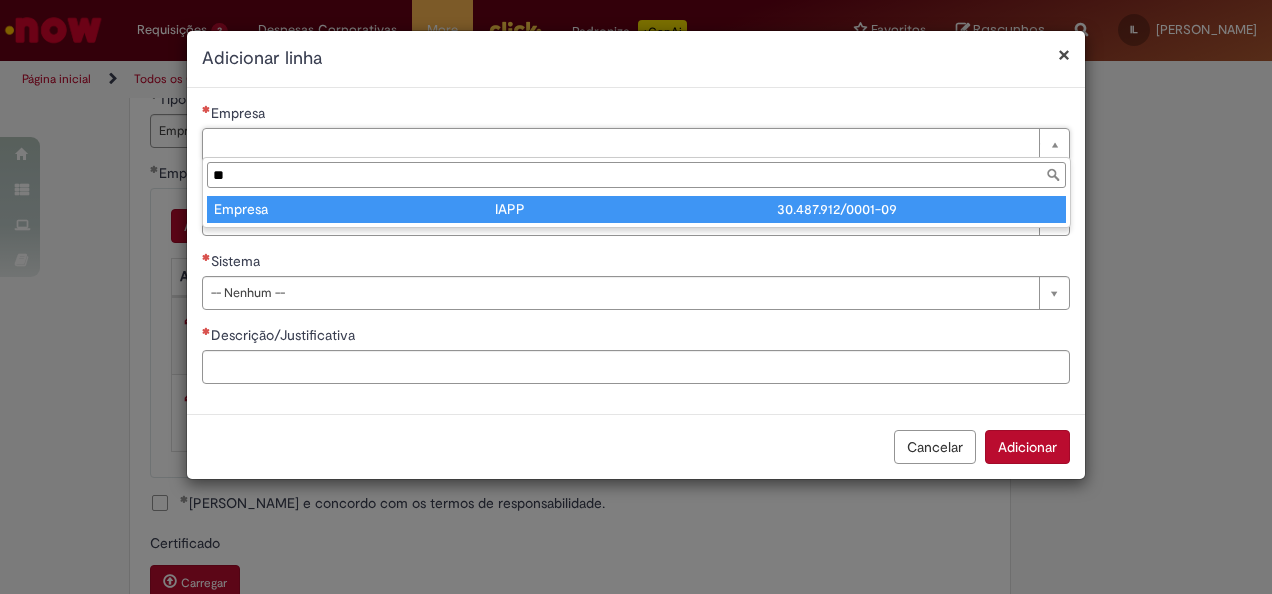 type on "**" 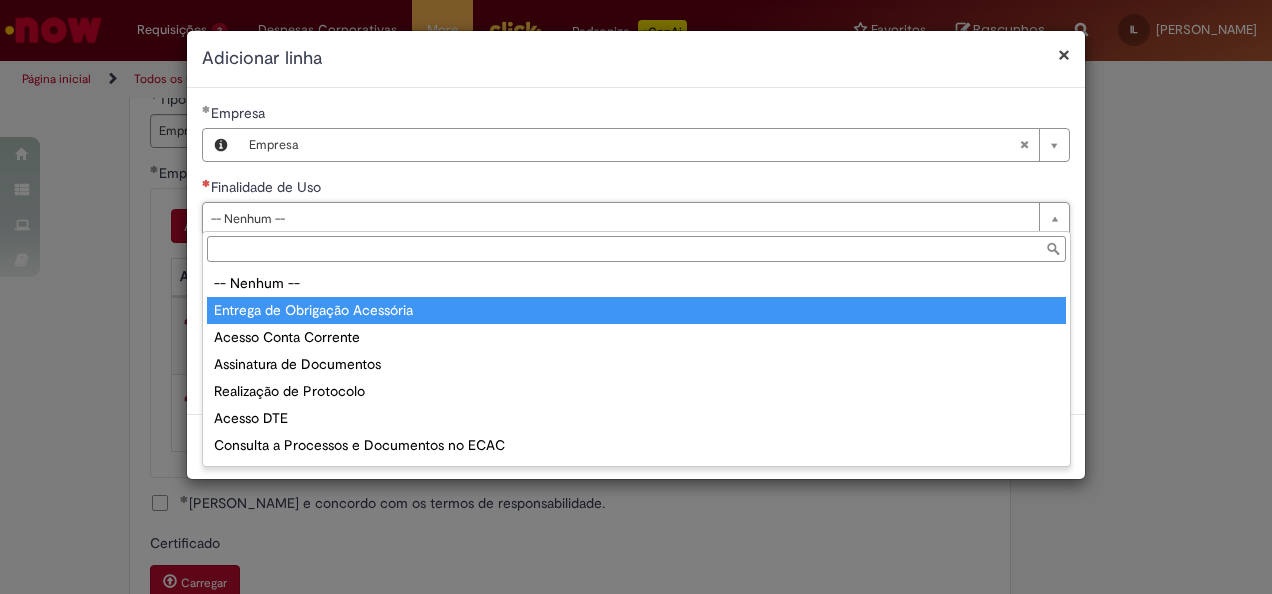 type on "**********" 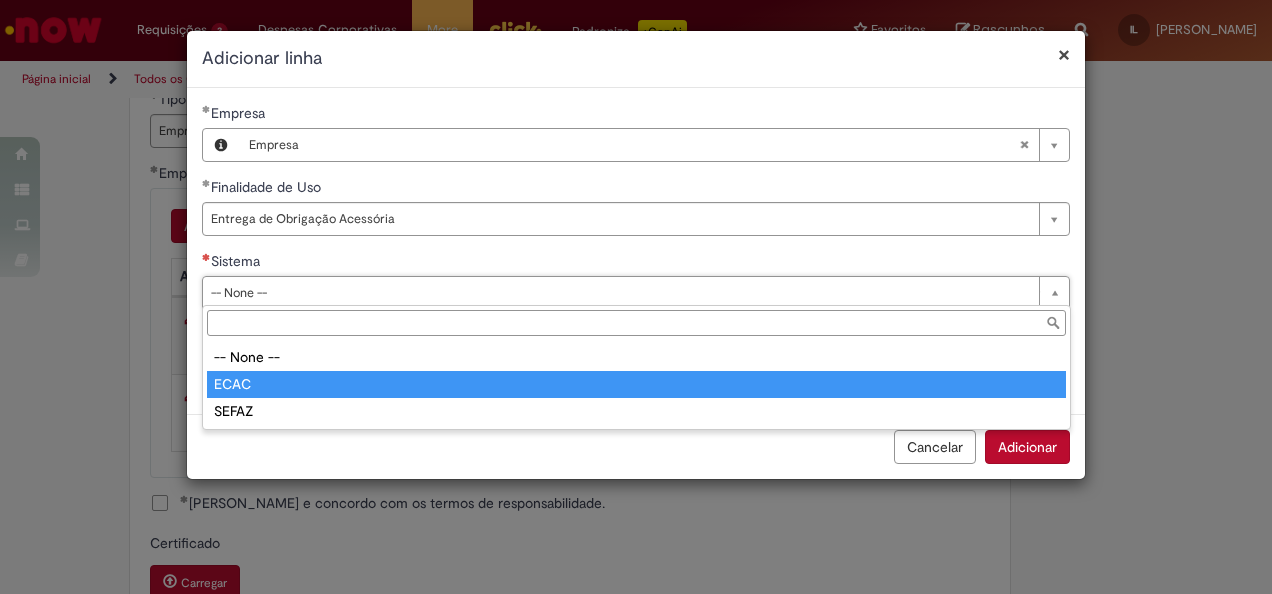 type on "****" 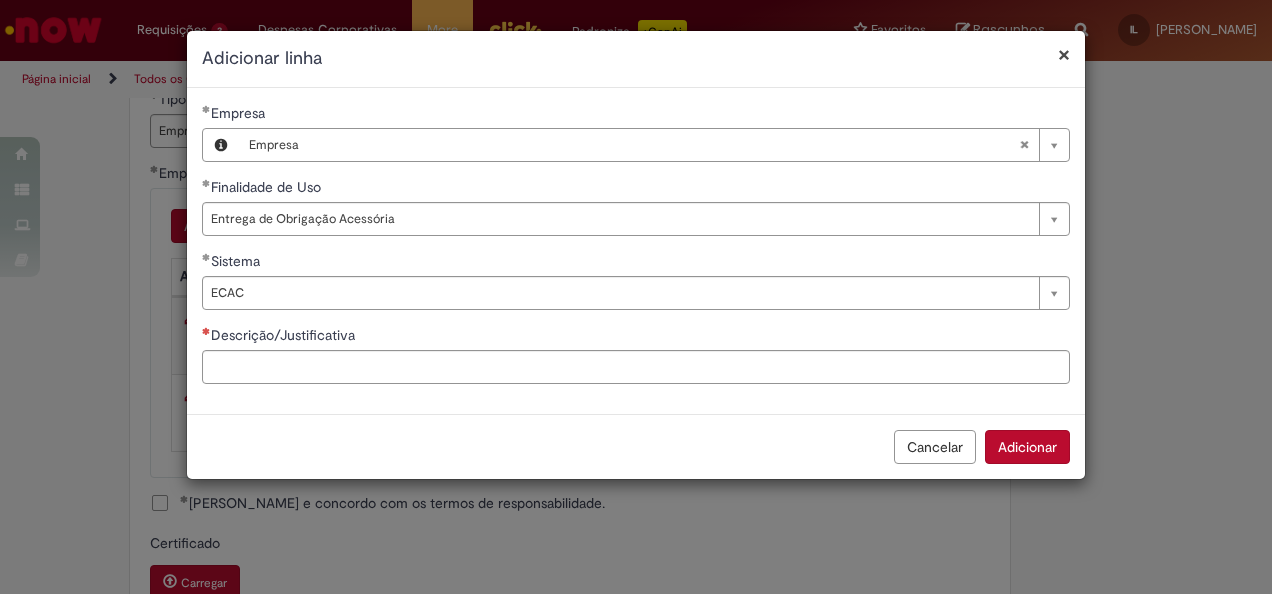 drag, startPoint x: 315, startPoint y: 388, endPoint x: 315, endPoint y: 368, distance: 20 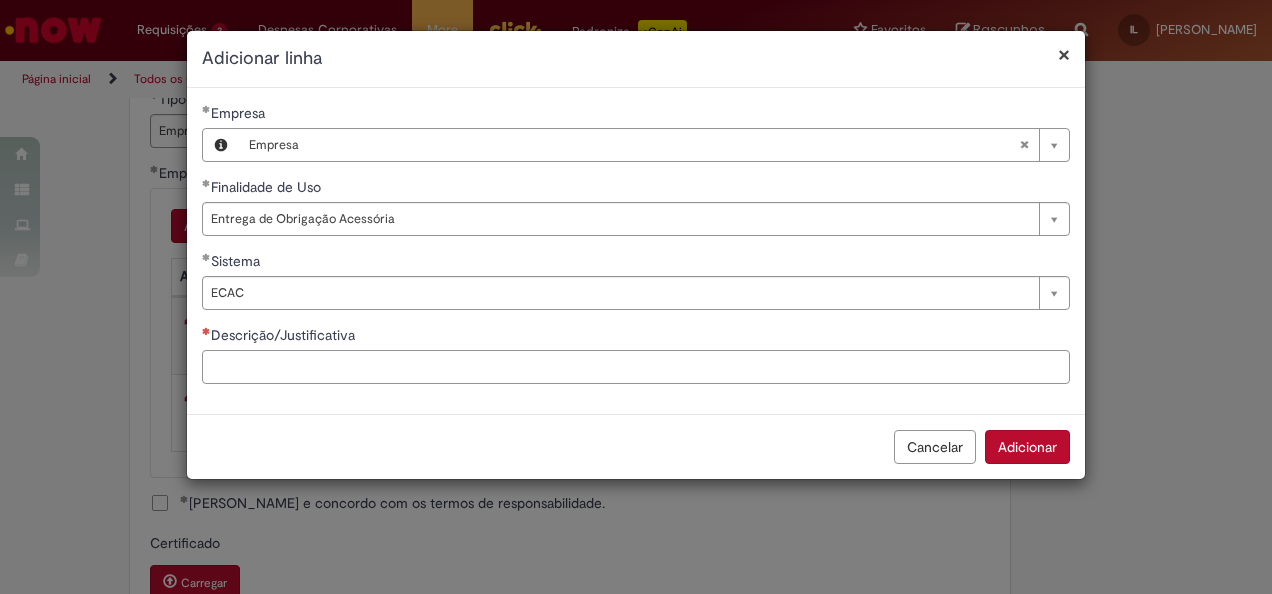 click on "Descrição/Justificativa" at bounding box center (636, 367) 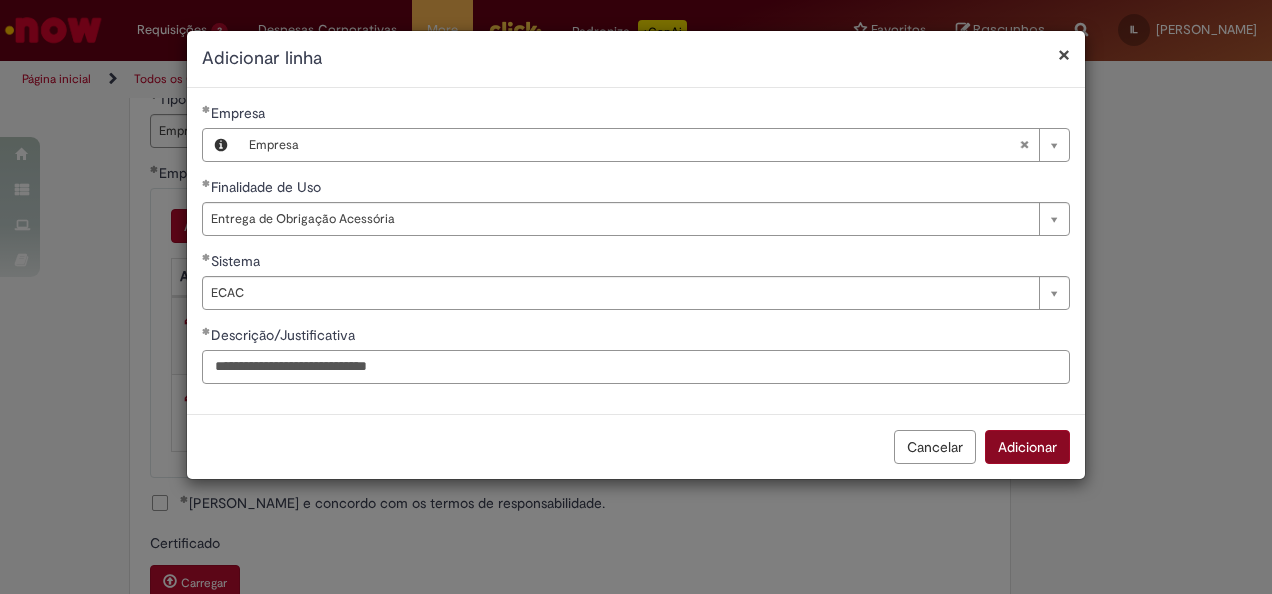 type on "**********" 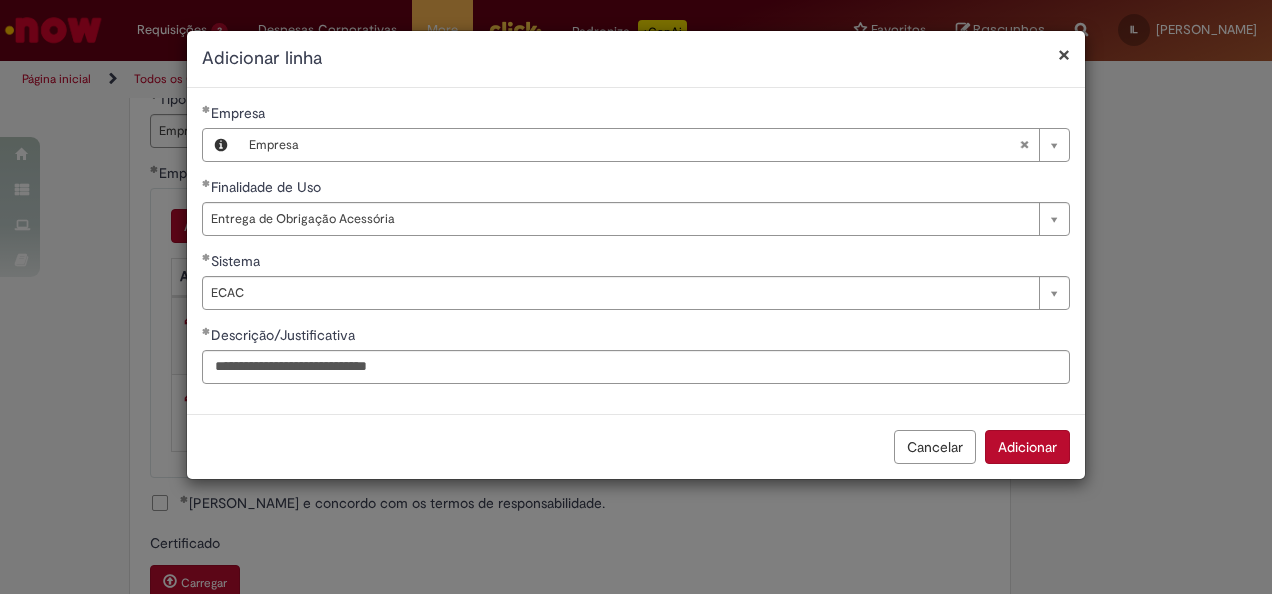 click on "Adicionar" at bounding box center [1027, 447] 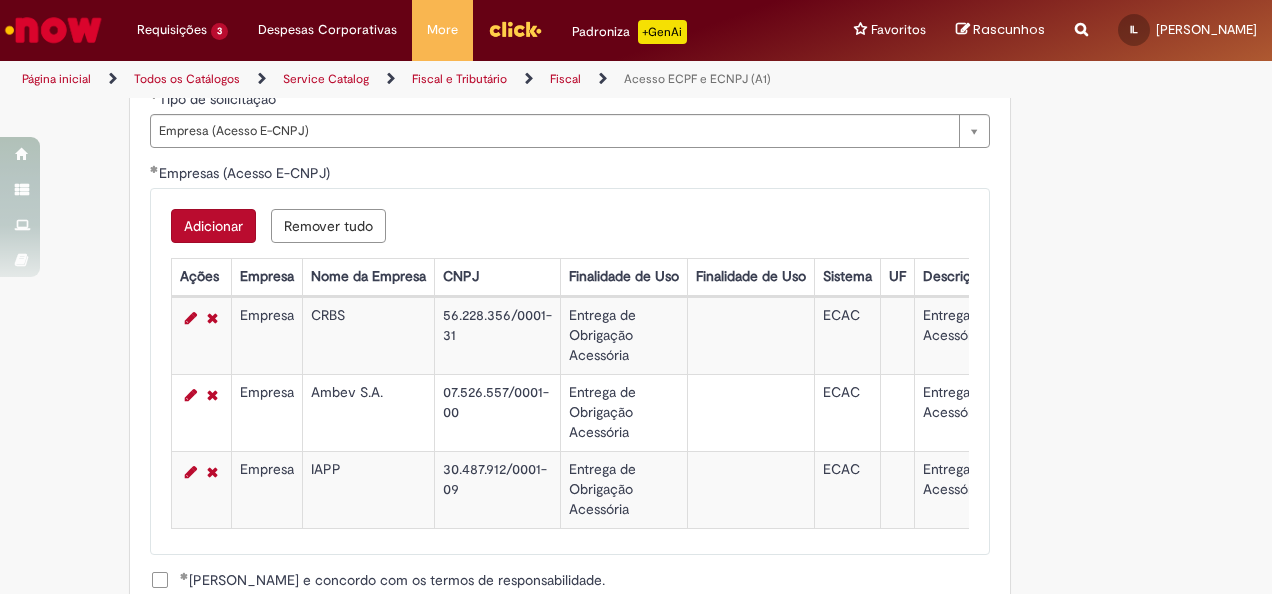 click on "Adicionar" at bounding box center [213, 226] 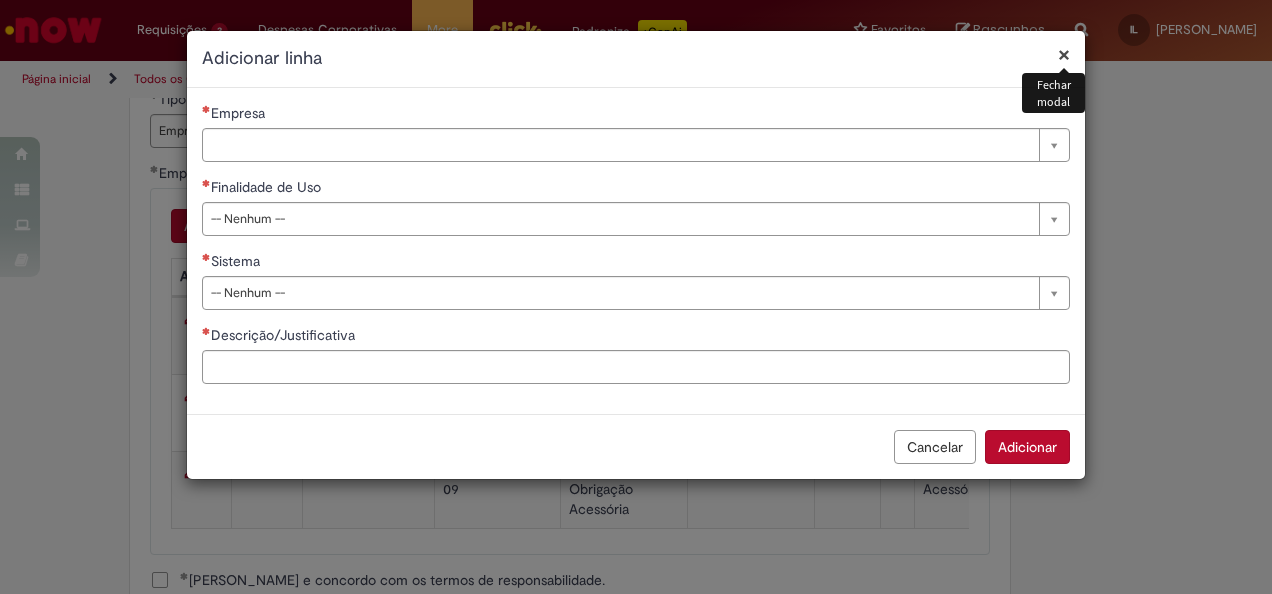 type 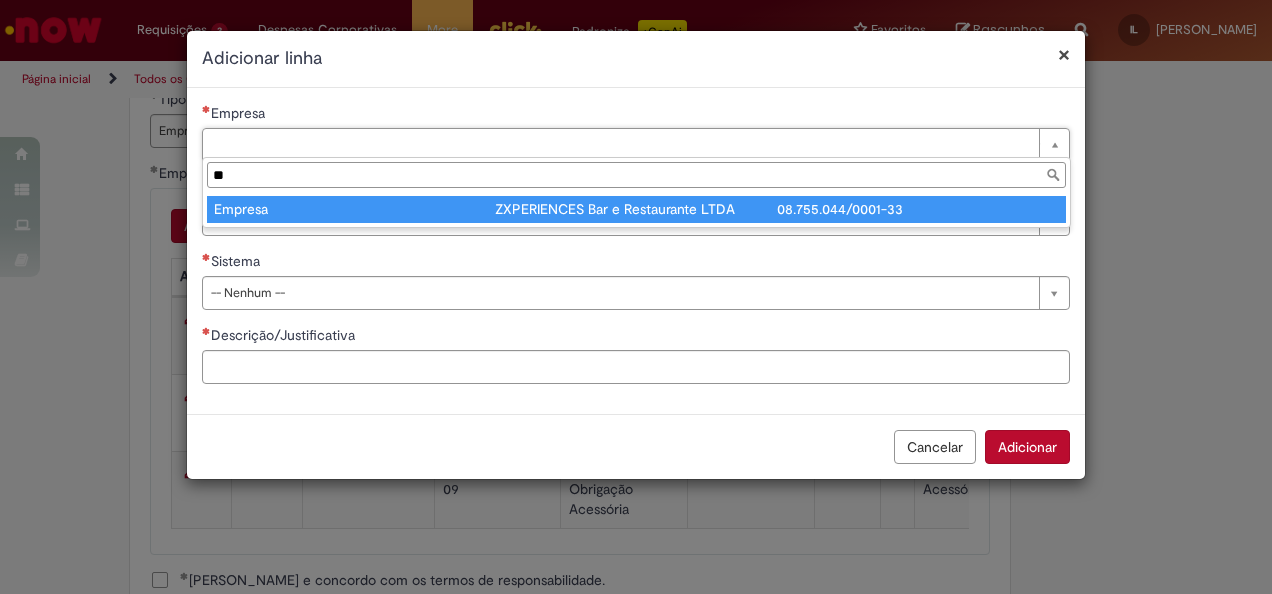 type on "**" 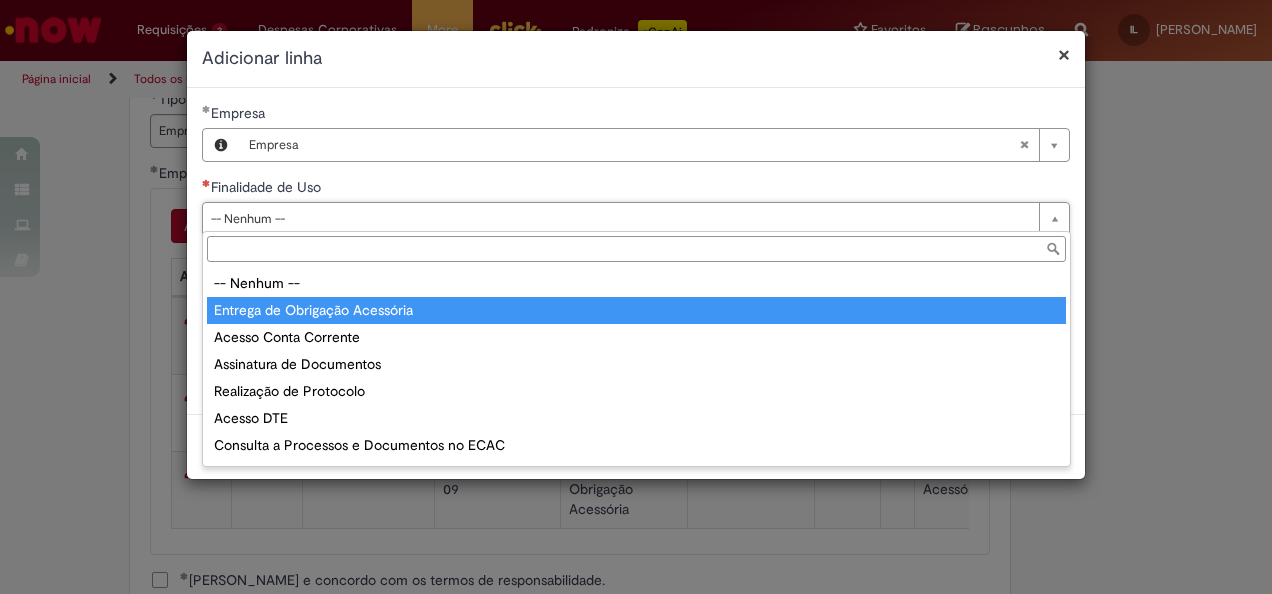 type on "**********" 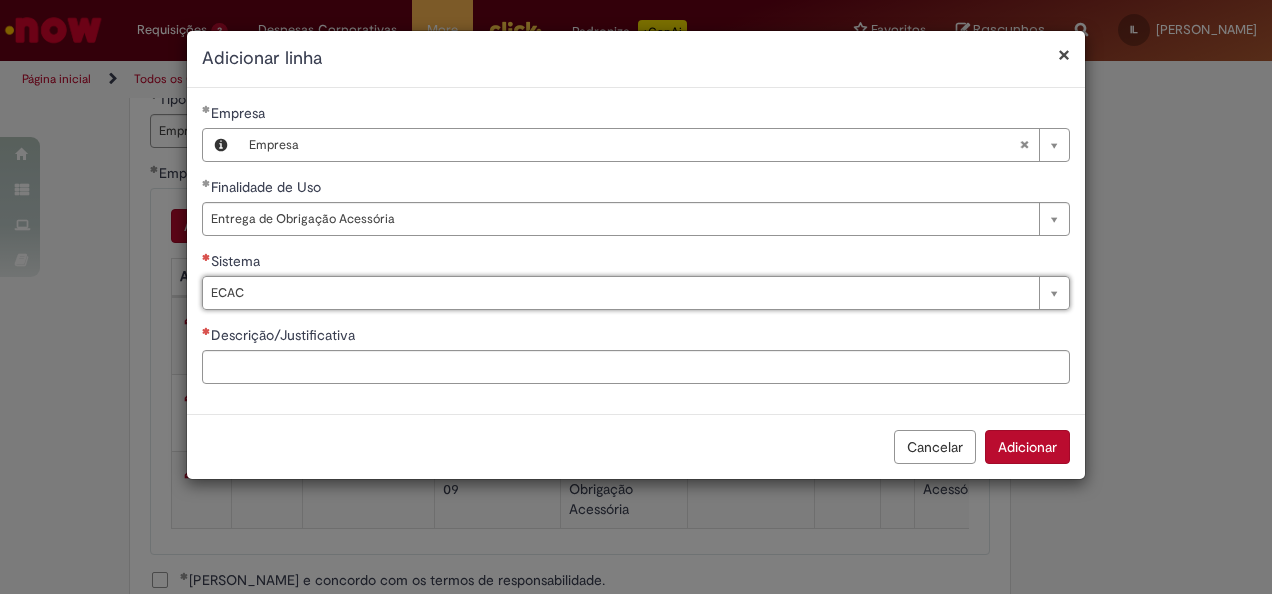 type on "****" 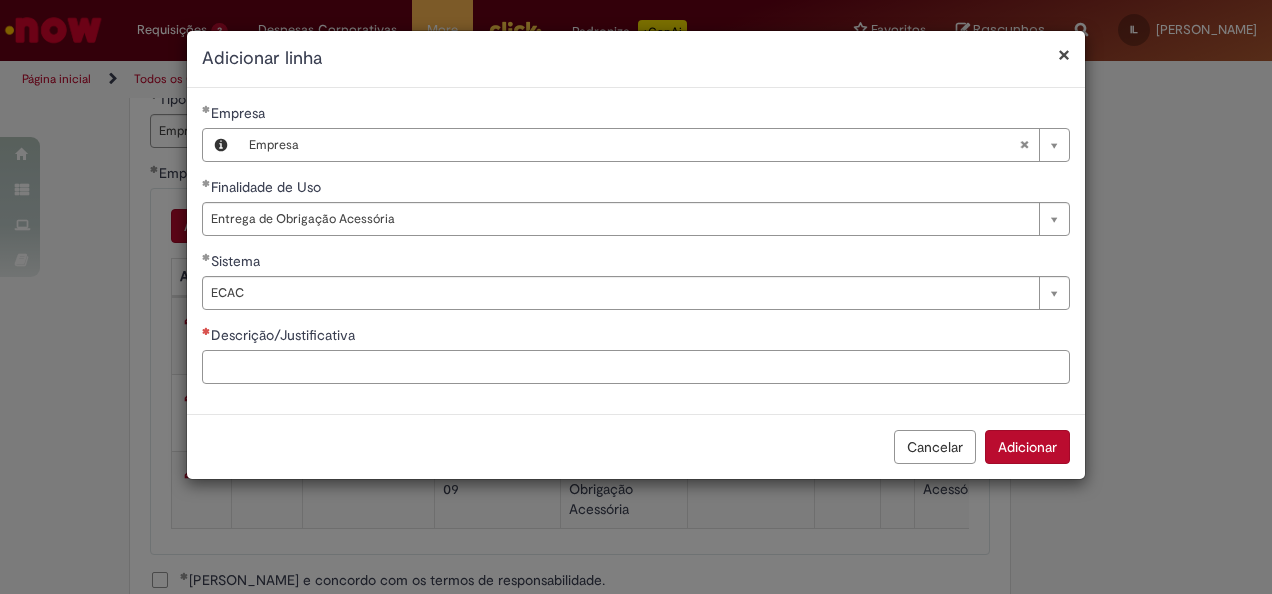 click on "Descrição/Justificativa" at bounding box center (636, 367) 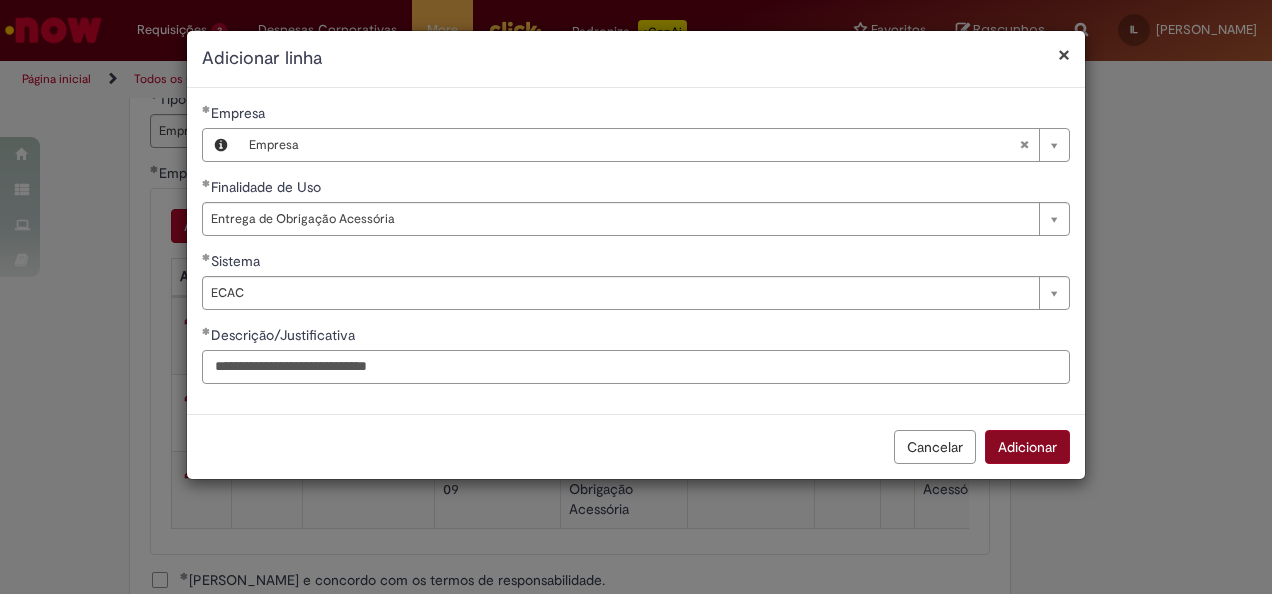 type on "**********" 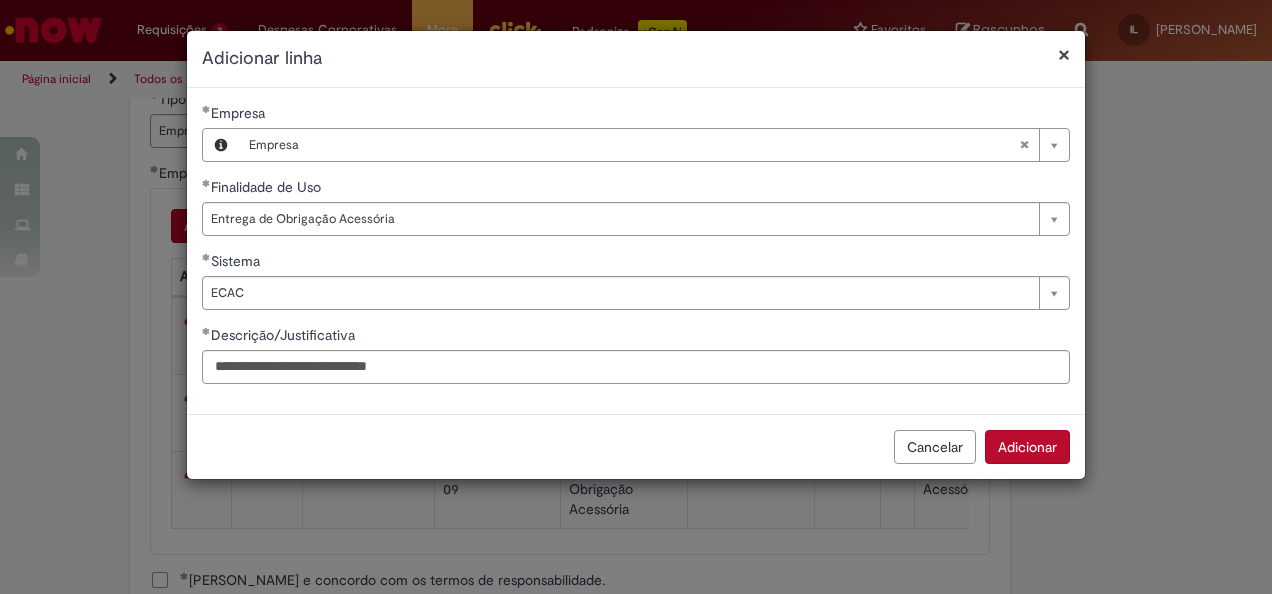 click on "Adicionar" at bounding box center (1027, 447) 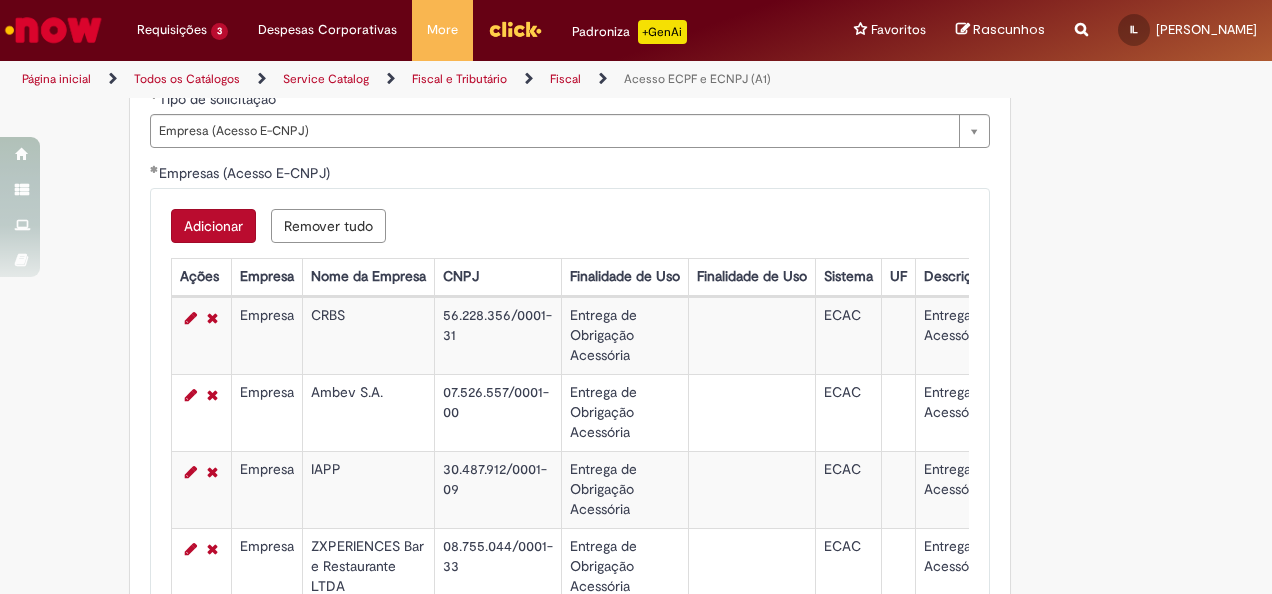click on "Adicionar" at bounding box center [213, 226] 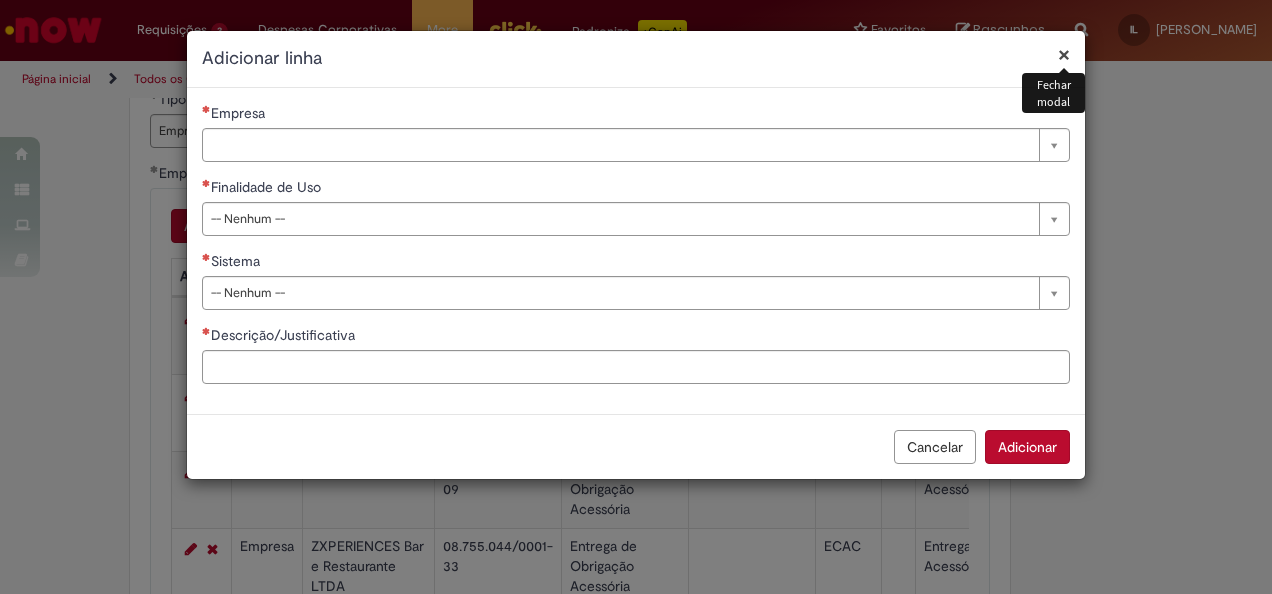 type 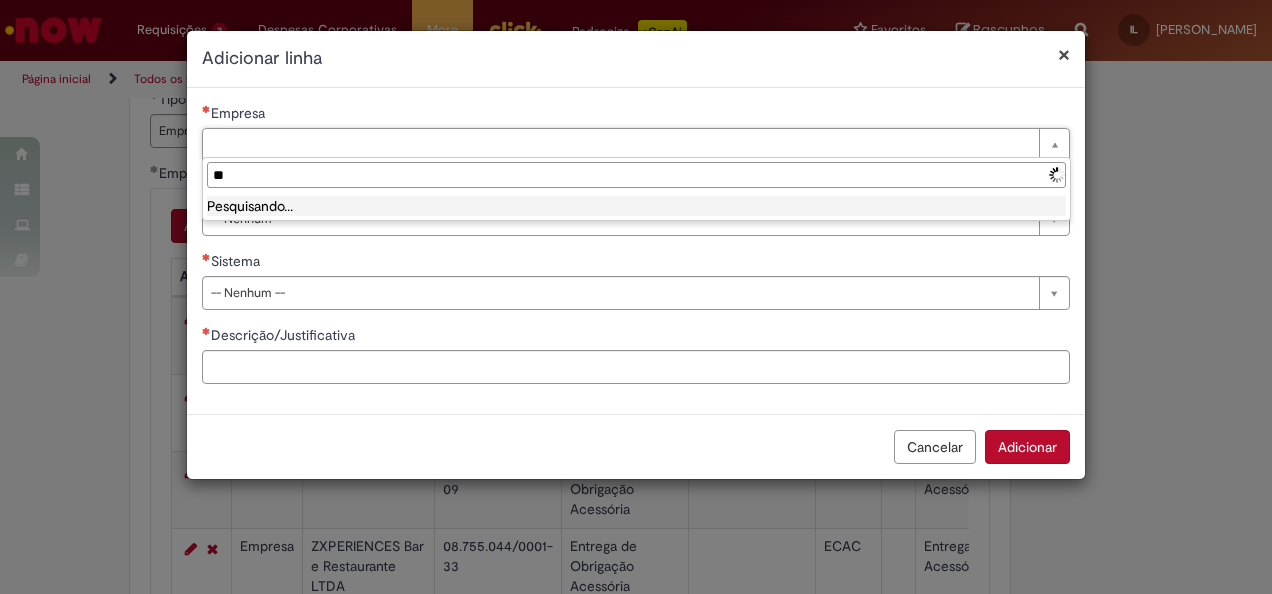 type on "*" 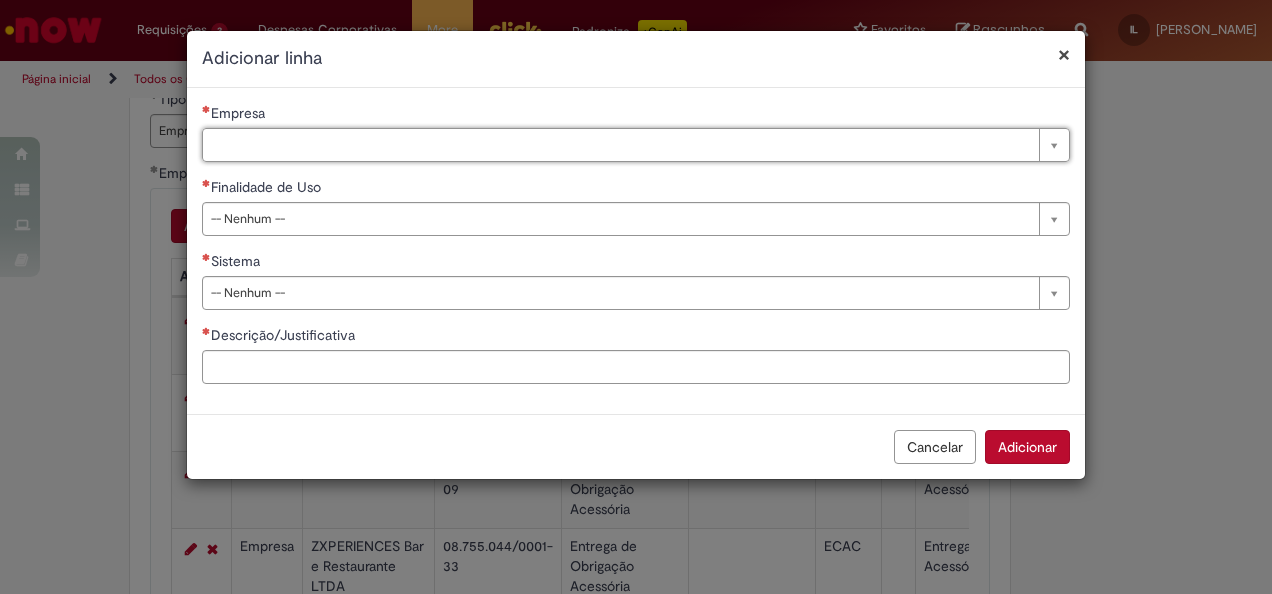 type on "*" 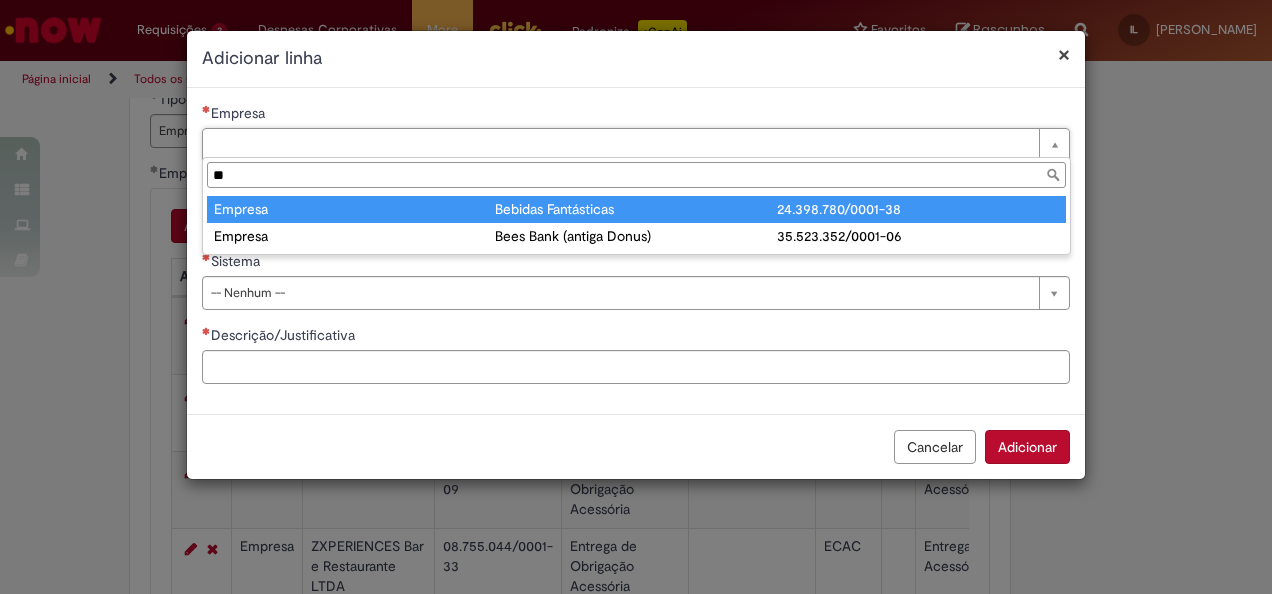 type on "**" 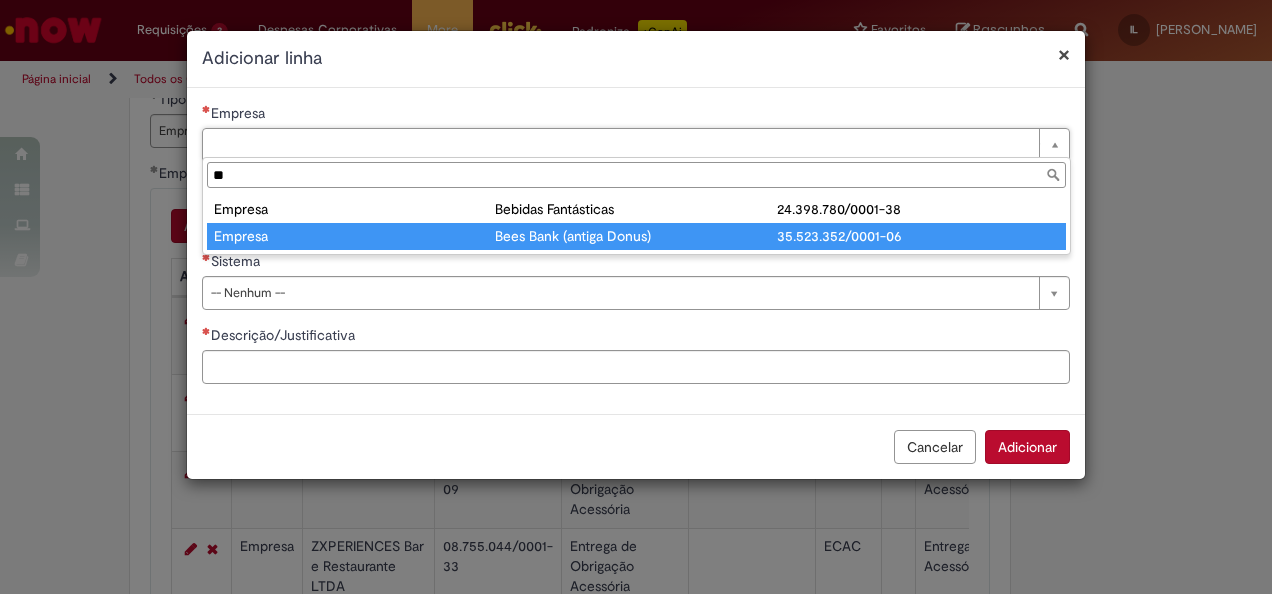 type on "*******" 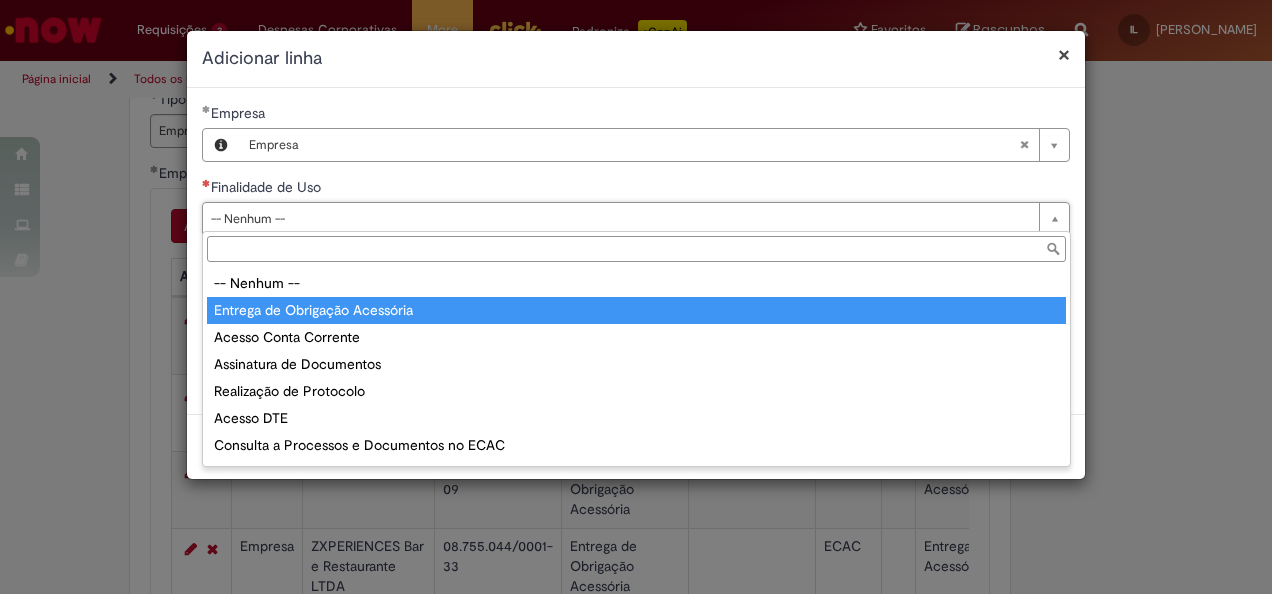 type on "**********" 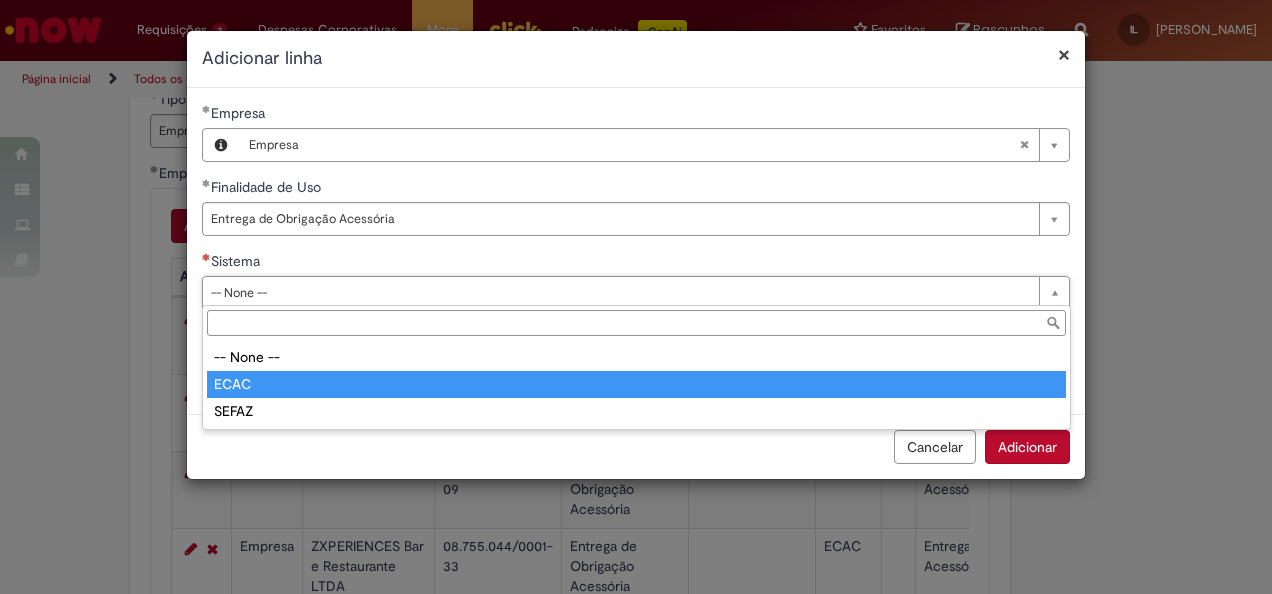 type on "****" 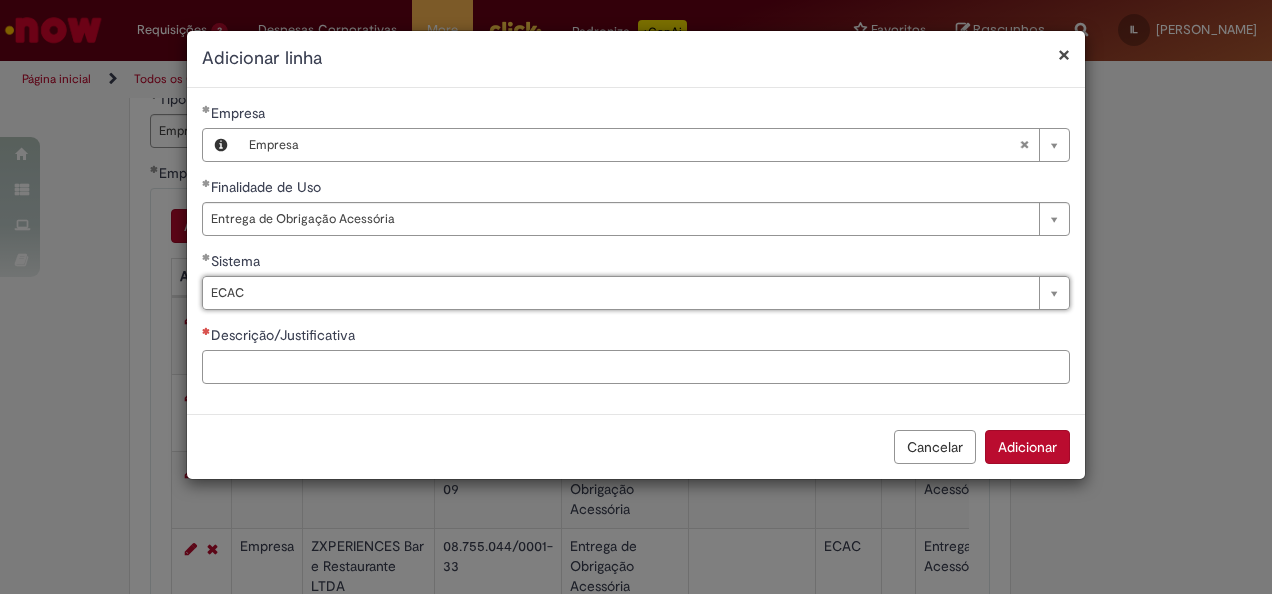 click on "Descrição/Justificativa" at bounding box center [636, 367] 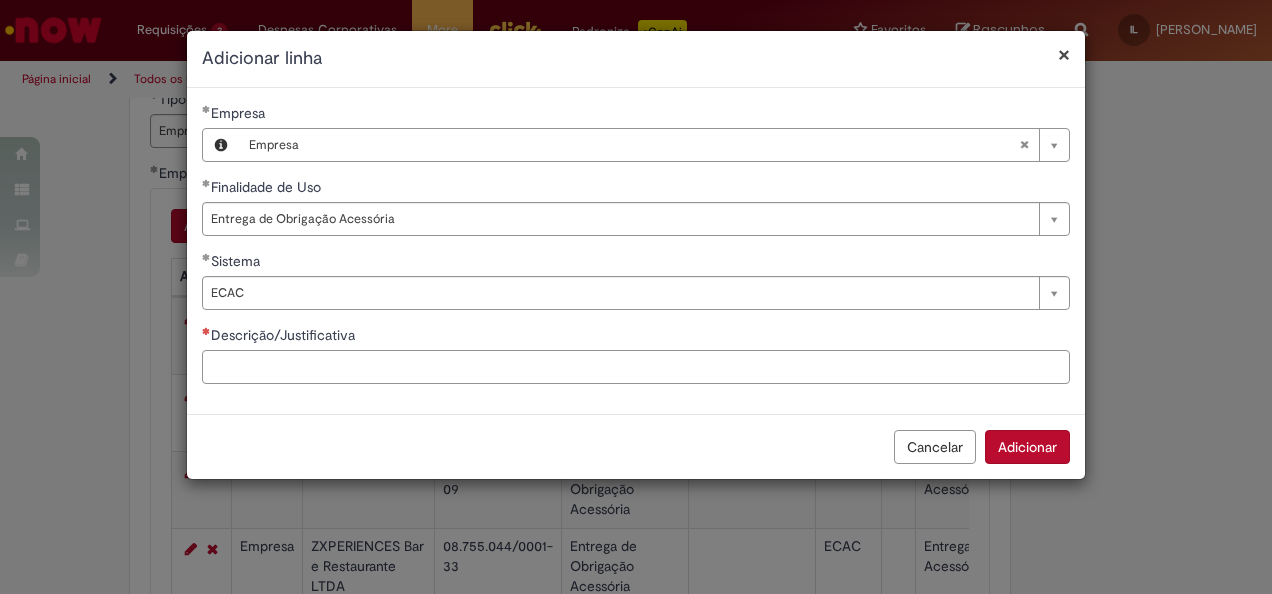paste on "**********" 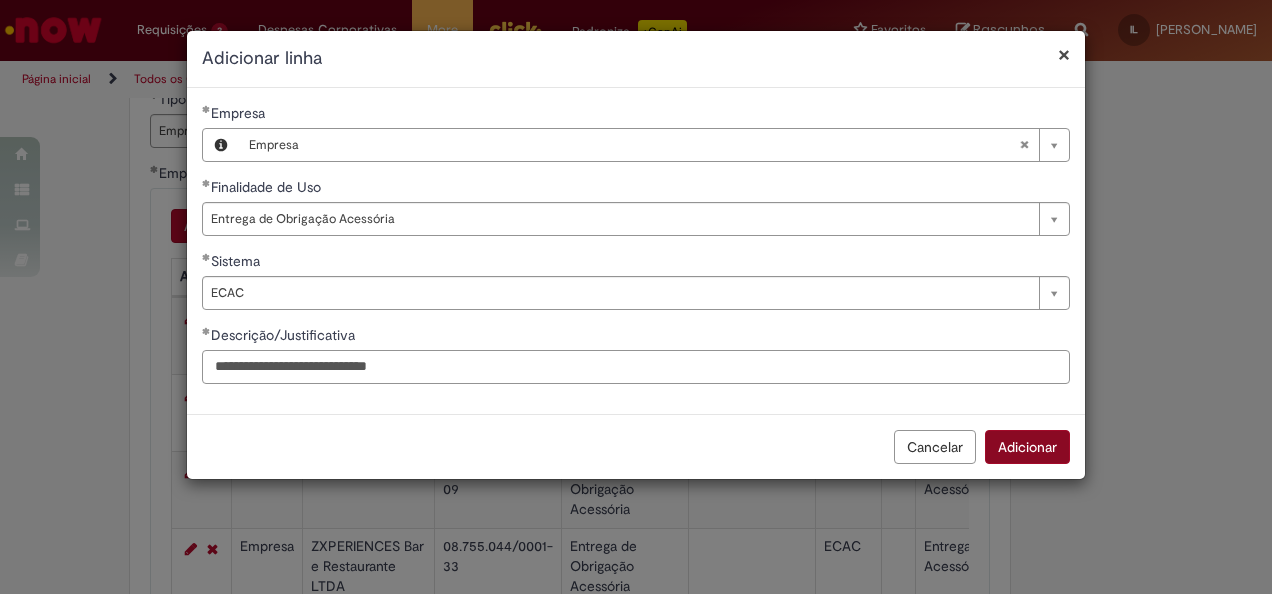 type on "**********" 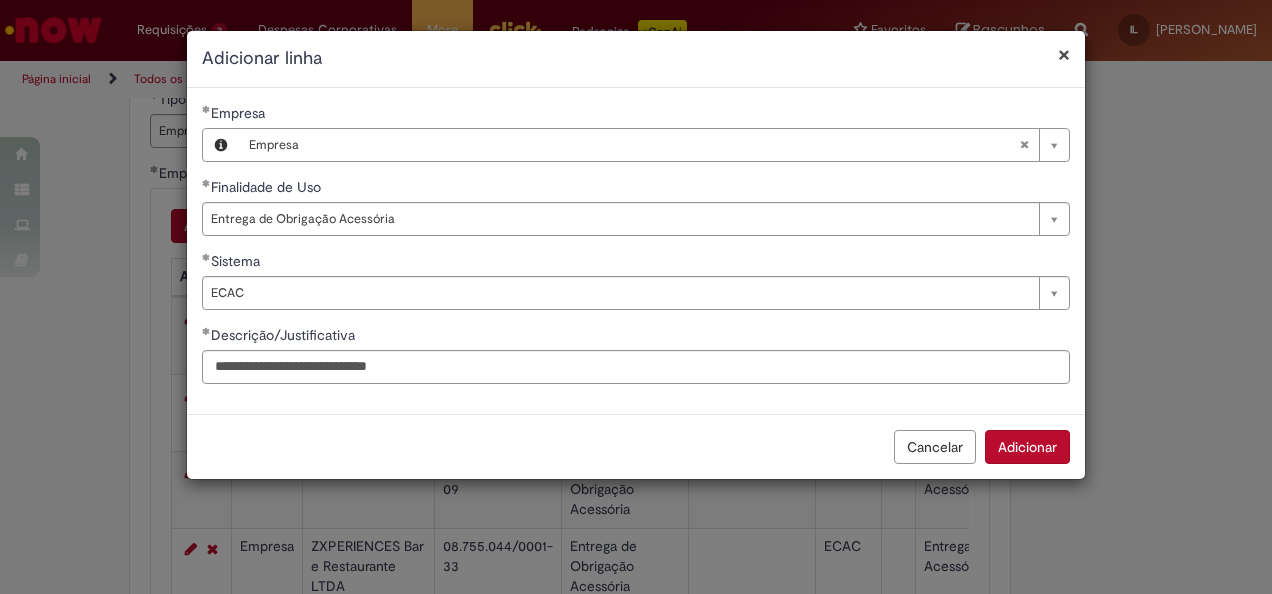 click on "Adicionar" at bounding box center [1027, 447] 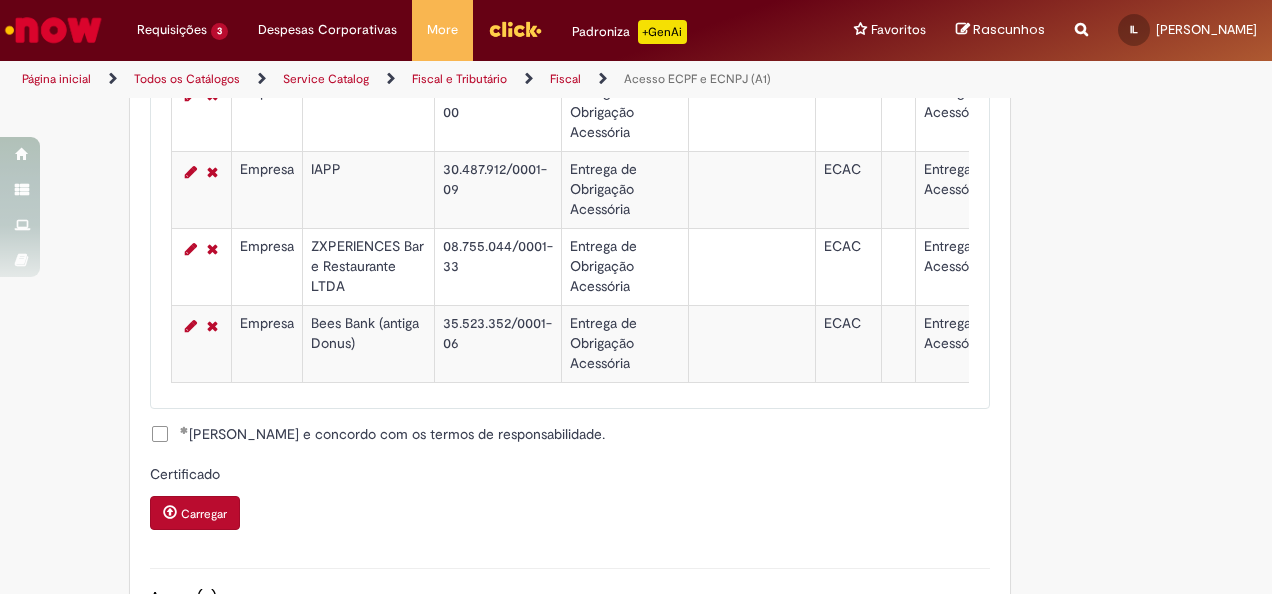 scroll, scrollTop: 1300, scrollLeft: 0, axis: vertical 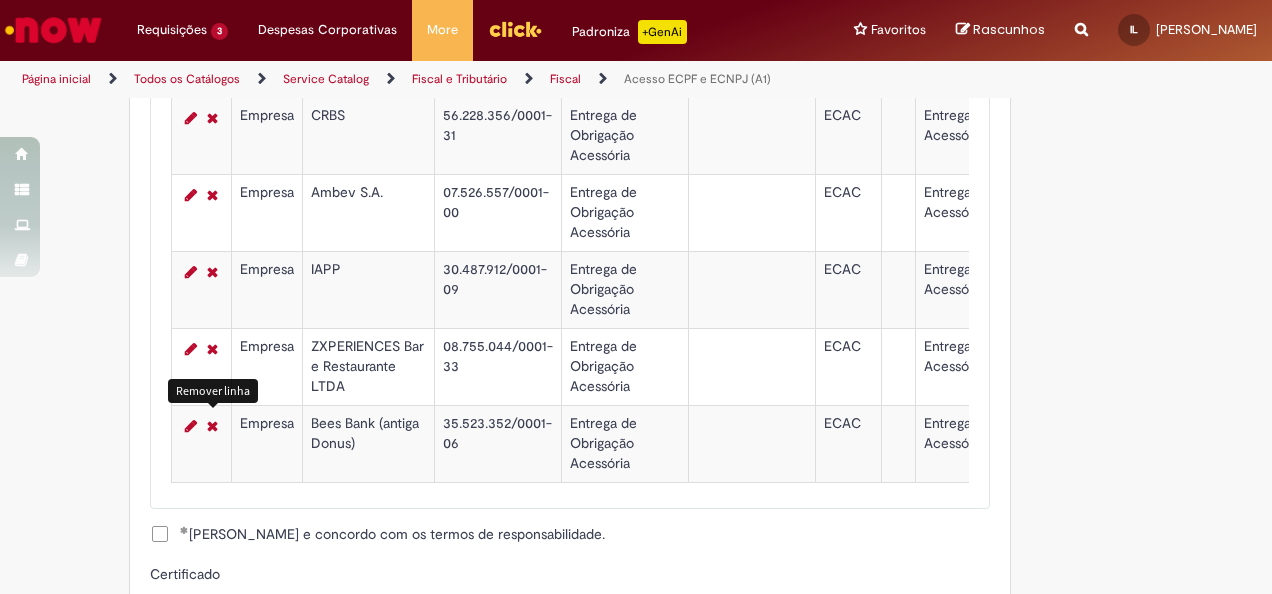 click at bounding box center [212, 426] 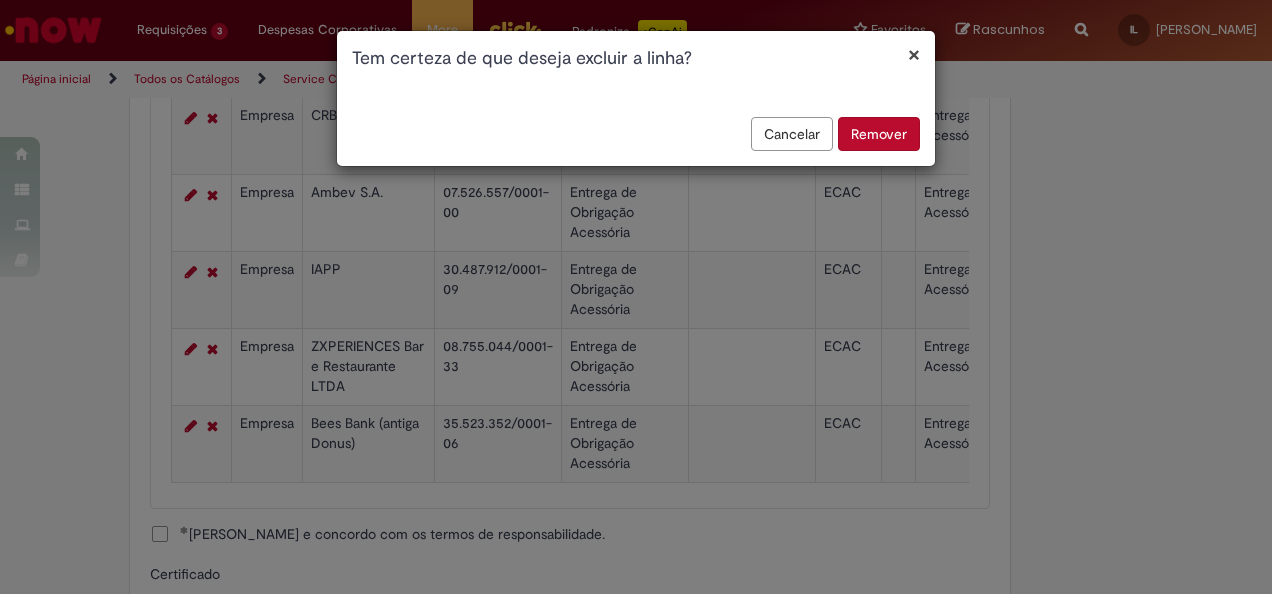 click on "Remover" at bounding box center (879, 134) 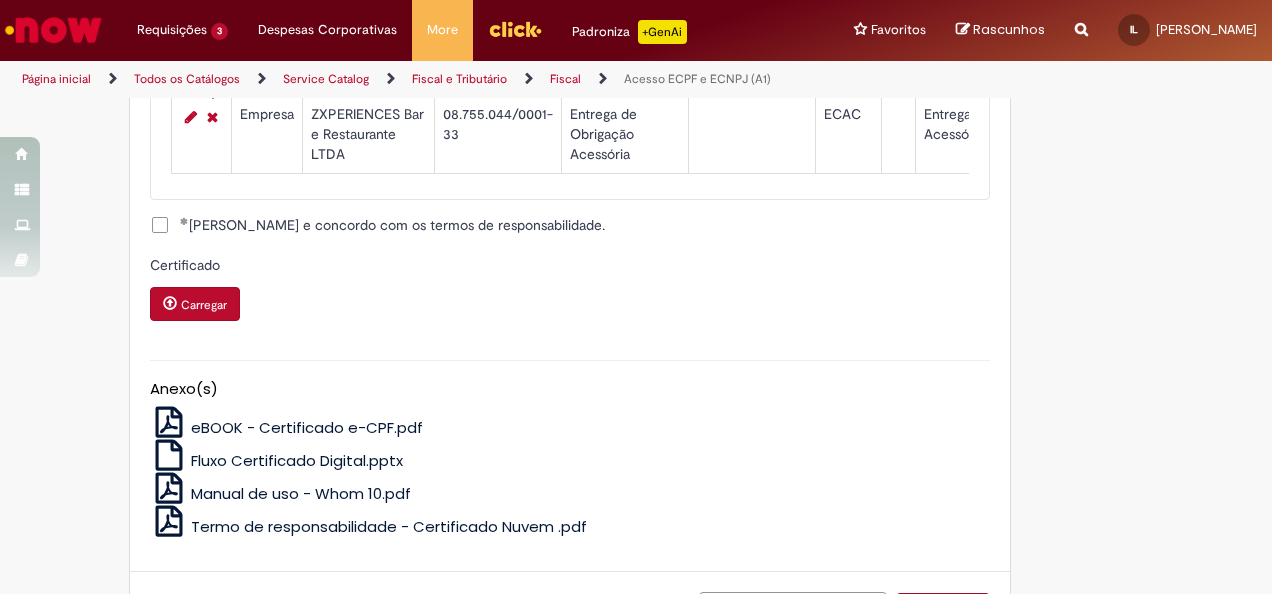 scroll, scrollTop: 1500, scrollLeft: 0, axis: vertical 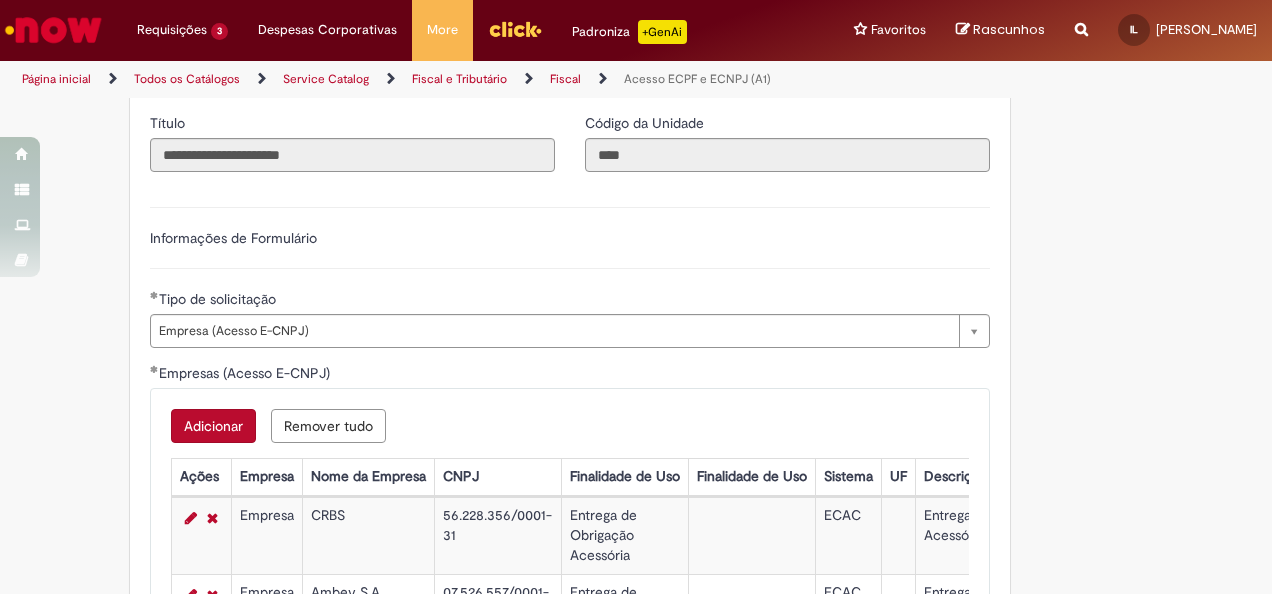 click on "Adicionar" at bounding box center (213, 426) 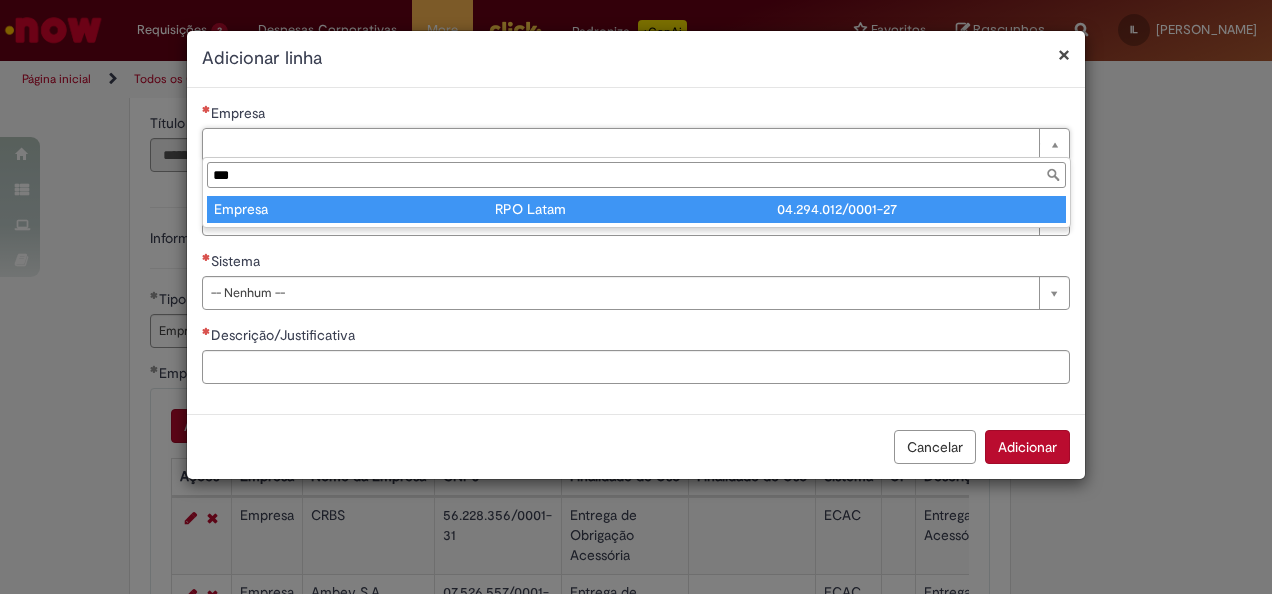 type on "***" 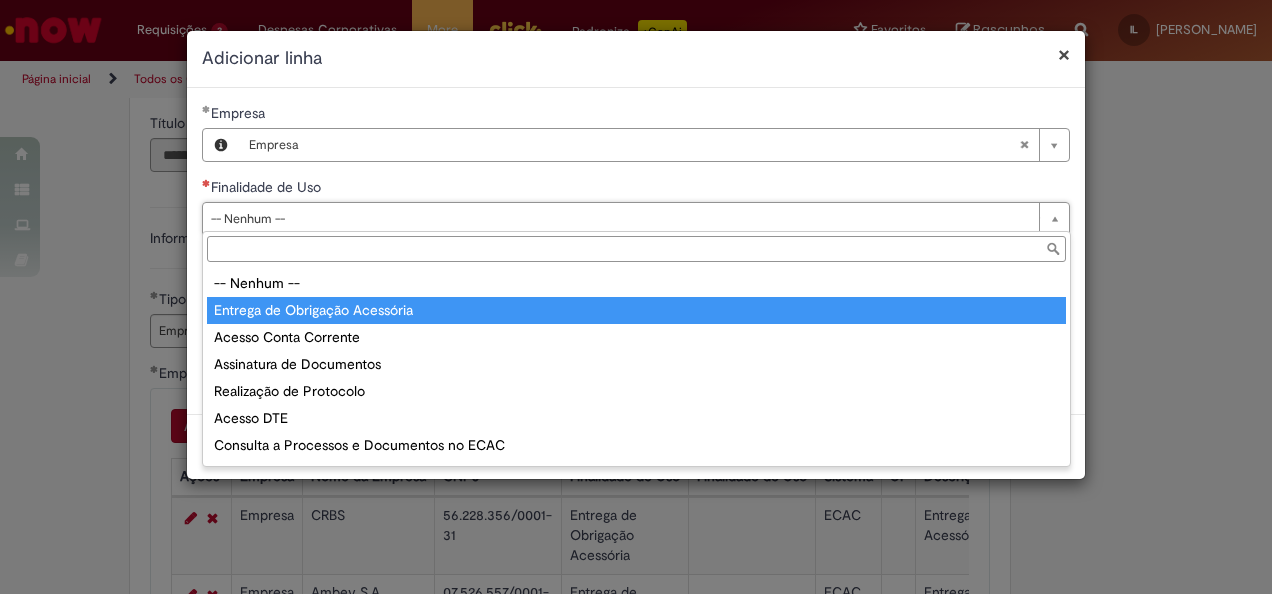 type on "**********" 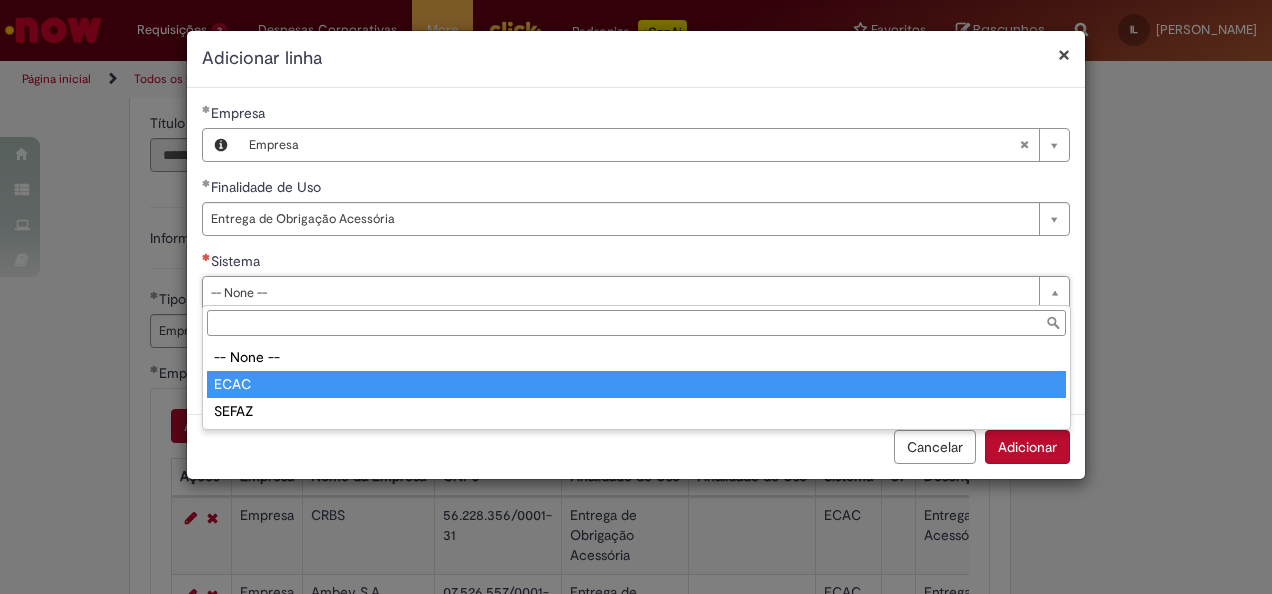 type on "****" 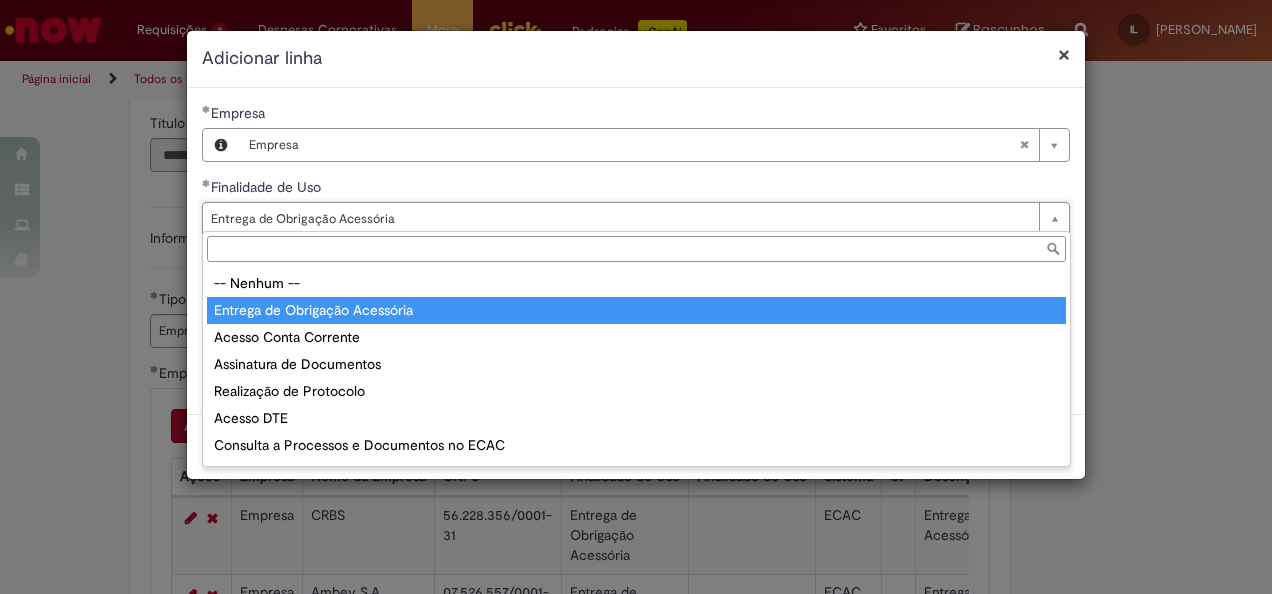 type on "**********" 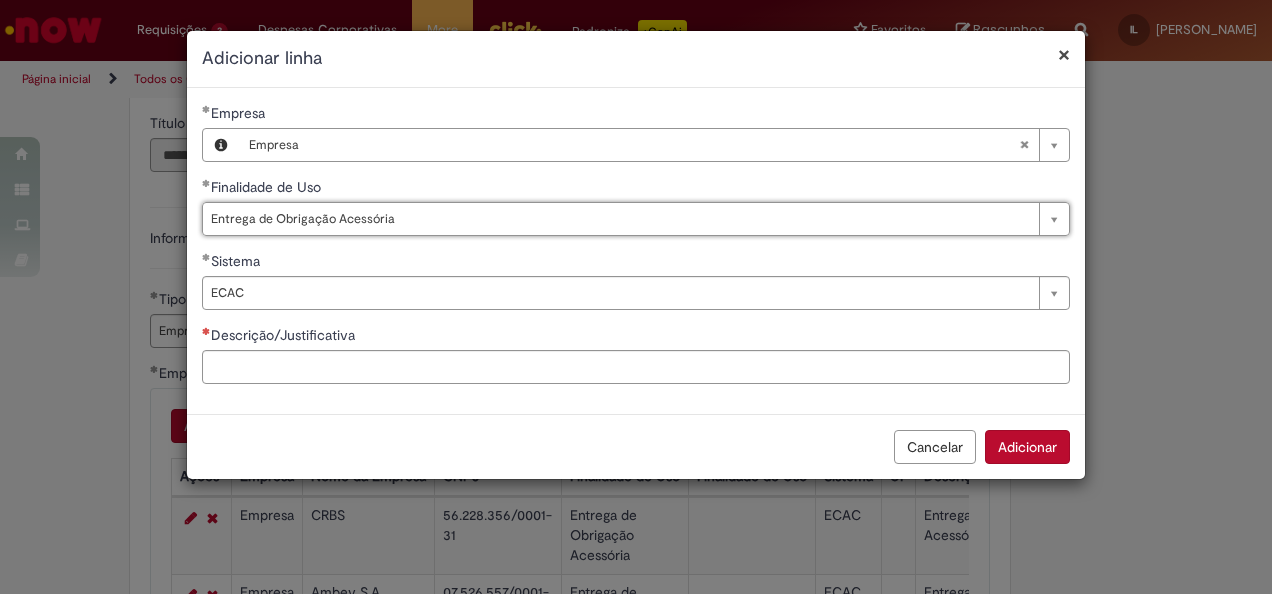 scroll, scrollTop: 0, scrollLeft: 199, axis: horizontal 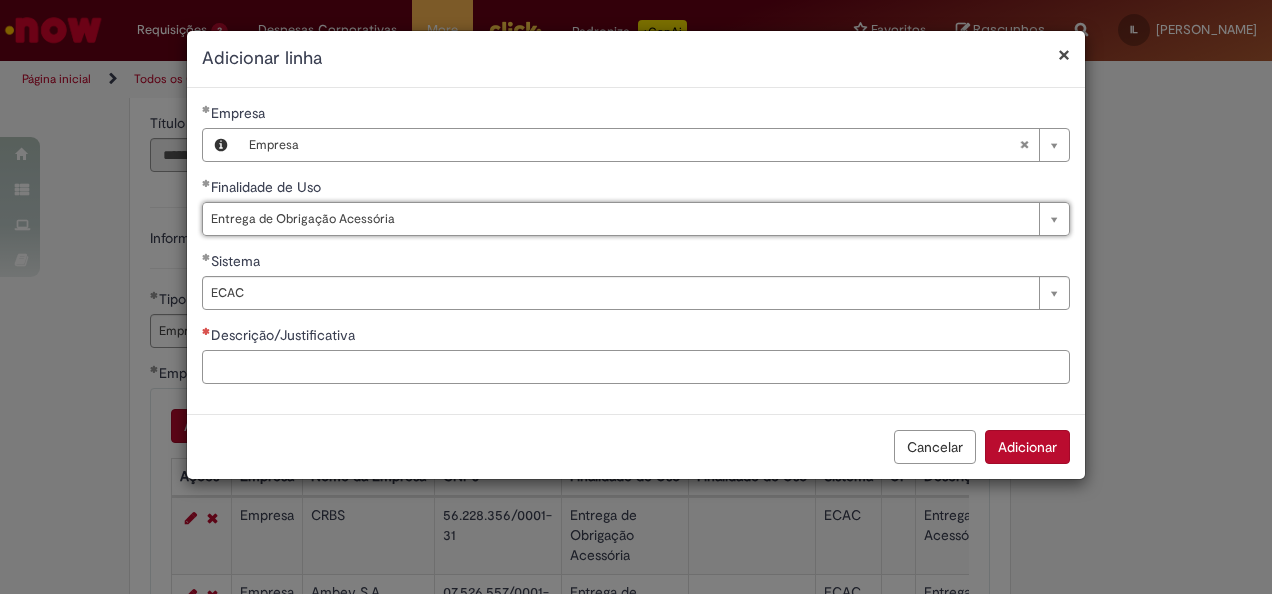 click on "Descrição/Justificativa" at bounding box center [636, 367] 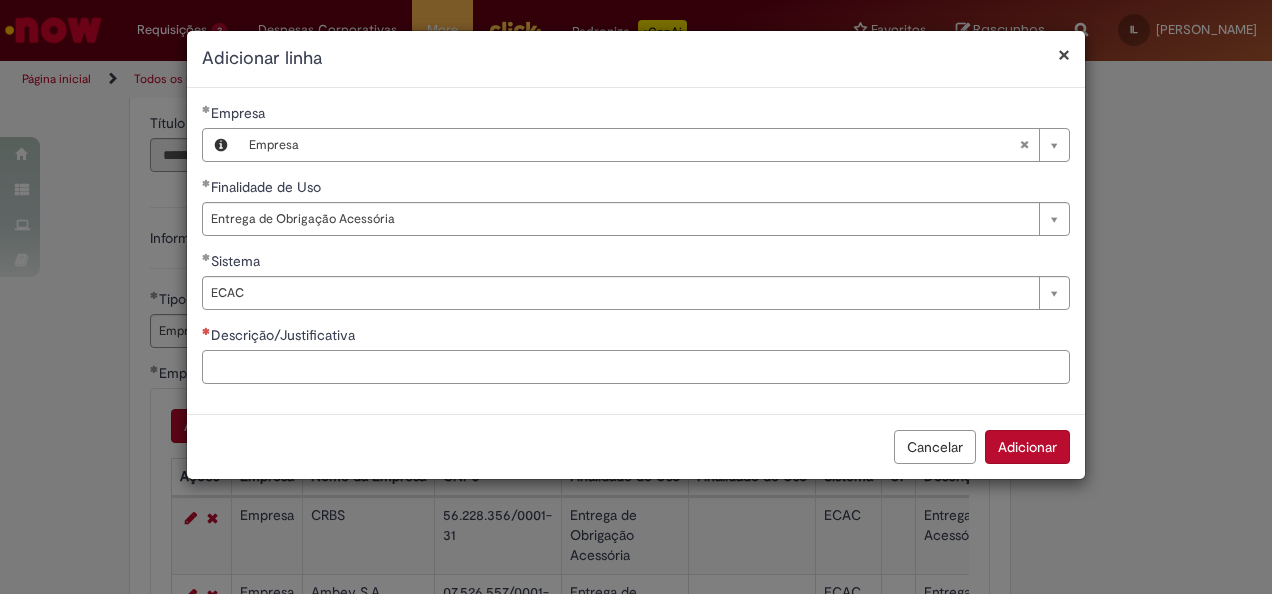 paste on "**********" 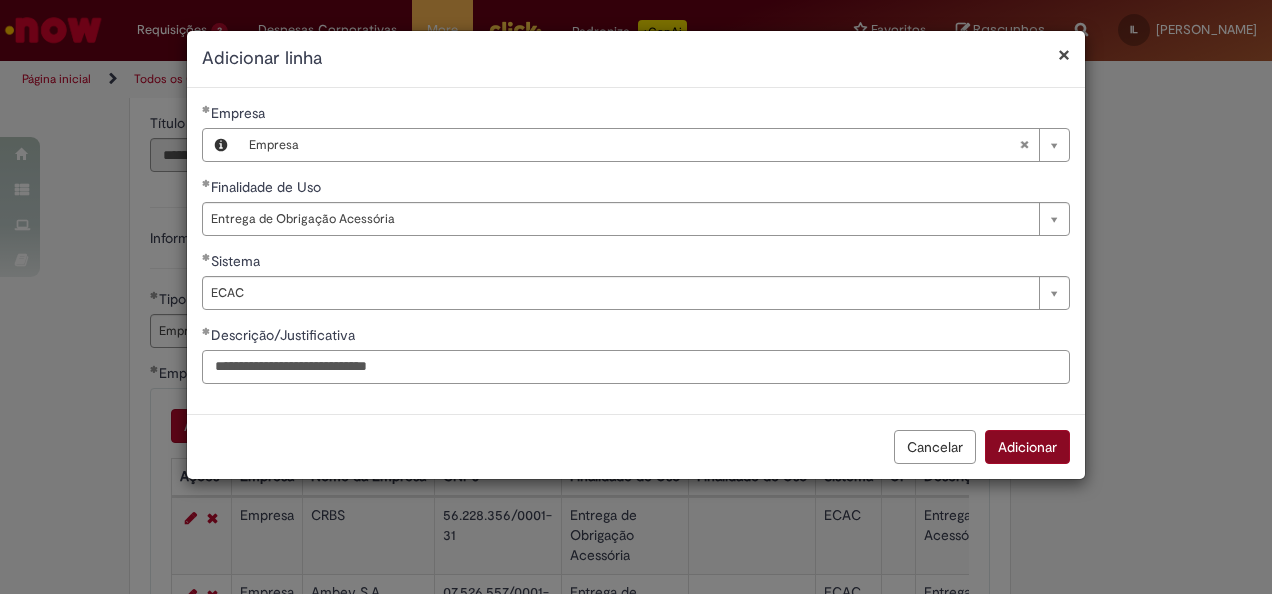 type on "**********" 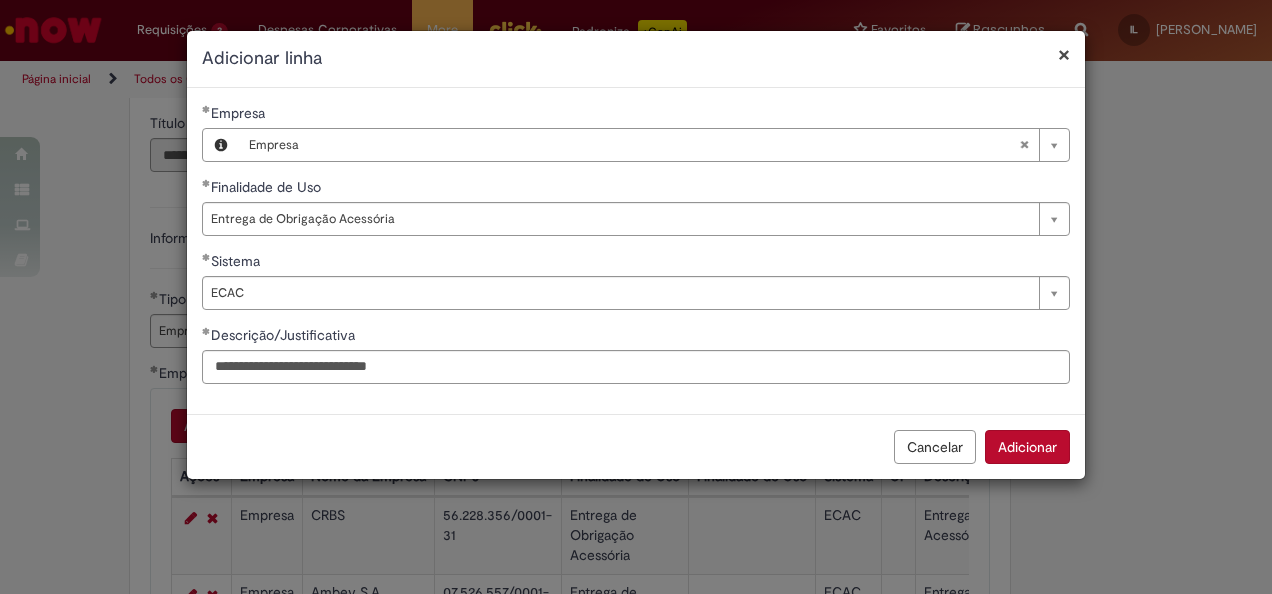 click on "Adicionar" at bounding box center (1027, 447) 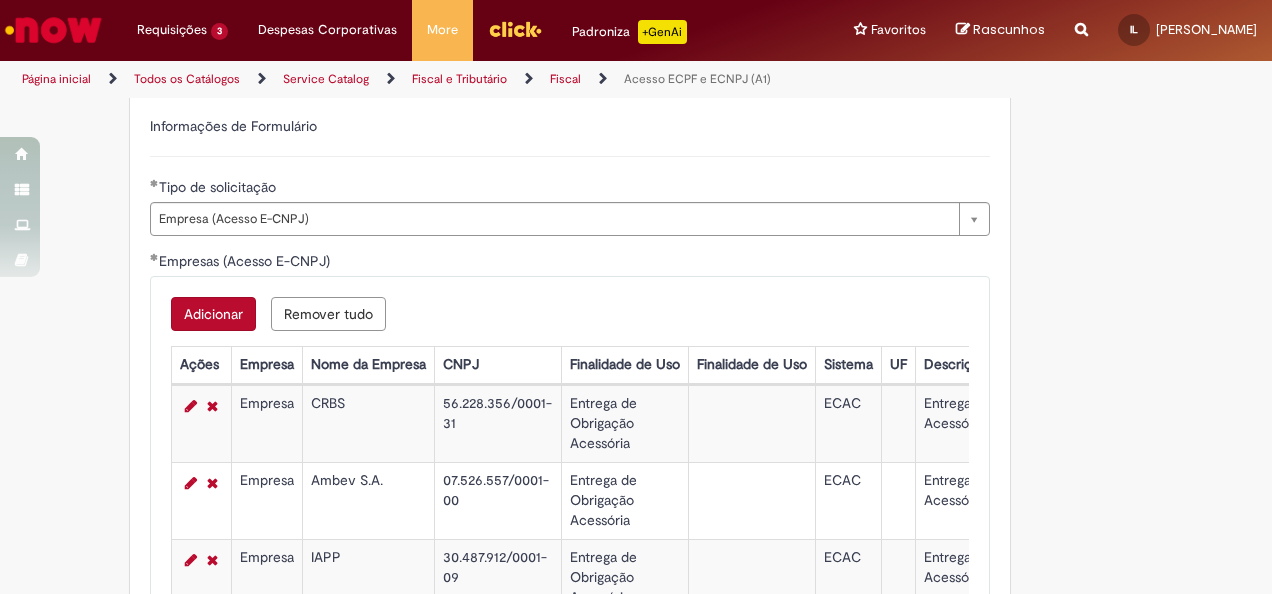 scroll, scrollTop: 1000, scrollLeft: 0, axis: vertical 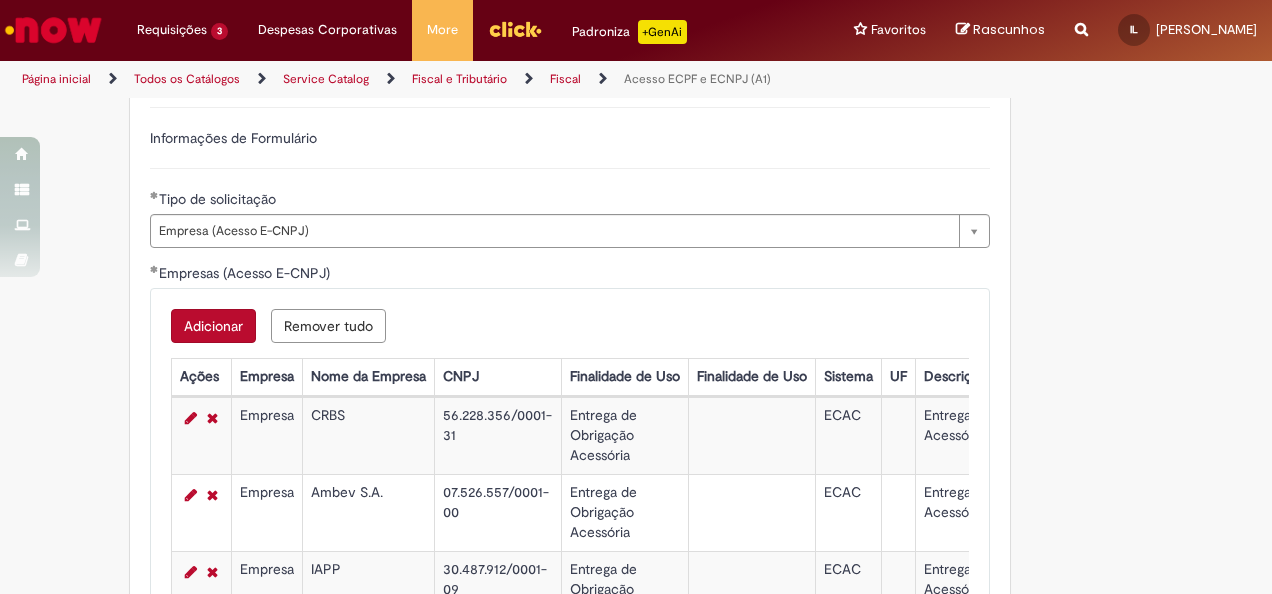 click on "Adicionar" at bounding box center [213, 326] 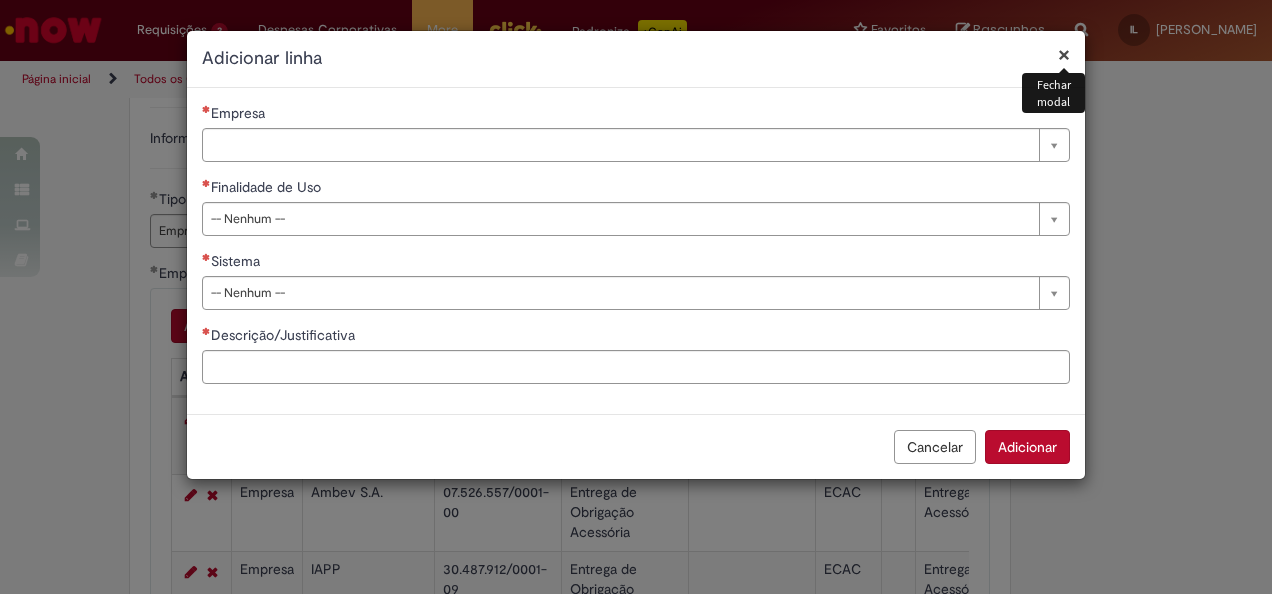 type 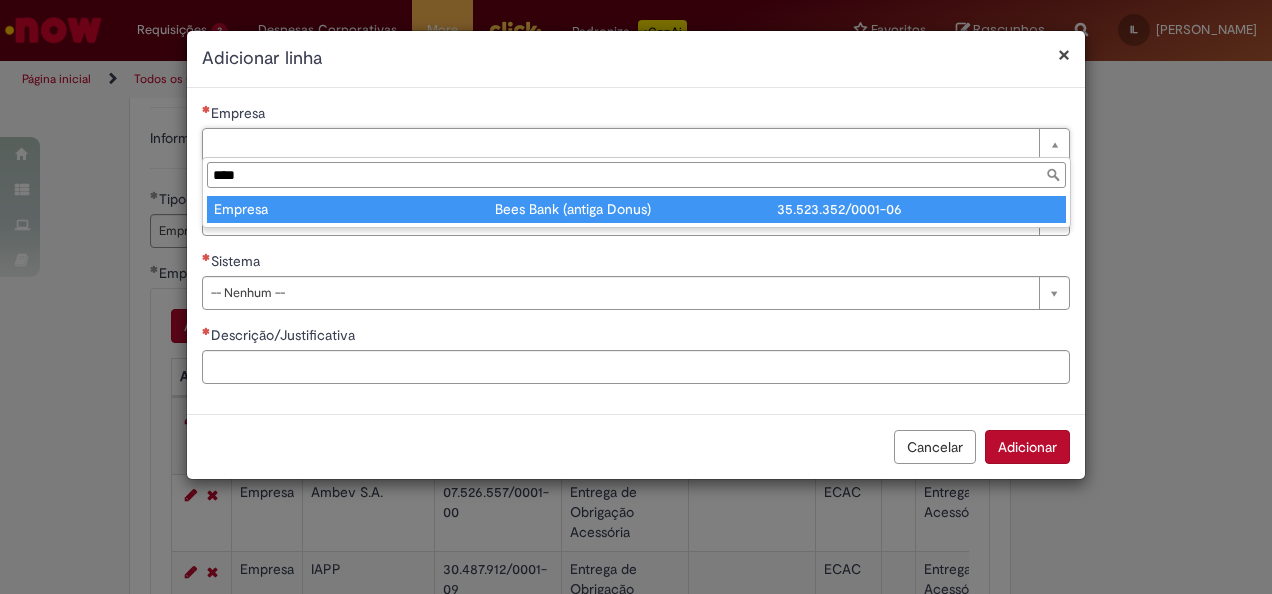 type on "****" 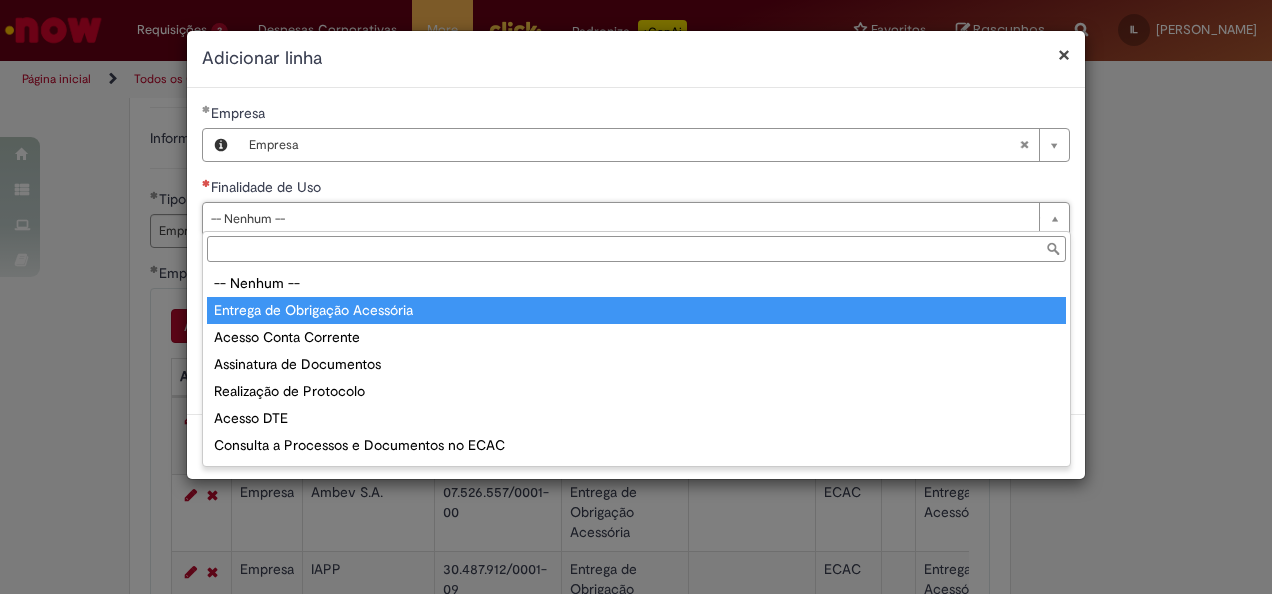 type on "**********" 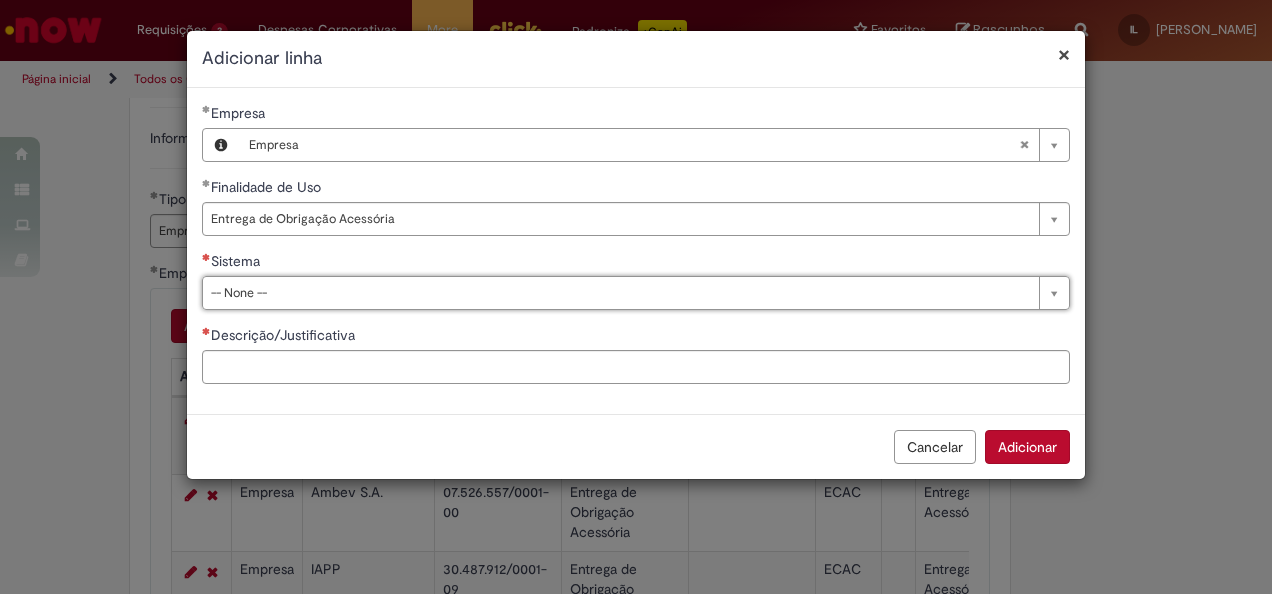 drag, startPoint x: 323, startPoint y: 280, endPoint x: 316, endPoint y: 288, distance: 10.630146 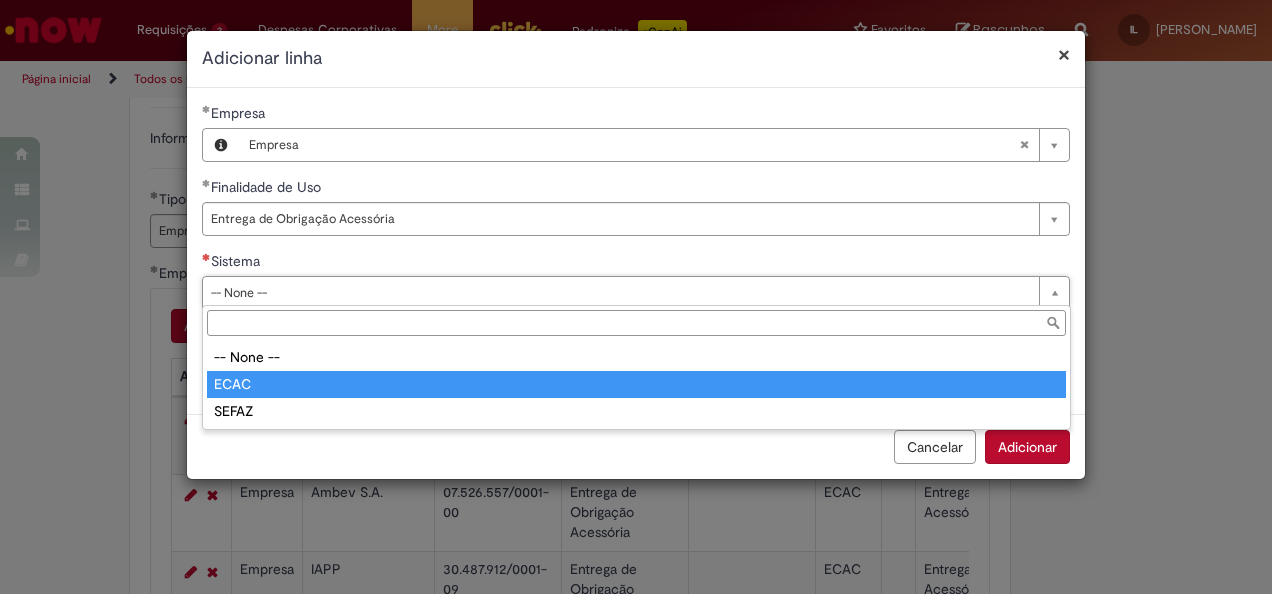type on "****" 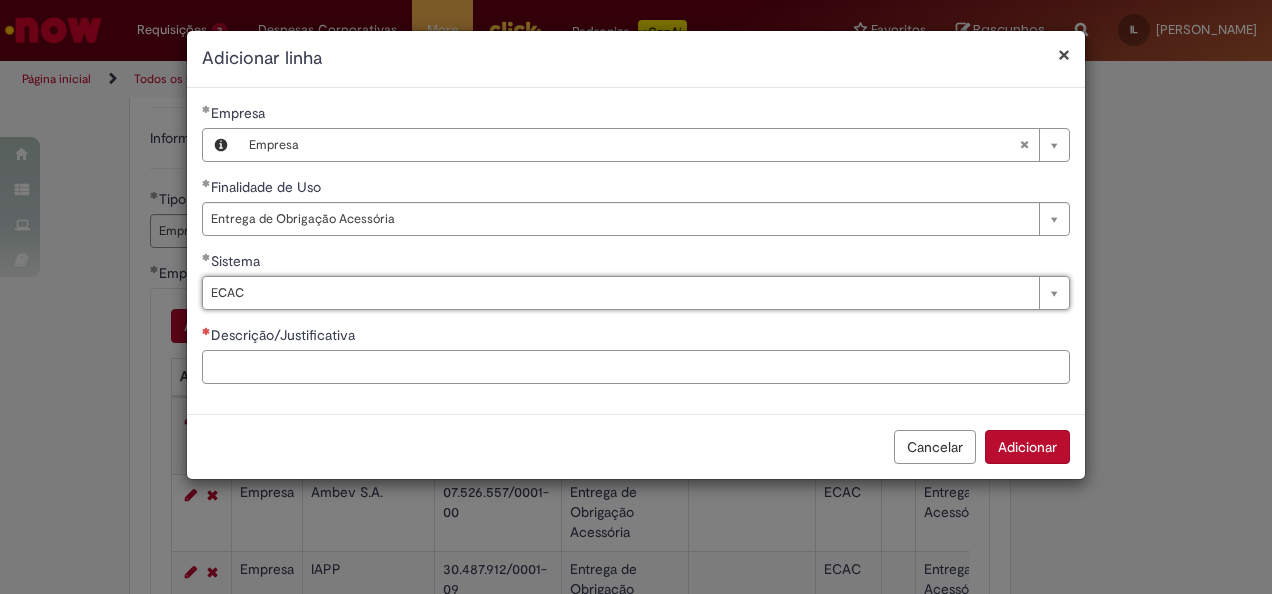 click on "Descrição/Justificativa" at bounding box center [636, 367] 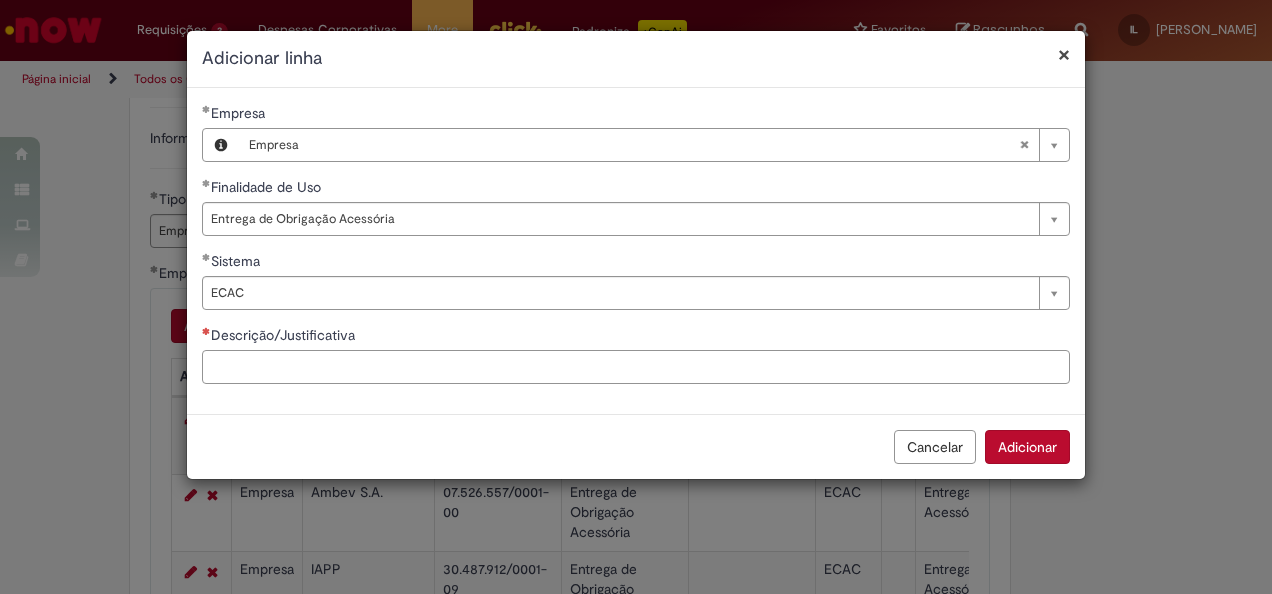paste on "**********" 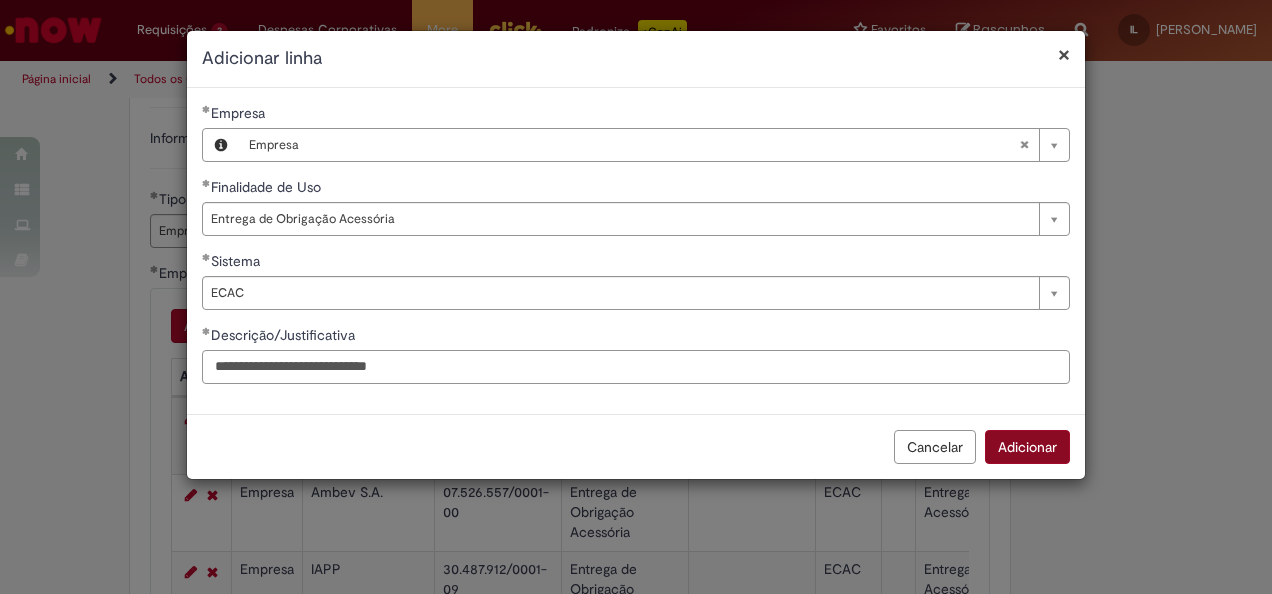 type on "**********" 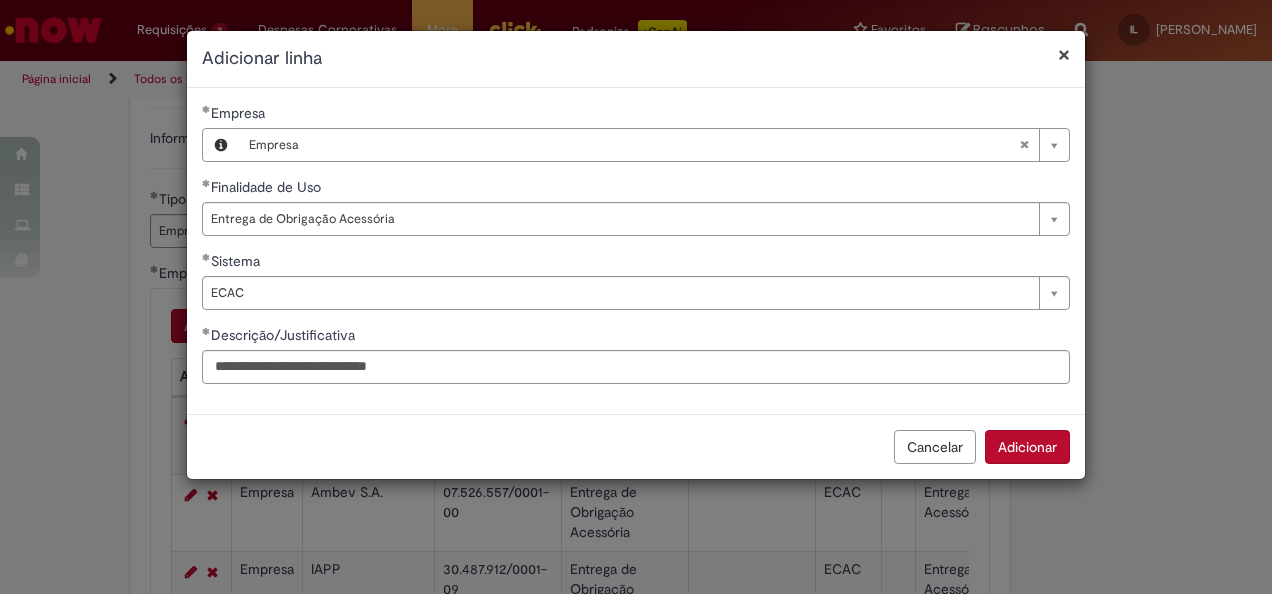 click on "Adicionar" at bounding box center (1027, 447) 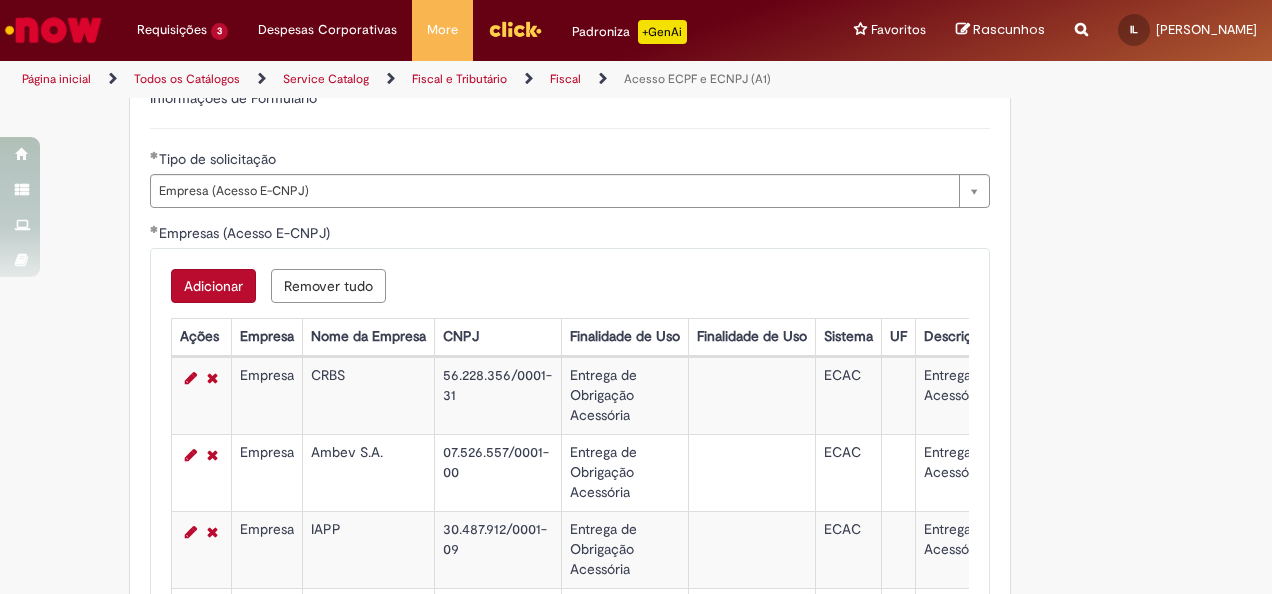 scroll, scrollTop: 900, scrollLeft: 0, axis: vertical 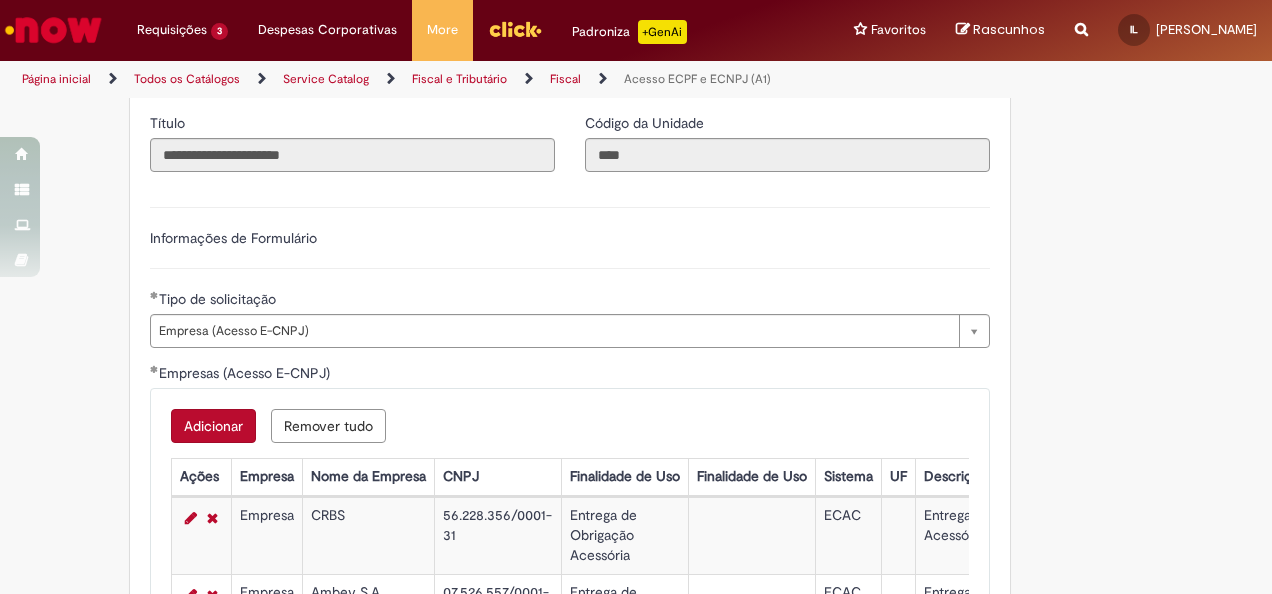 click on "Adicionar" at bounding box center (213, 426) 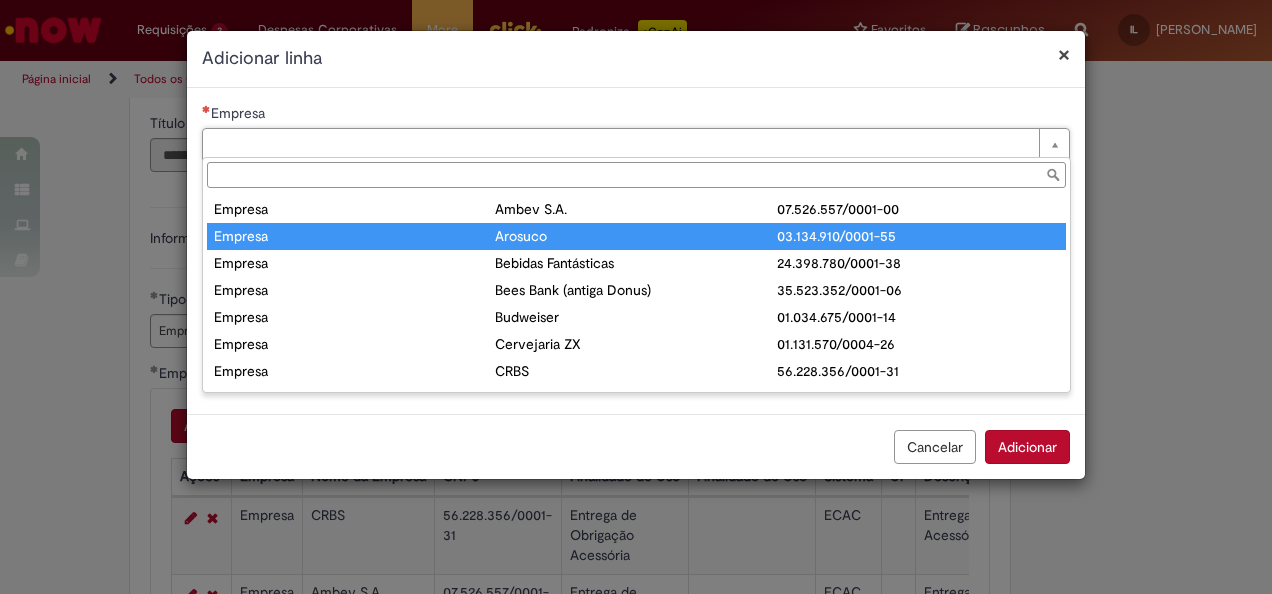 type on "*******" 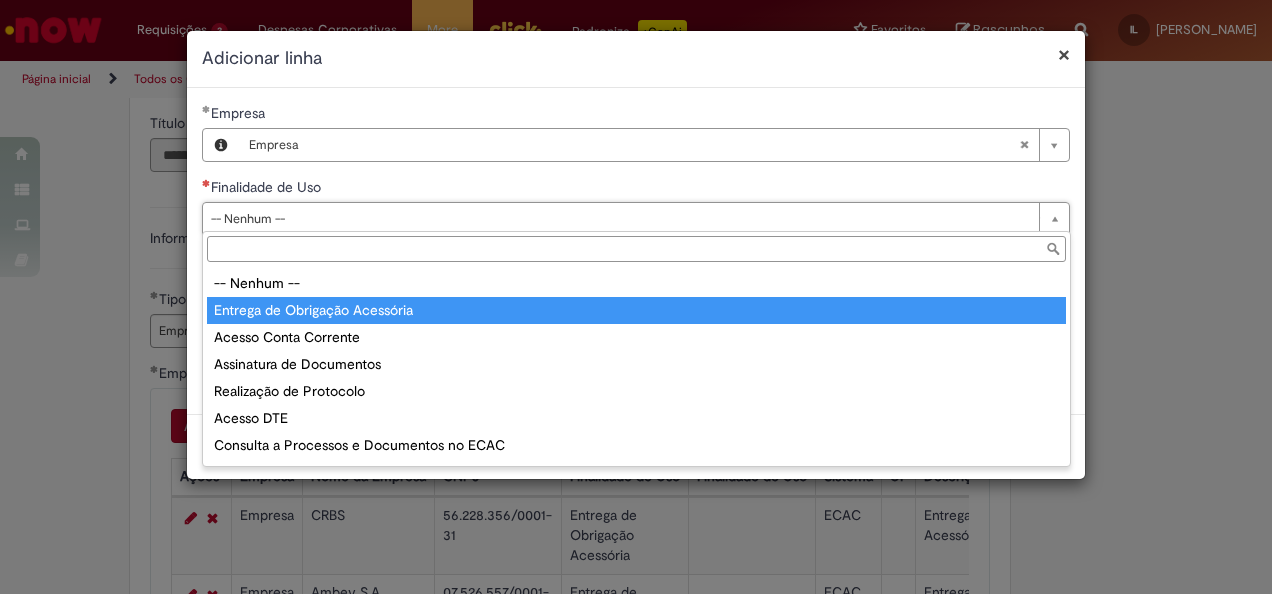 type on "**********" 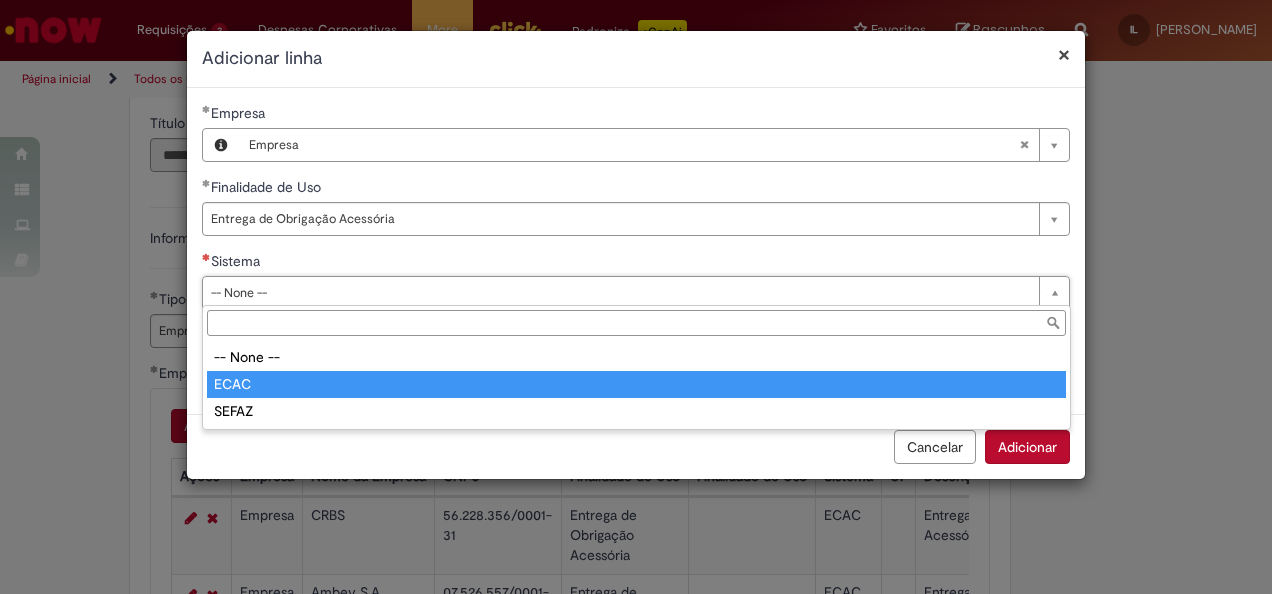 type on "****" 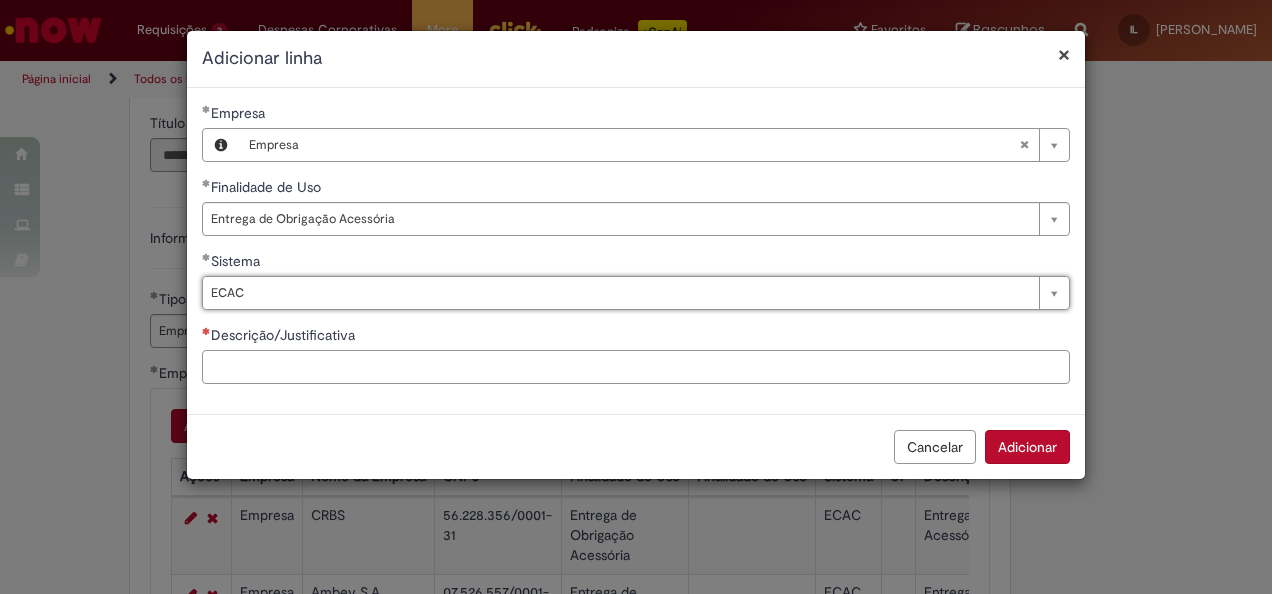 click on "Descrição/Justificativa" at bounding box center (636, 367) 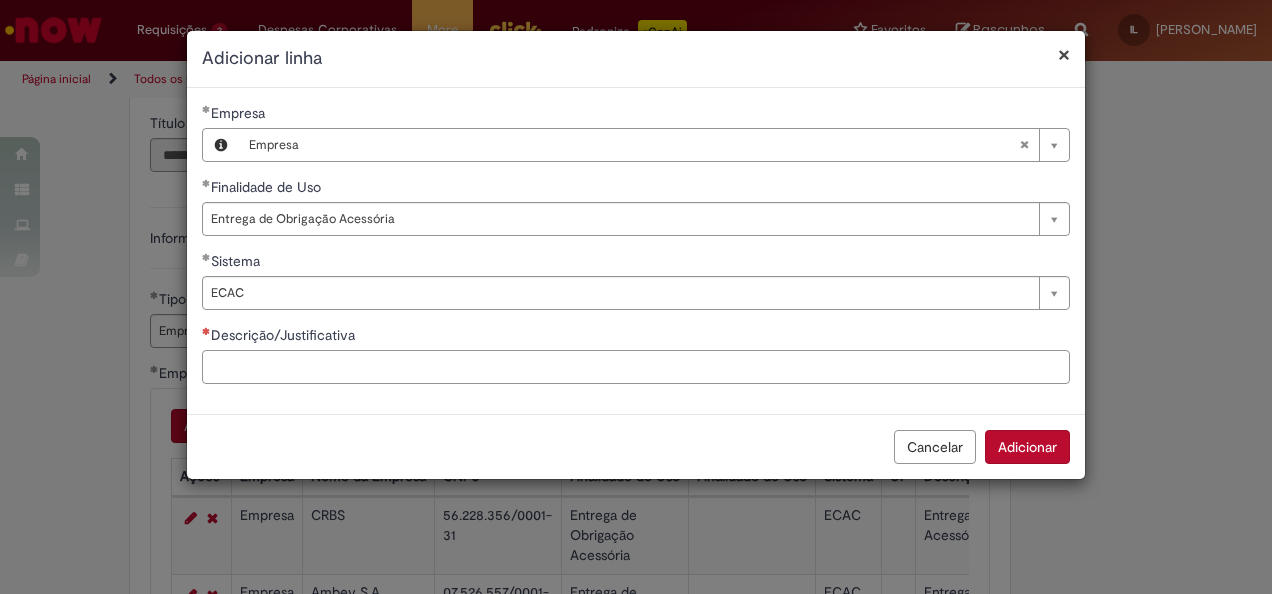 paste on "**********" 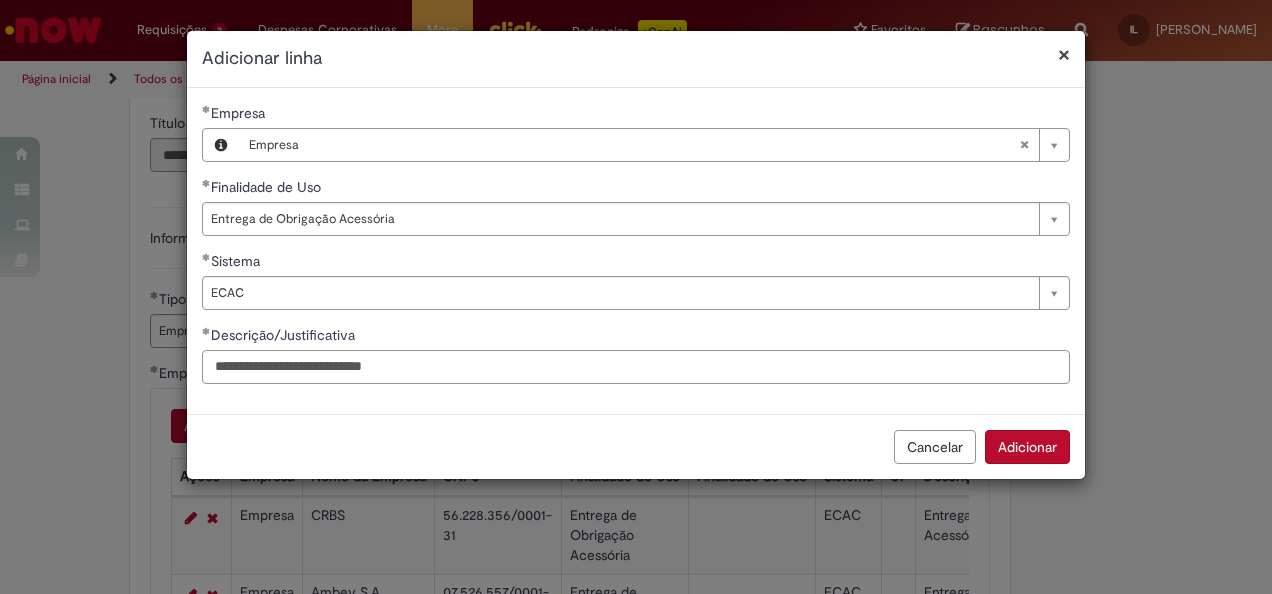 click on "**********" at bounding box center (636, 367) 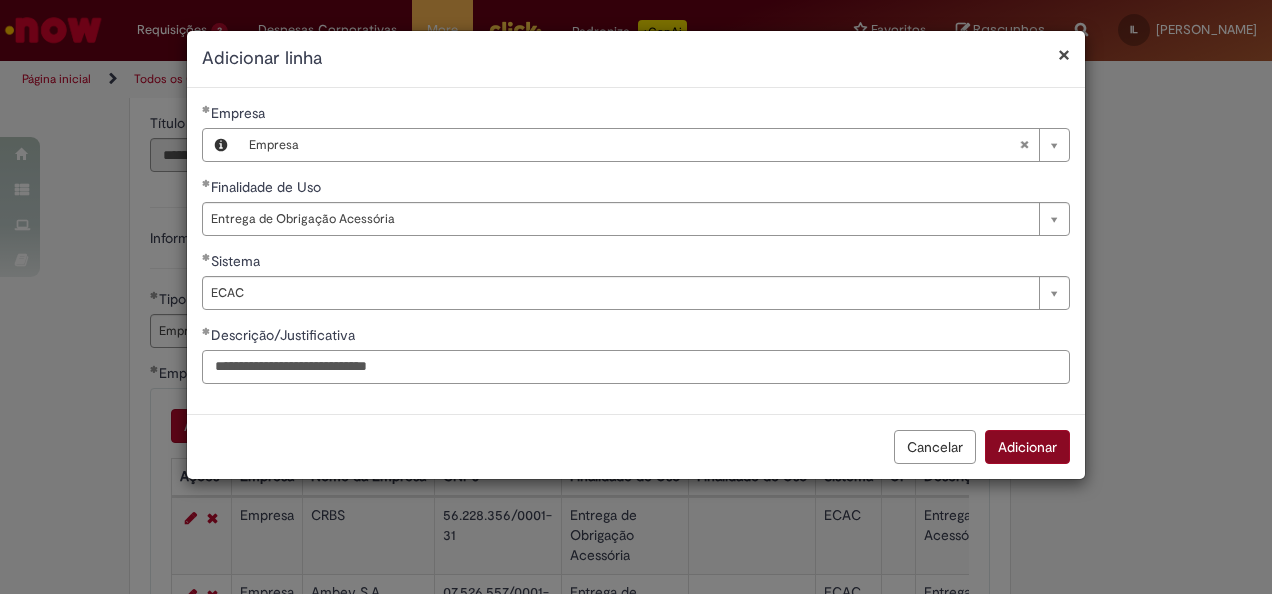 type on "**********" 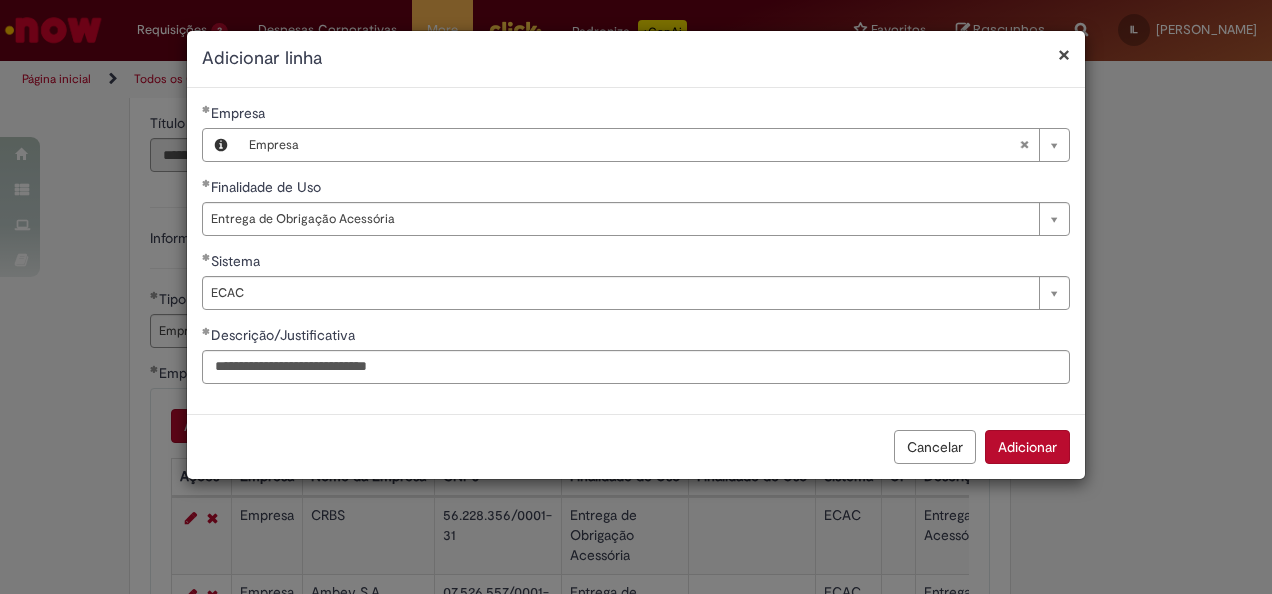 click on "Adicionar" at bounding box center [1027, 447] 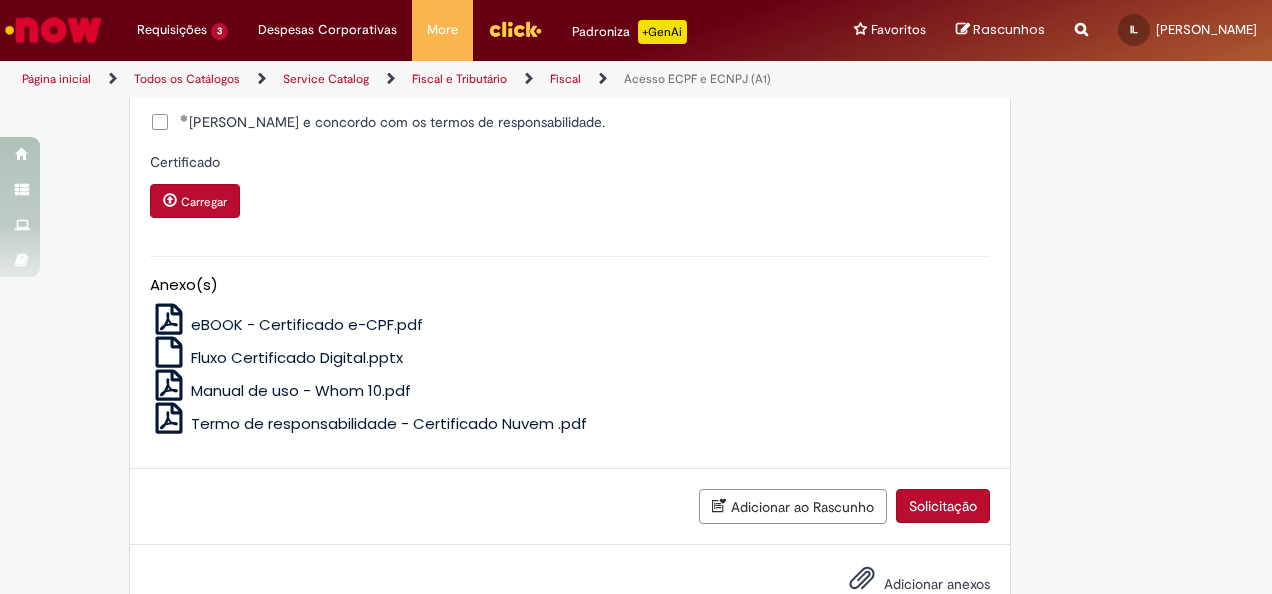 scroll, scrollTop: 1932, scrollLeft: 0, axis: vertical 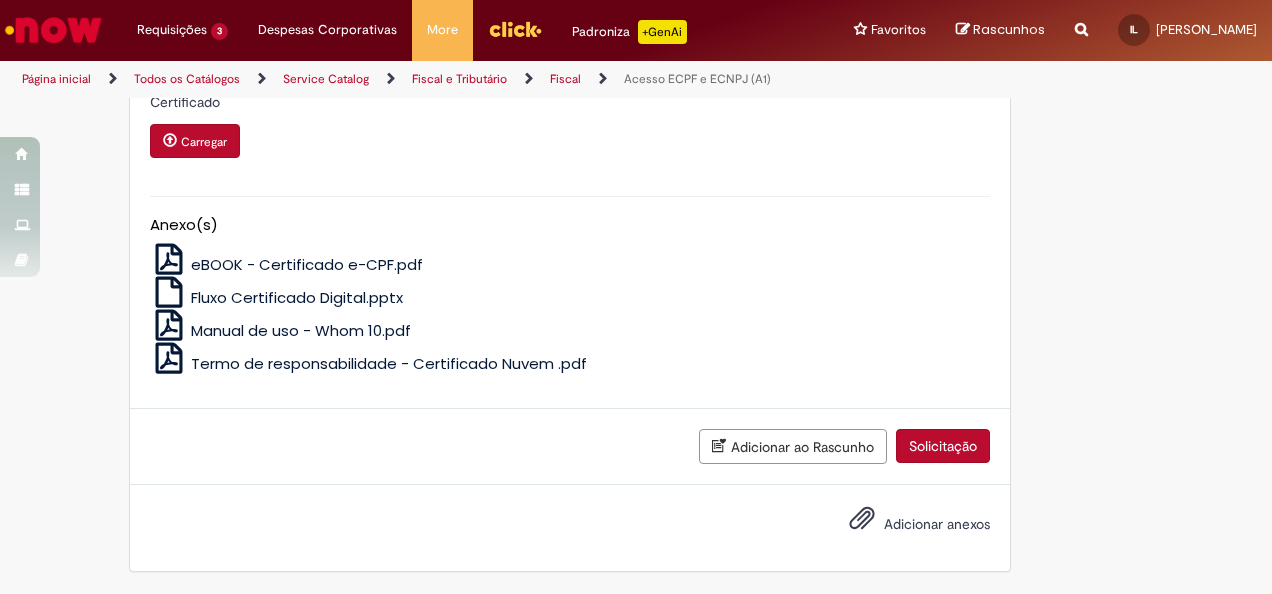 click on "Solicitação" at bounding box center (943, 446) 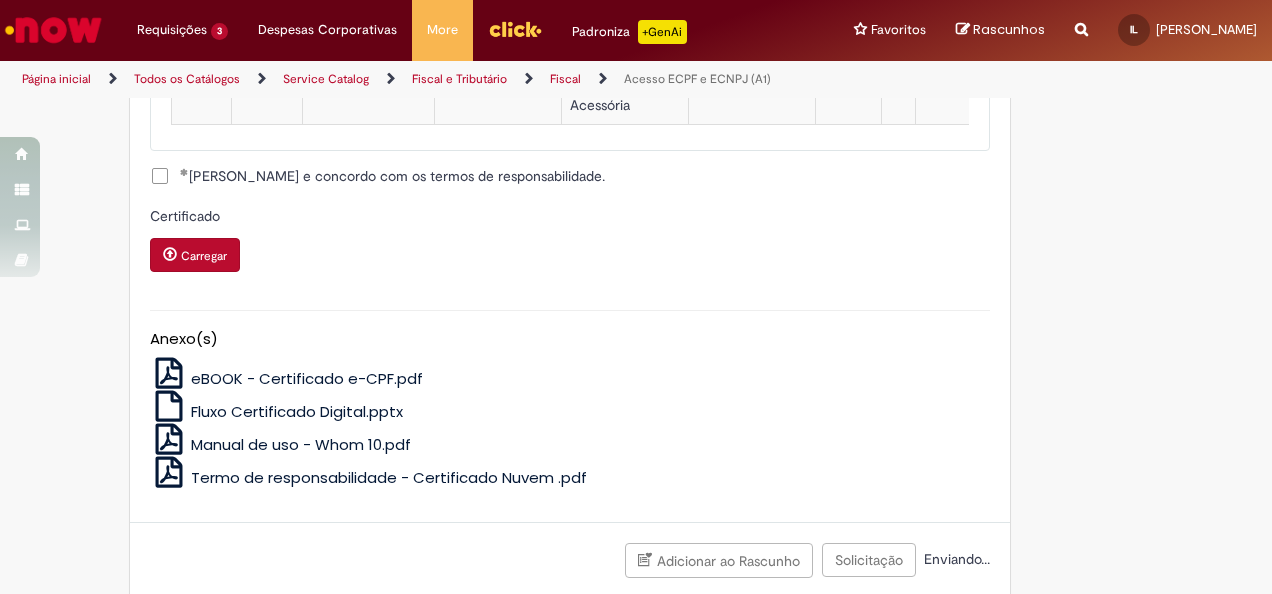scroll, scrollTop: 1686, scrollLeft: 0, axis: vertical 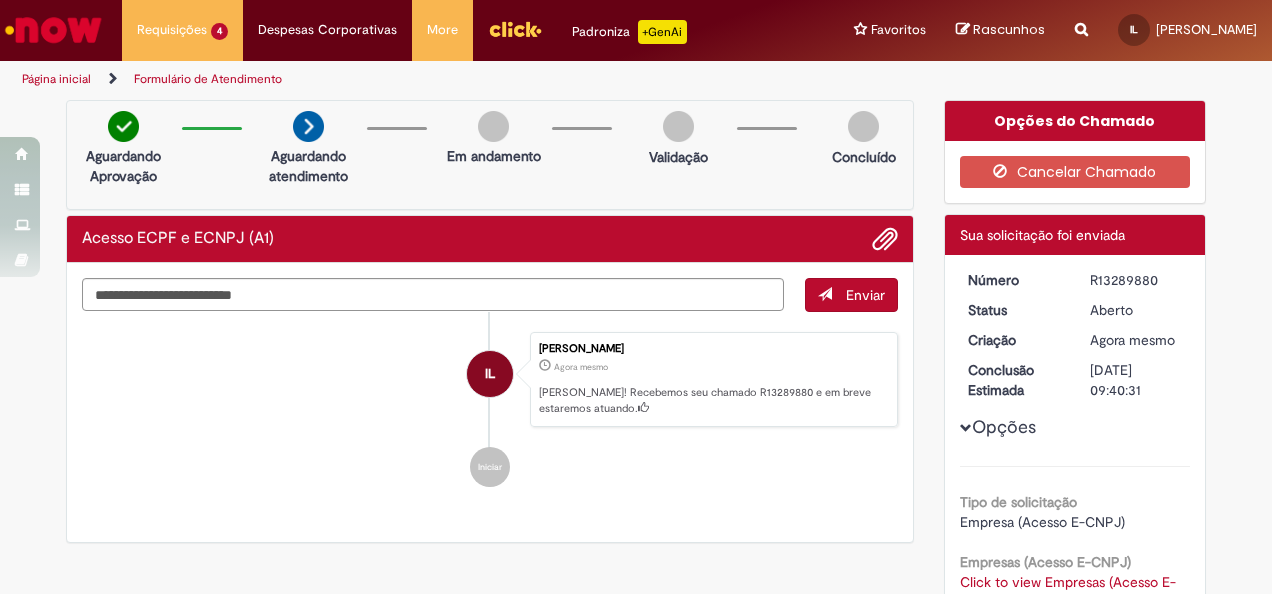 drag, startPoint x: 1077, startPoint y: 271, endPoint x: 1160, endPoint y: 280, distance: 83.48653 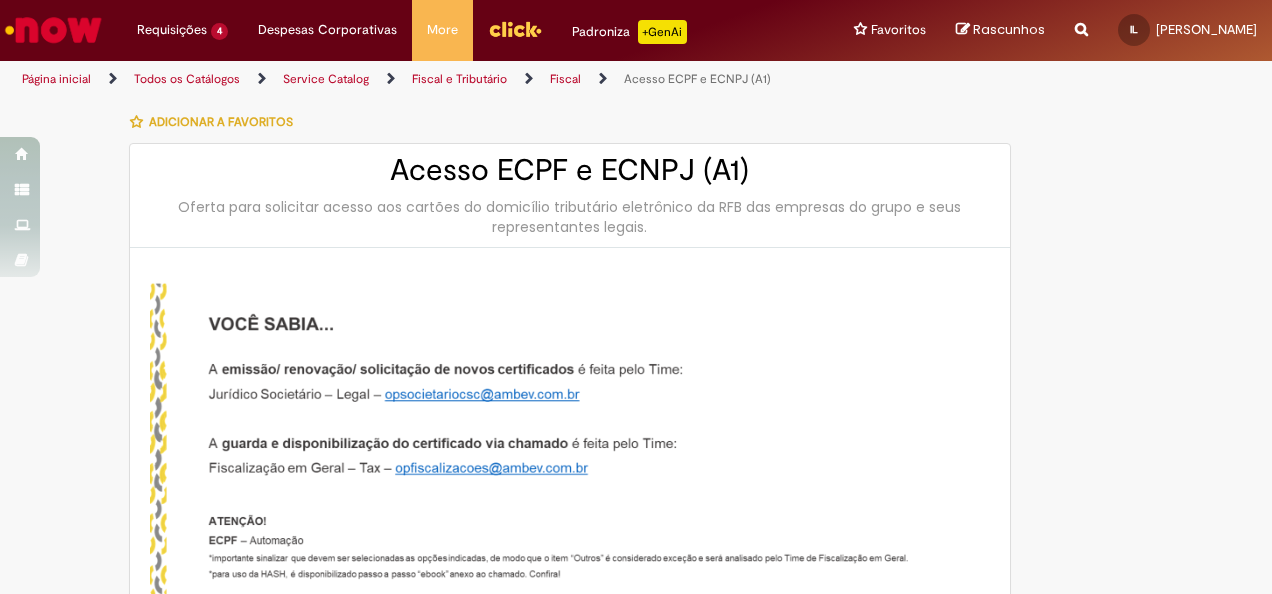scroll, scrollTop: 0, scrollLeft: 0, axis: both 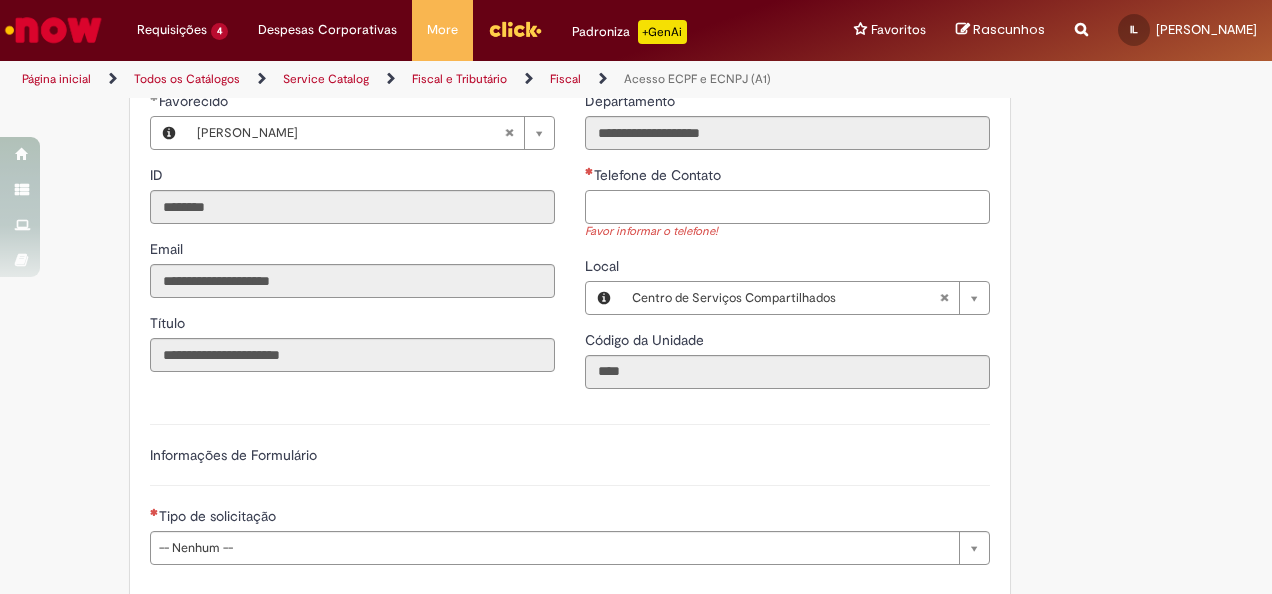 click on "Telefone de Contato" at bounding box center (787, 207) 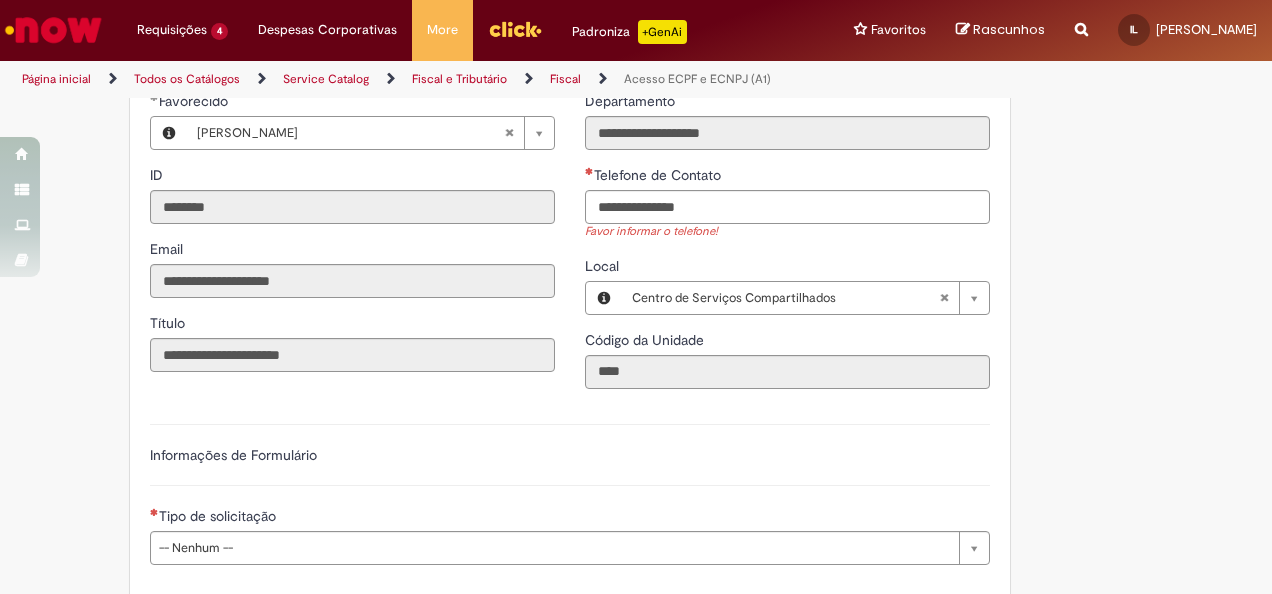 type on "**********" 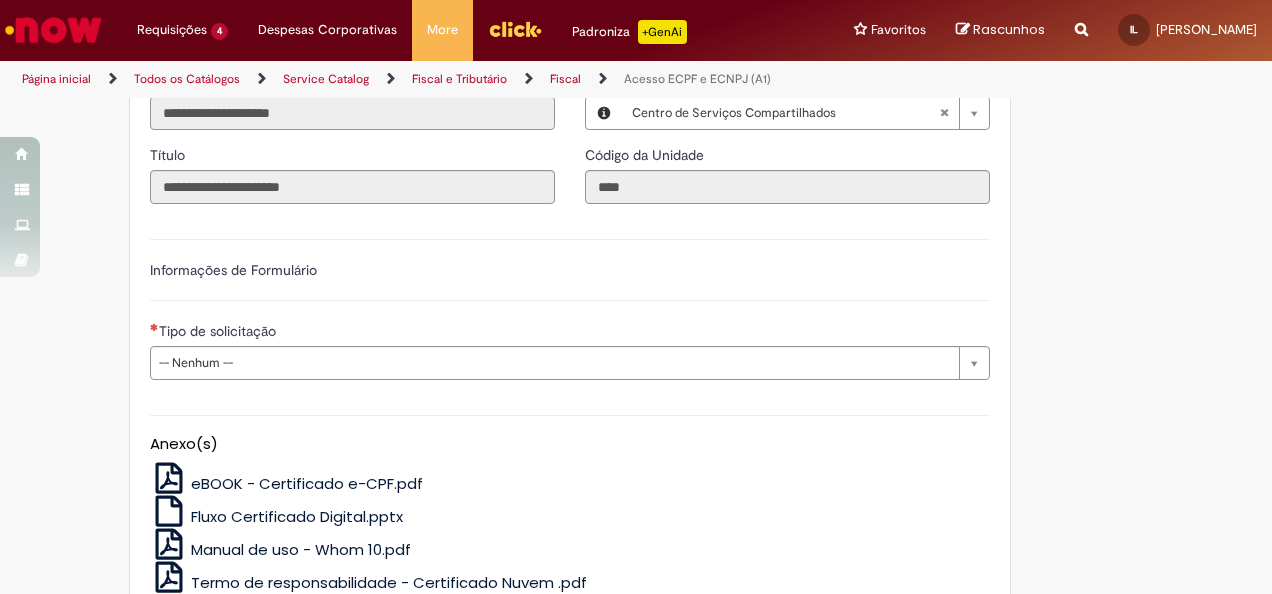 scroll, scrollTop: 900, scrollLeft: 0, axis: vertical 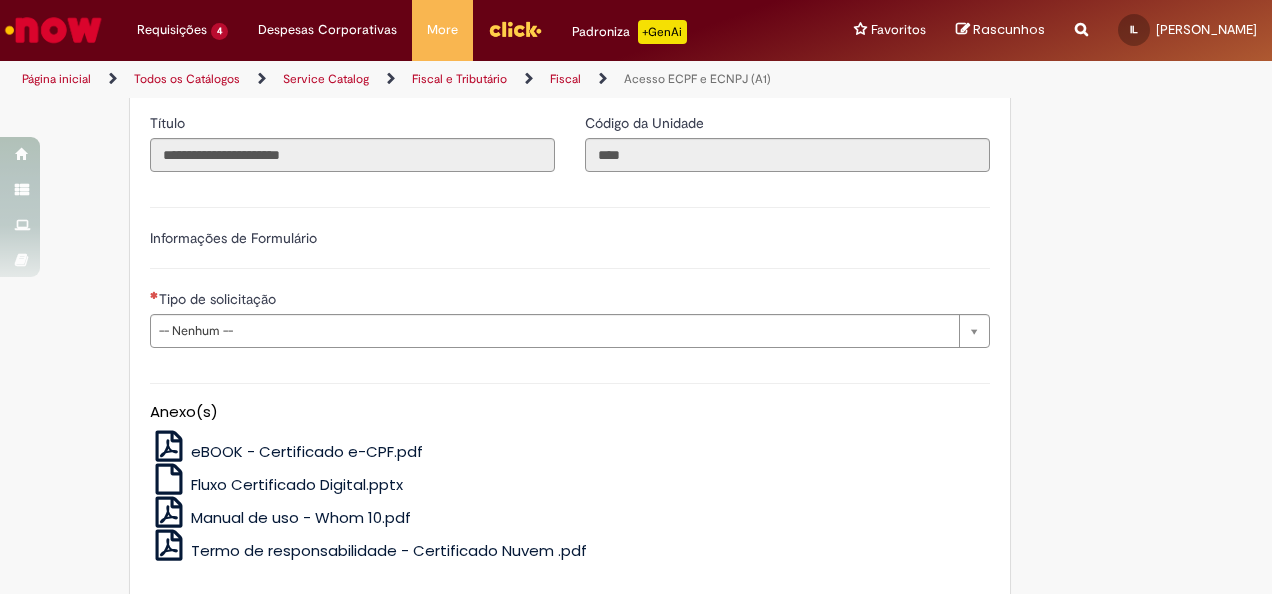 type 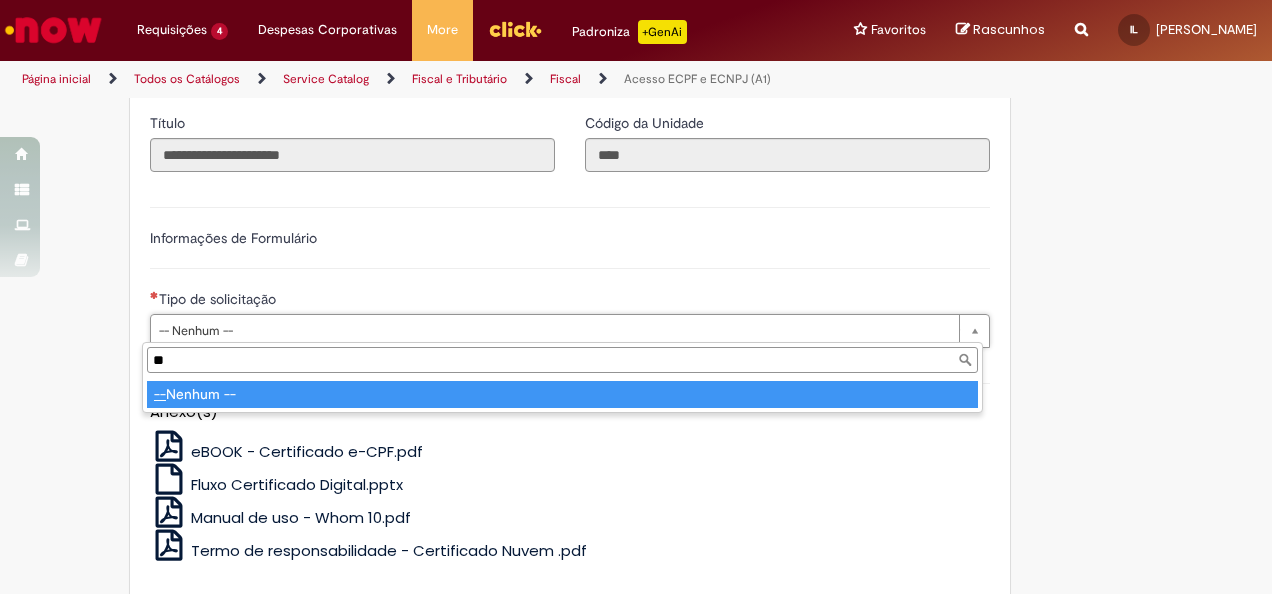 type on "*" 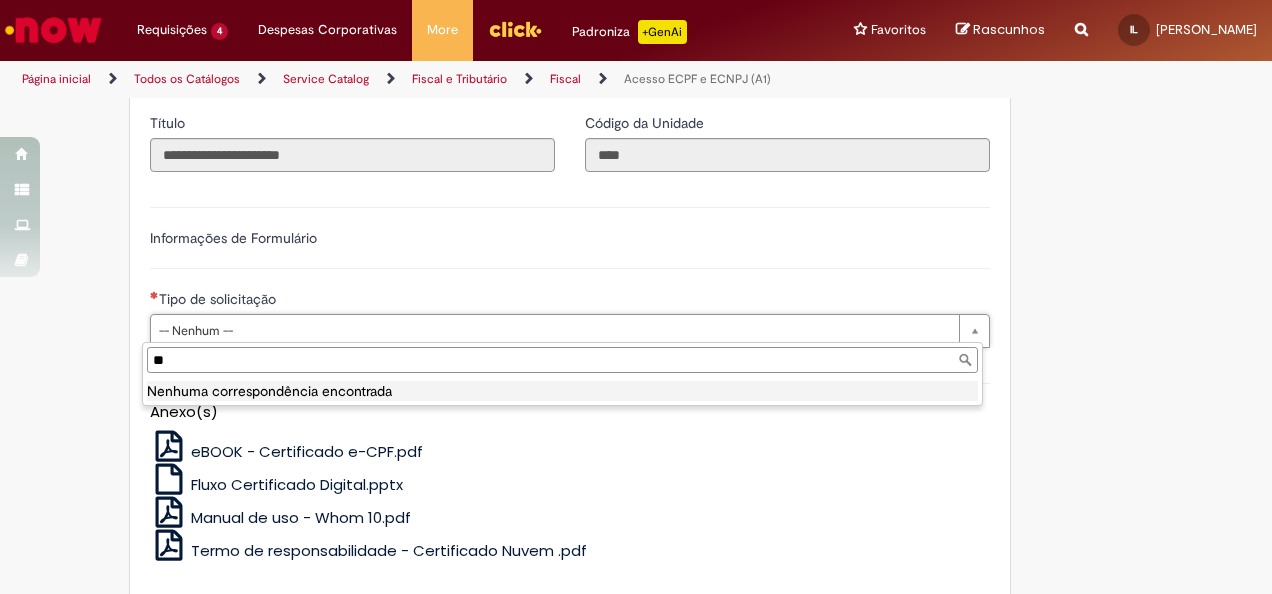 type on "*" 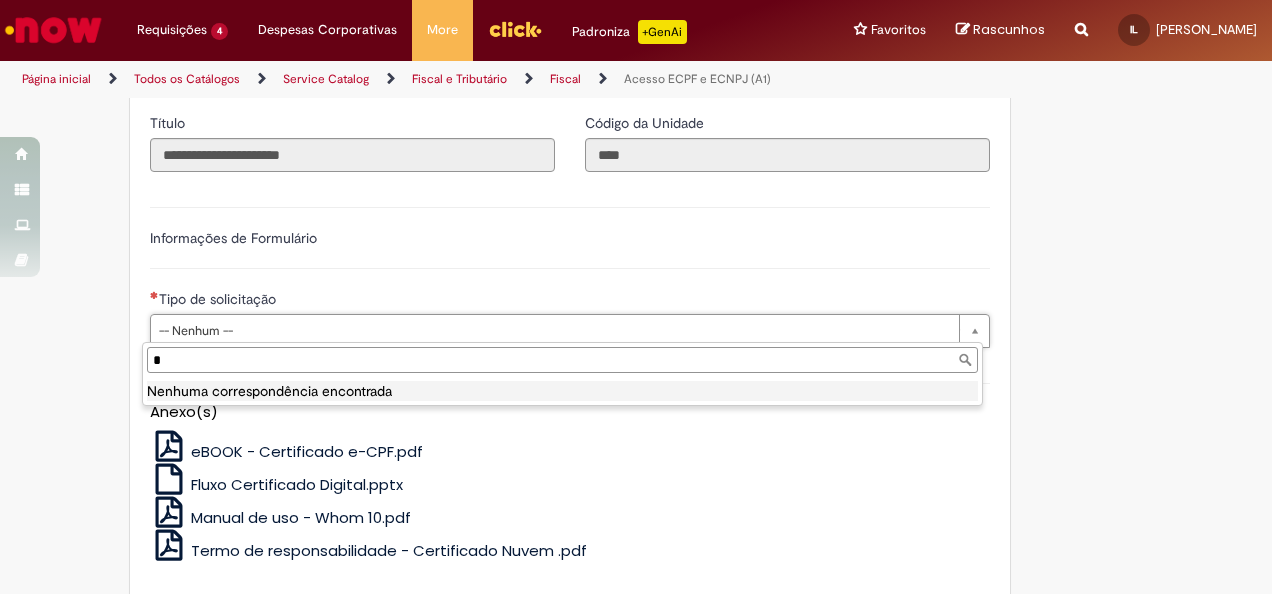 type 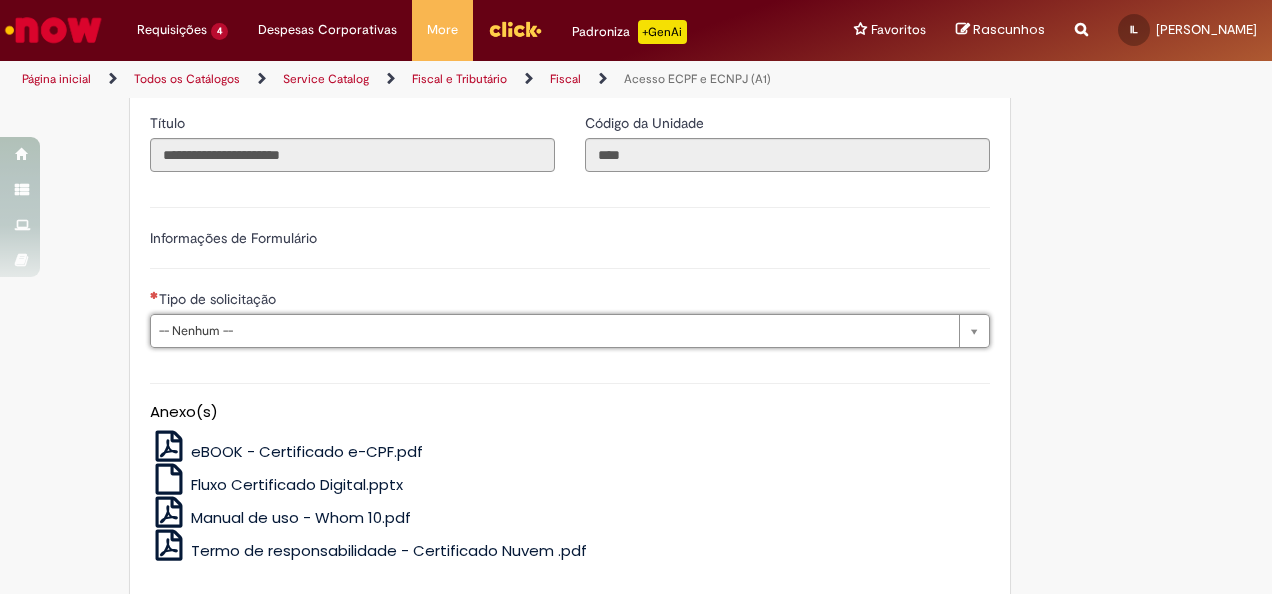 drag, startPoint x: 836, startPoint y: 314, endPoint x: 843, endPoint y: 303, distance: 13.038404 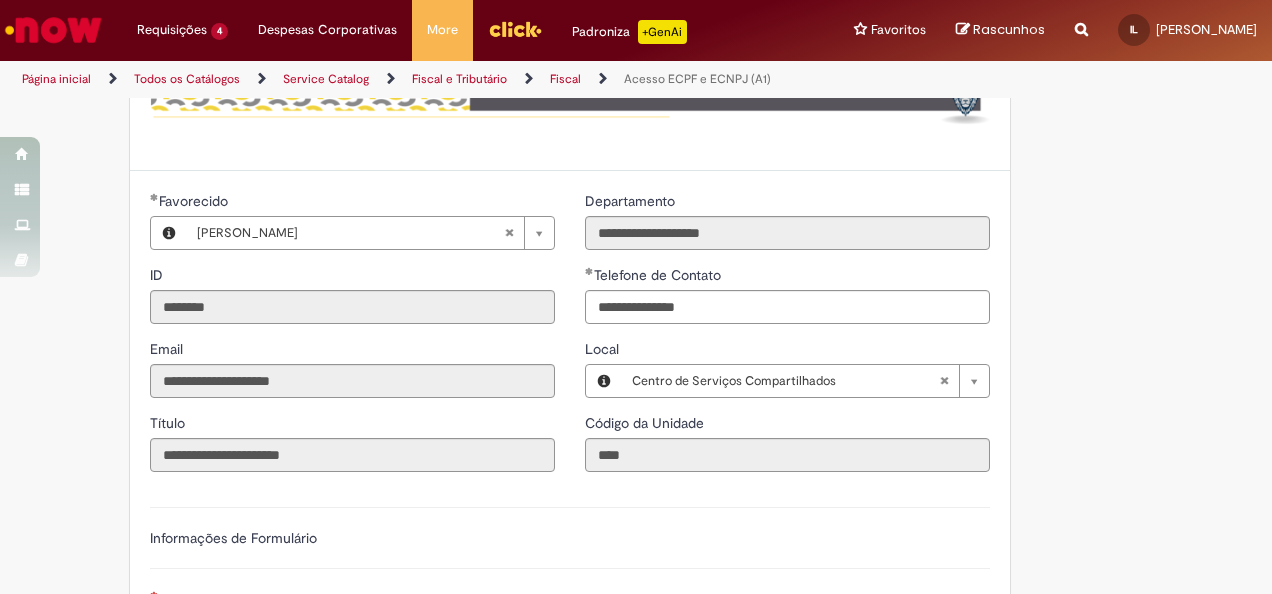 type 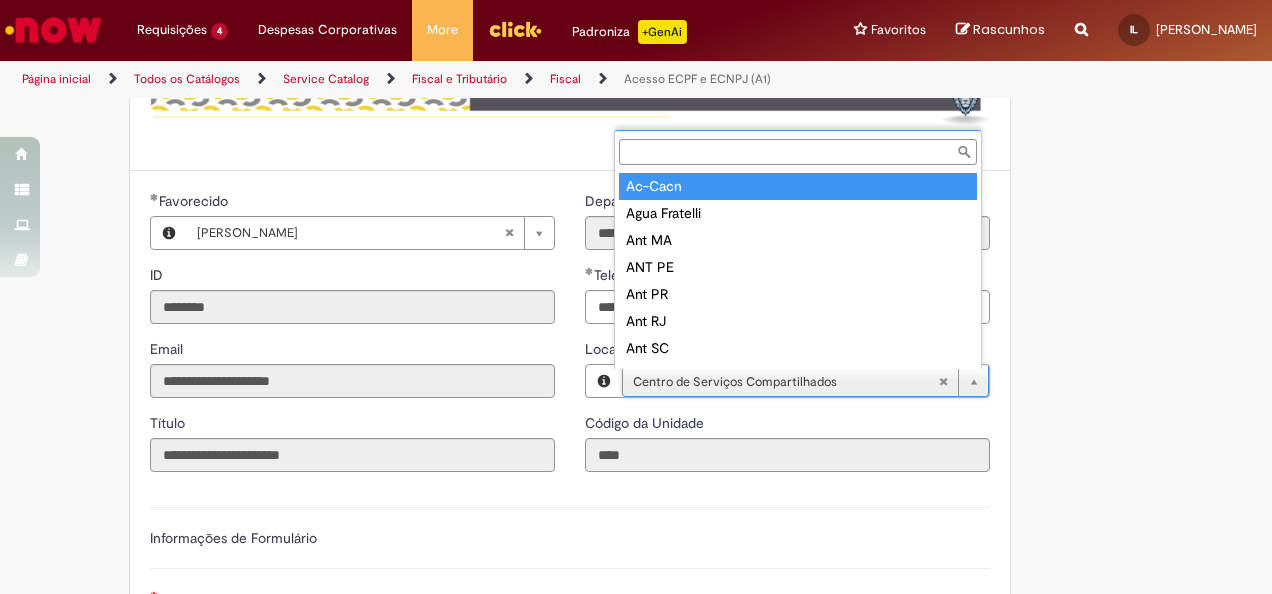type on "**********" 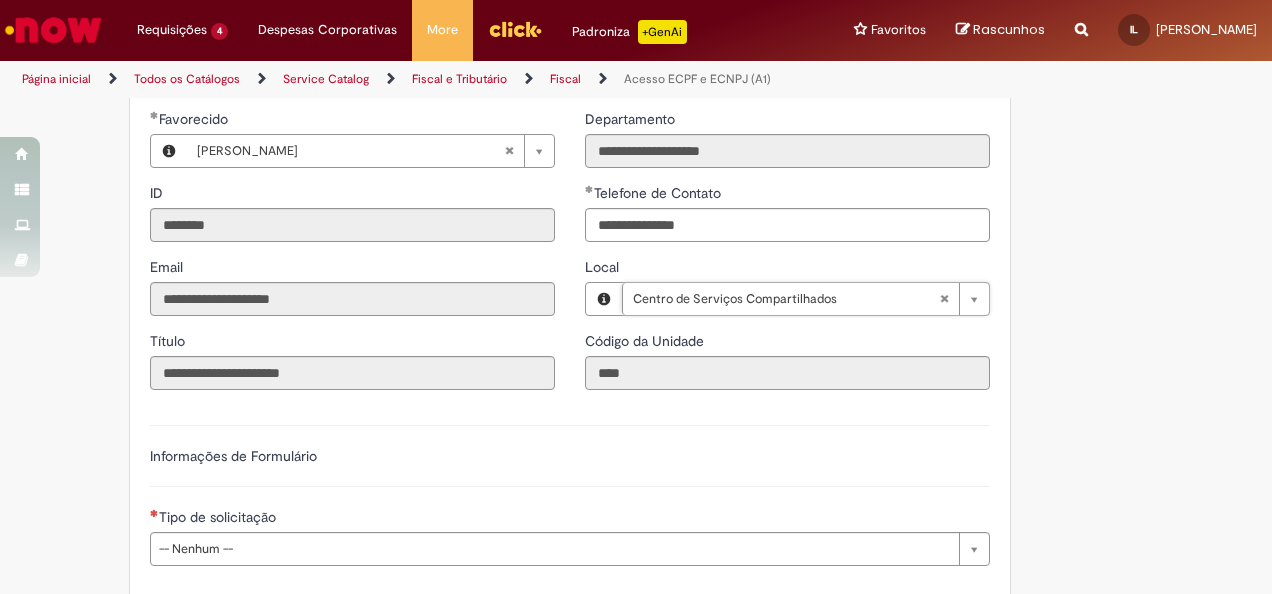 scroll, scrollTop: 382, scrollLeft: 0, axis: vertical 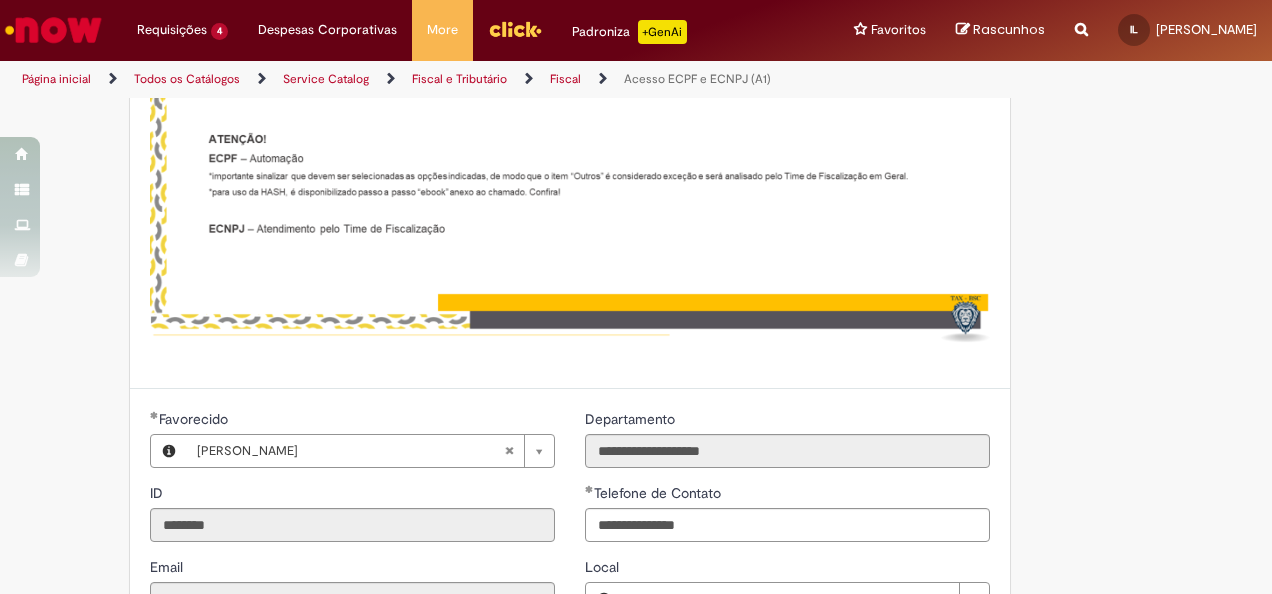 click on "Fiscal e Tributário" at bounding box center [459, 79] 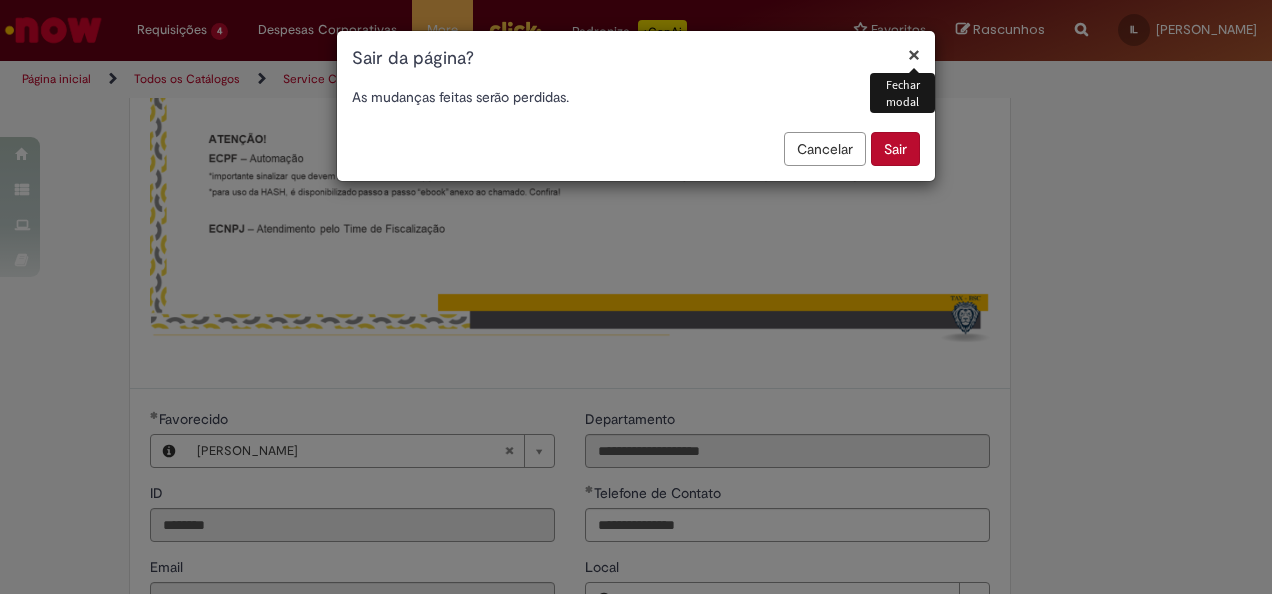 click on "Cancelar" at bounding box center [825, 149] 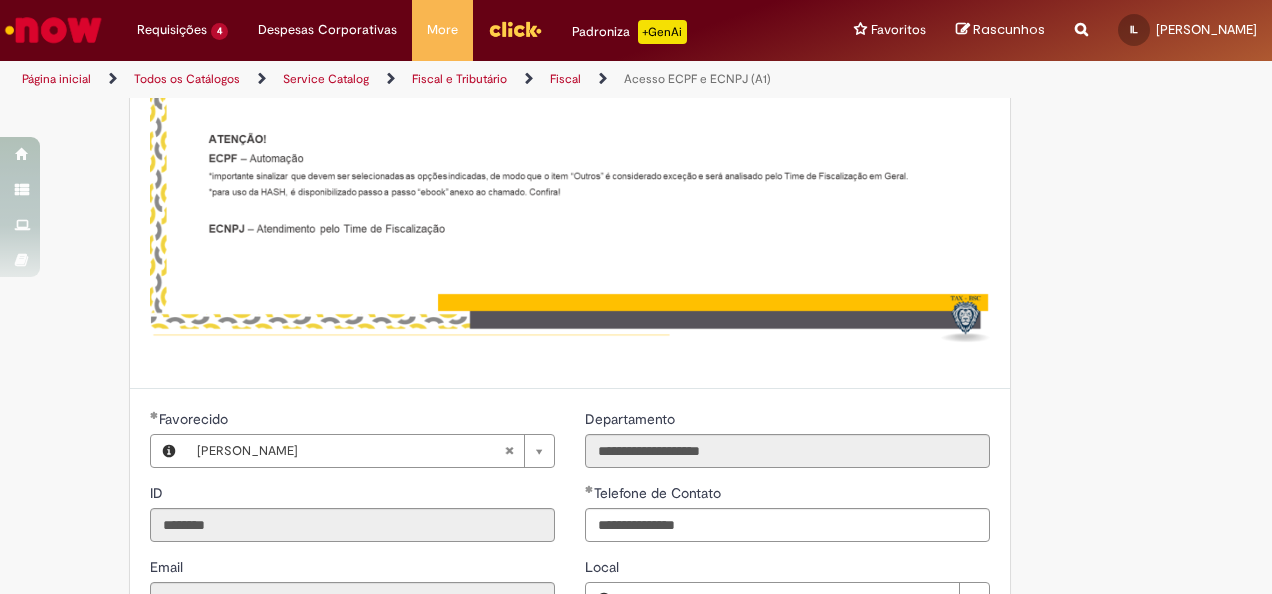 click at bounding box center (106, 79) 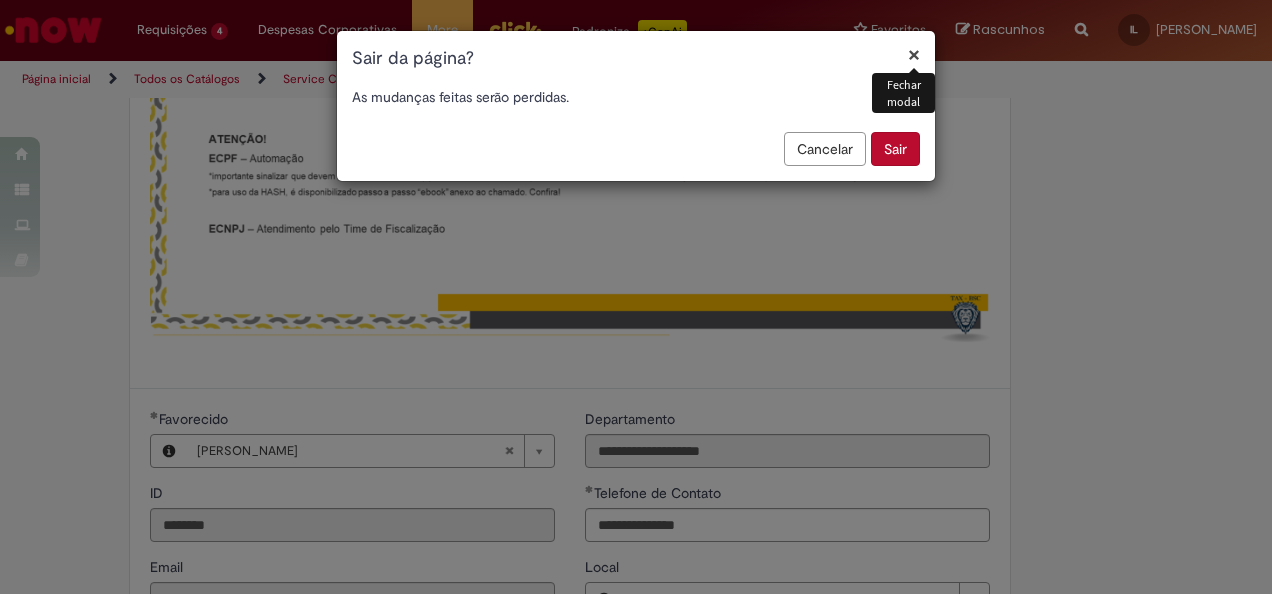 click on "Sair" at bounding box center [895, 149] 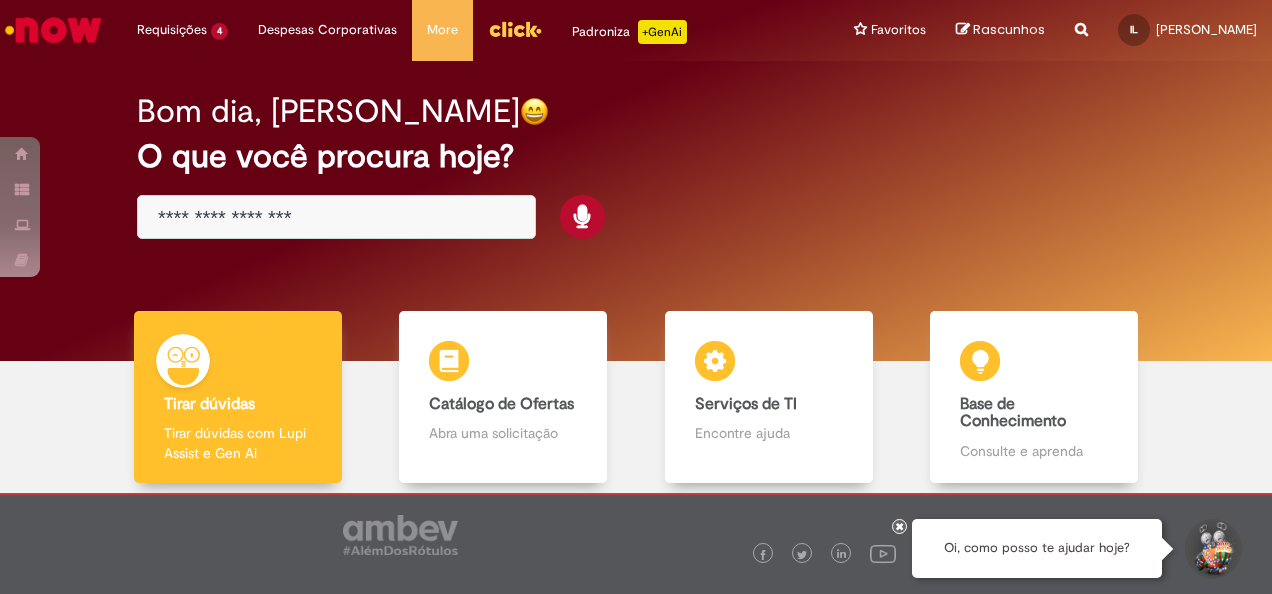 scroll, scrollTop: 0, scrollLeft: 0, axis: both 